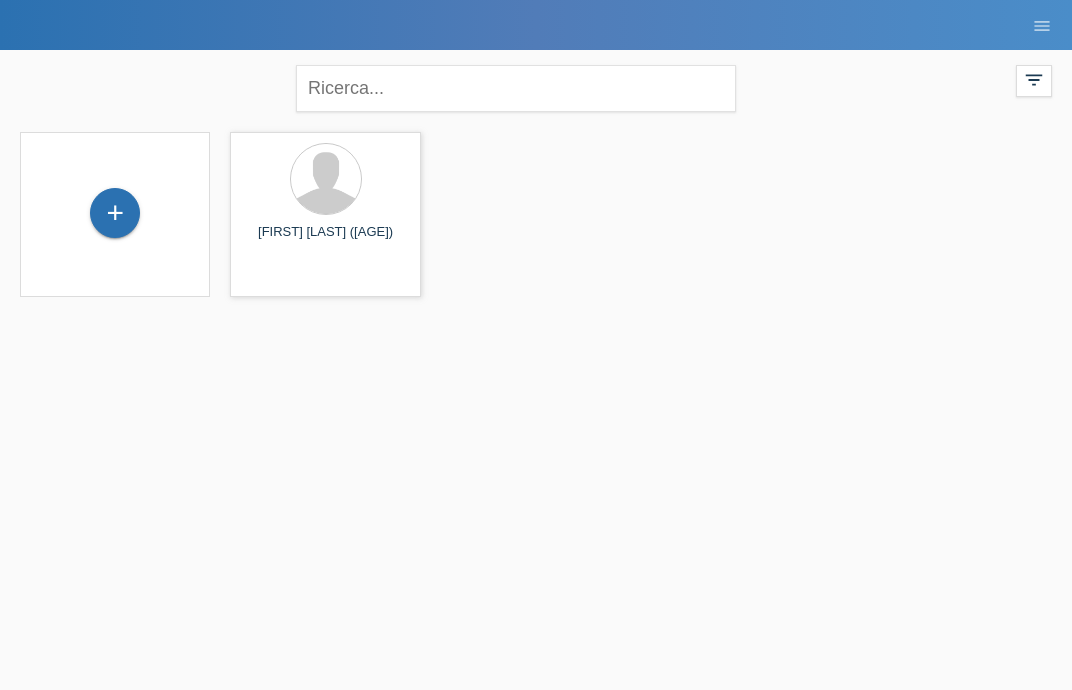 scroll, scrollTop: 0, scrollLeft: 0, axis: both 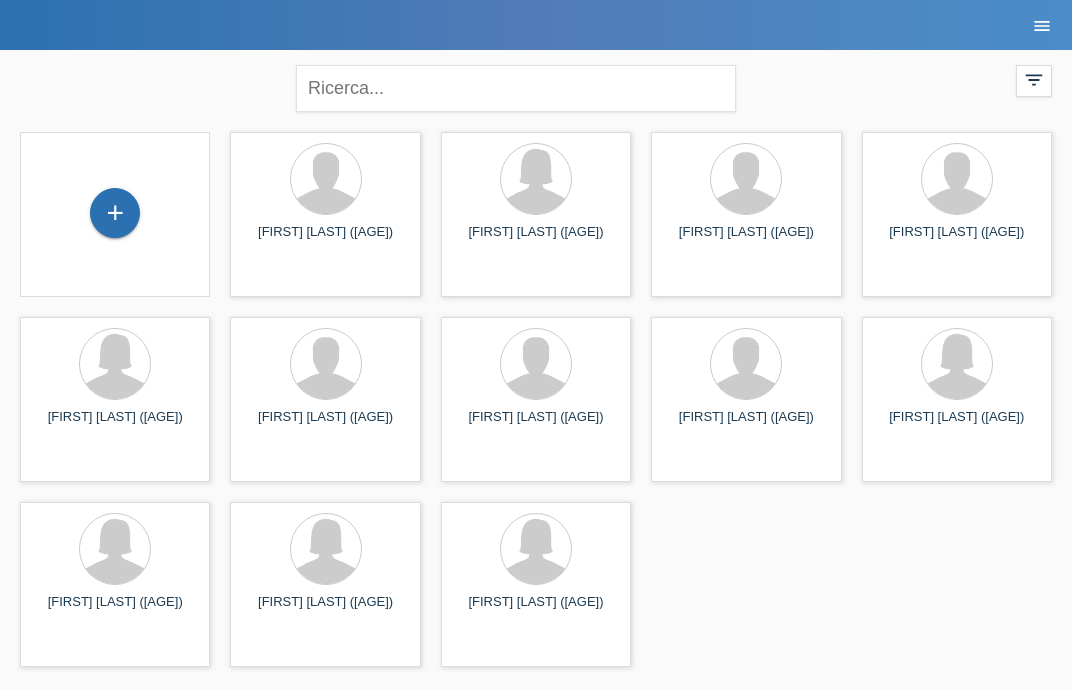 click on "menu" at bounding box center (1042, 26) 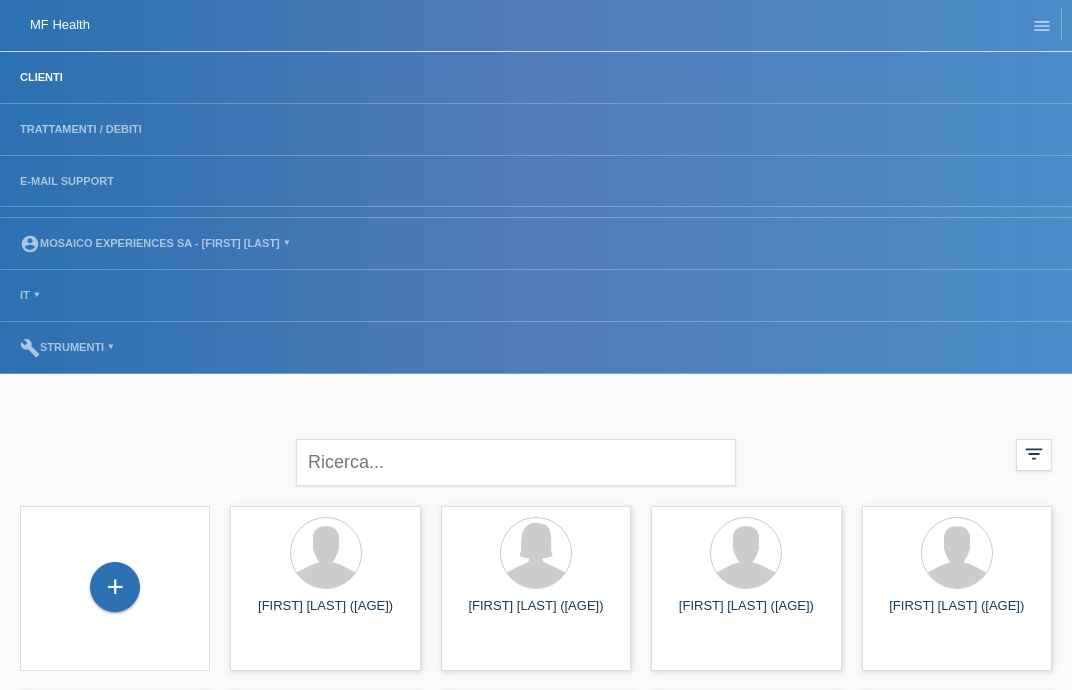 click on "Hai salvato la pagina di accesso sbagliata nei tuoi segnalibri/favoriti. Si prega di non salvare login.mfgroup.ch.
MF Health
Clienti
Trattamenti / debiti
E-mail Support
menu" at bounding box center (536, 525) 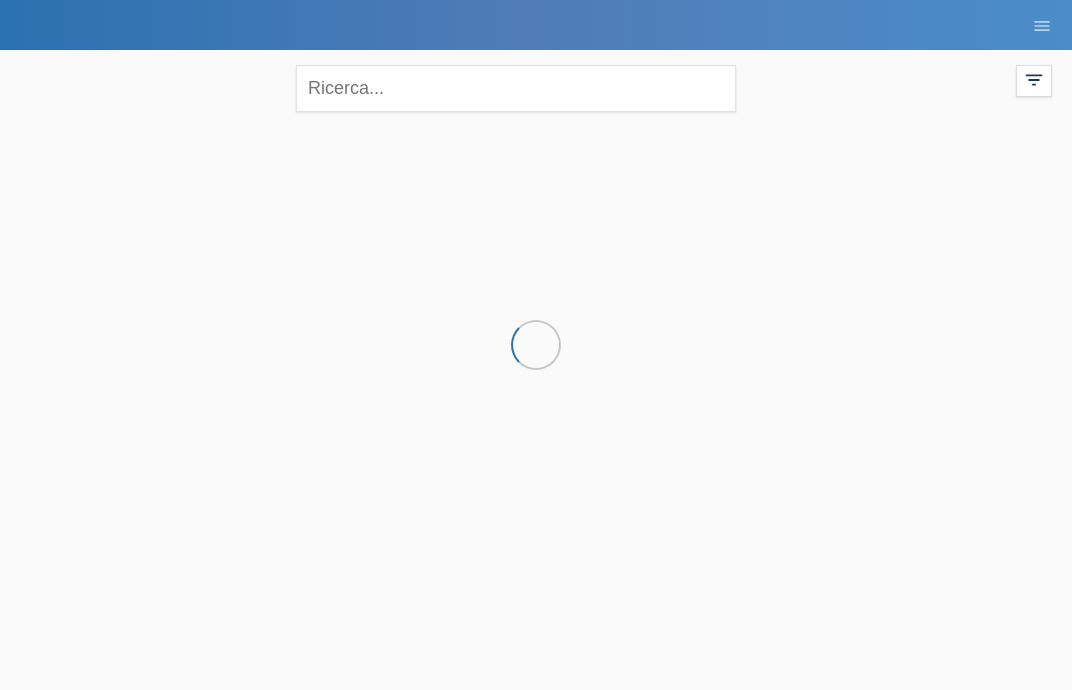 scroll, scrollTop: 0, scrollLeft: 0, axis: both 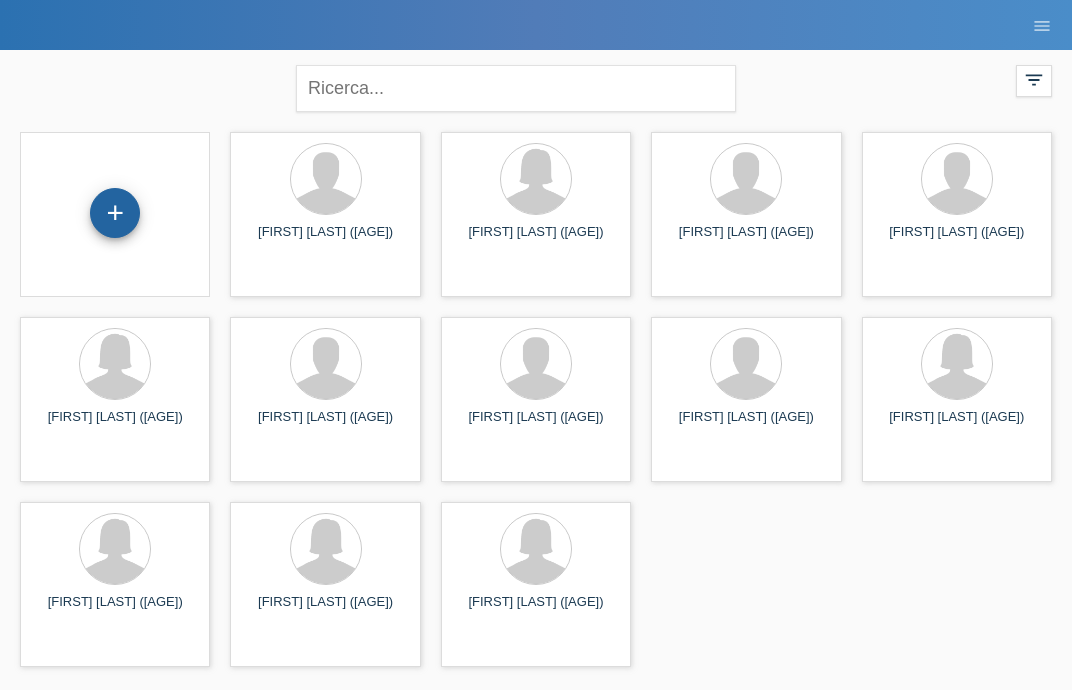 click on "+" at bounding box center [115, 213] 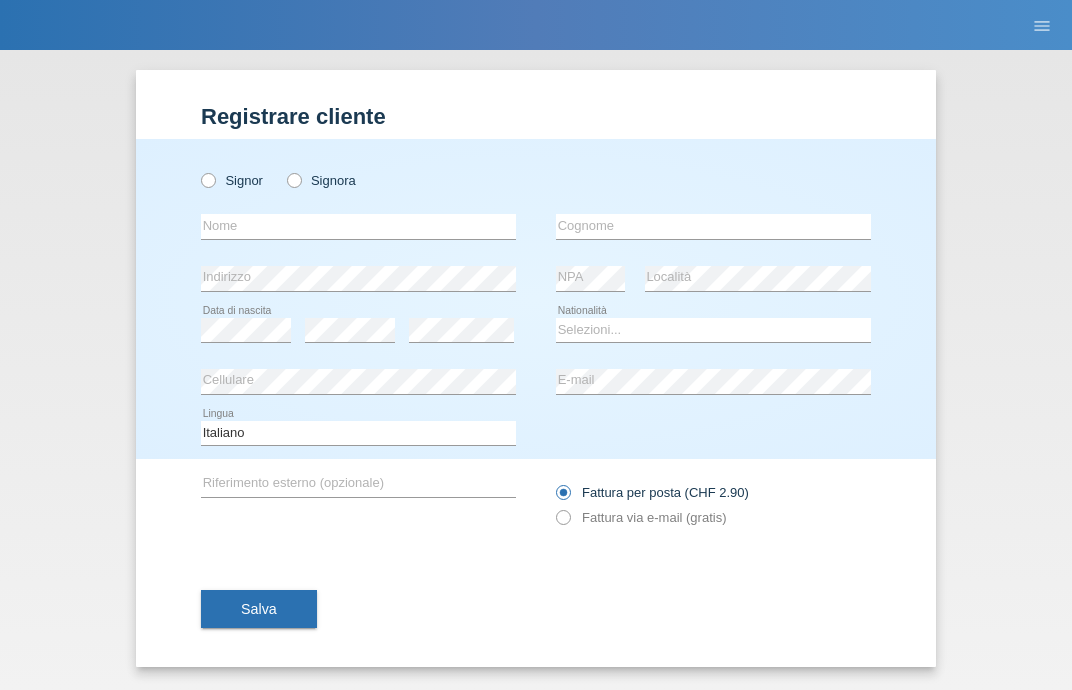 scroll, scrollTop: 0, scrollLeft: 0, axis: both 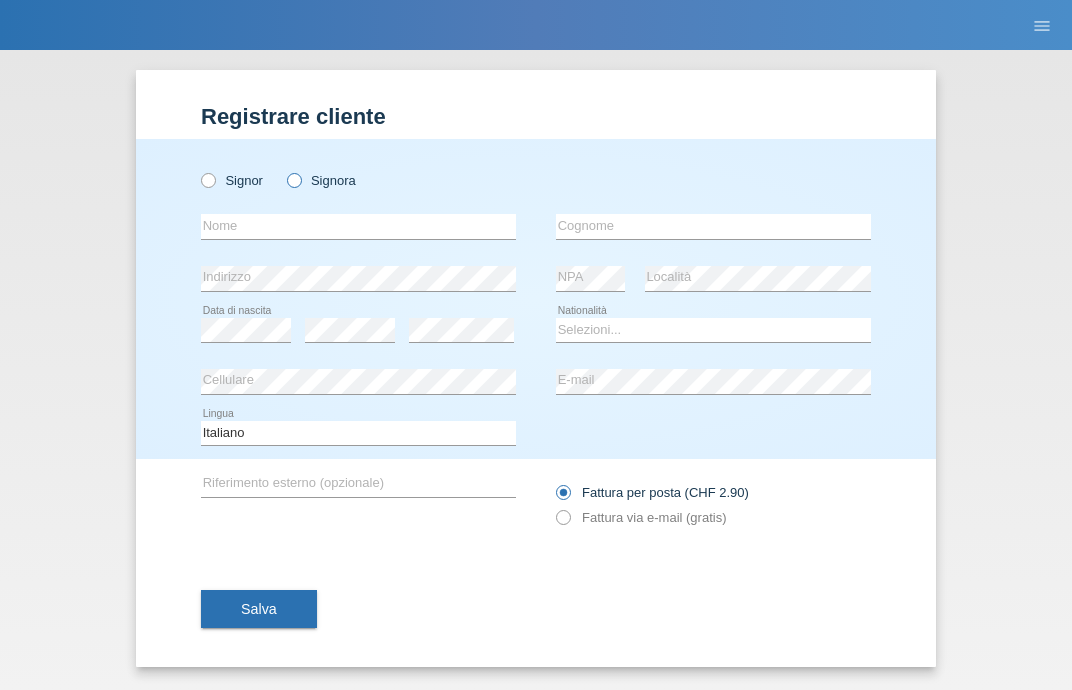 click at bounding box center (198, 170) 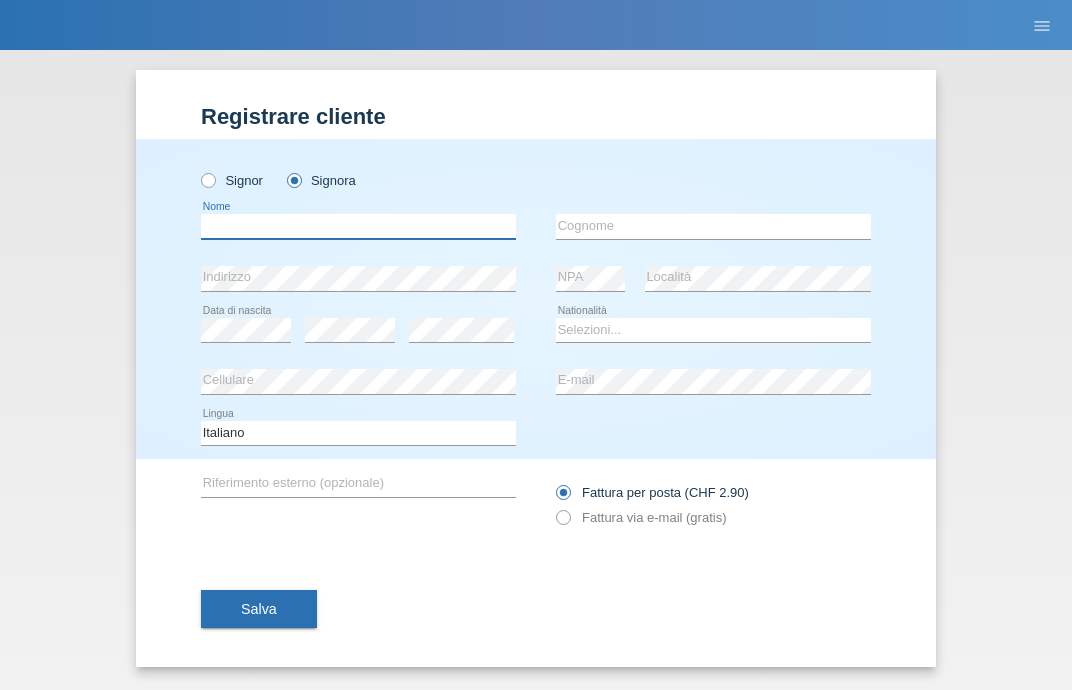 click at bounding box center (358, 226) 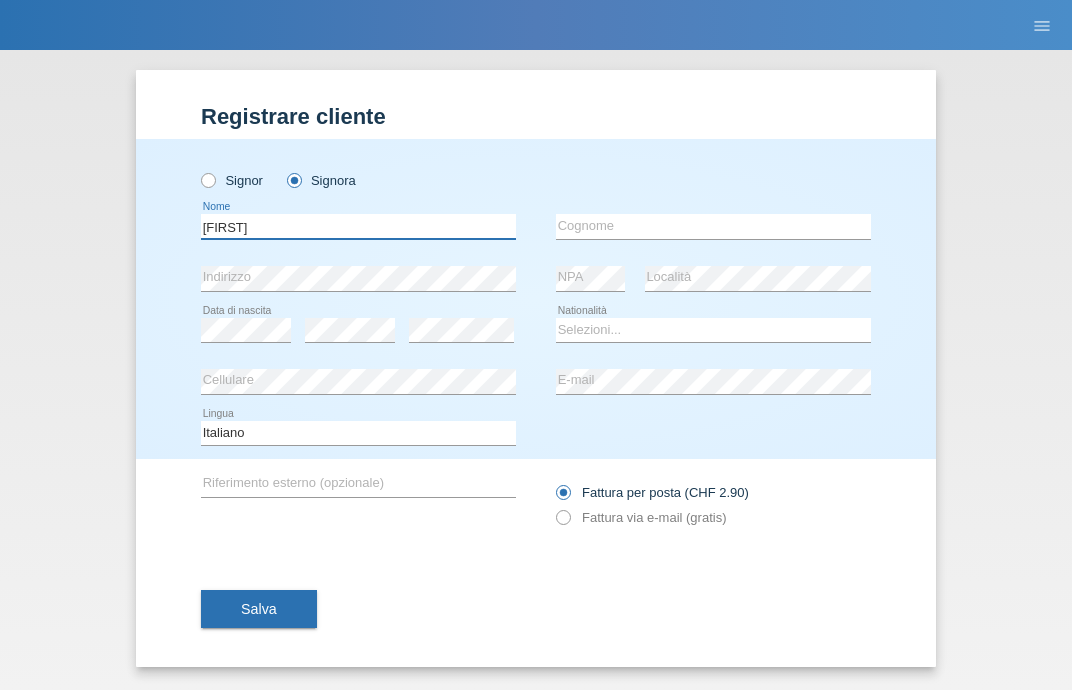 type on "[FIRST]" 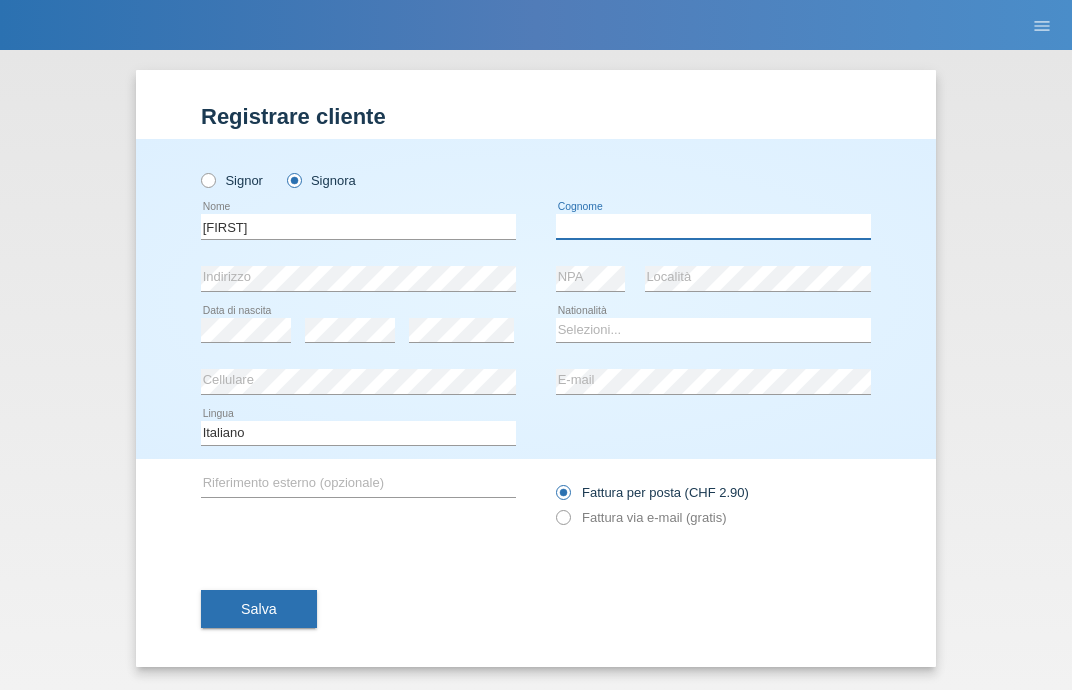 click at bounding box center (713, 226) 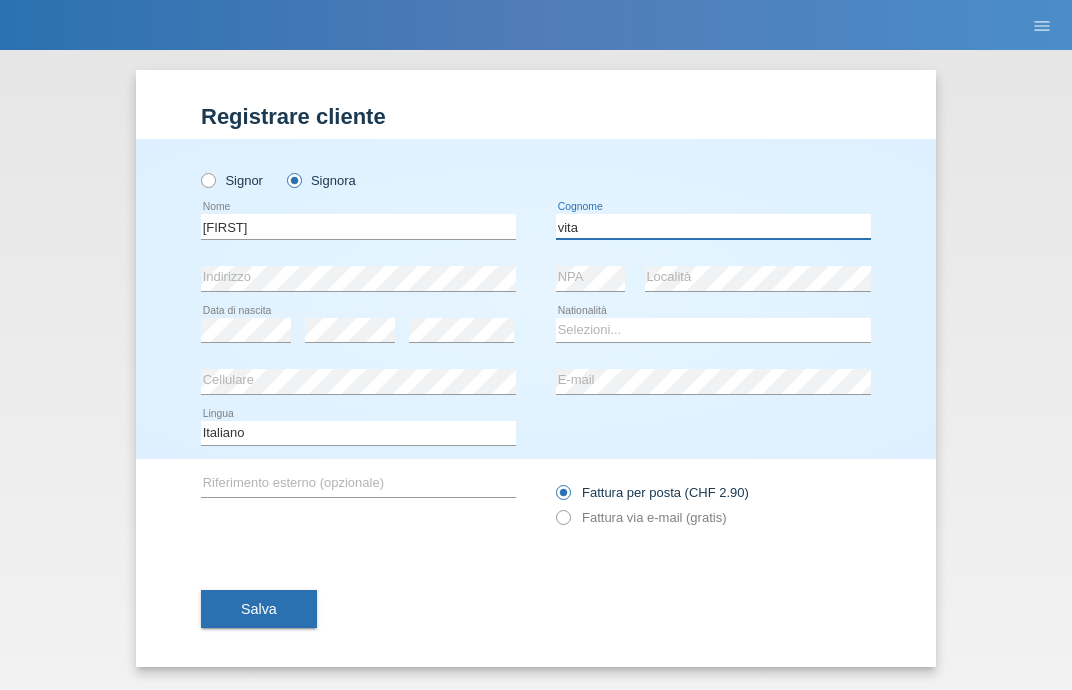 type on "vita" 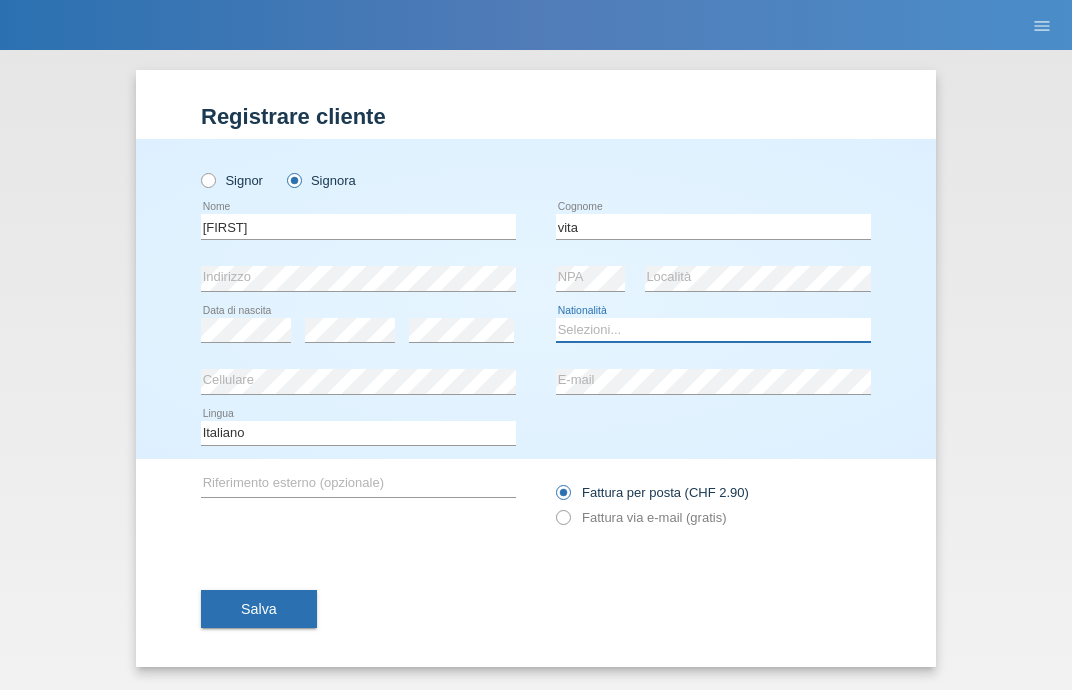 click on "Selezioni...
Svizzera
Austria
Germania
Liechtenstein
------------
Afghanistan
Albania
Algeria
Andorra
Angola
Anguilla Antartide" at bounding box center (713, 330) 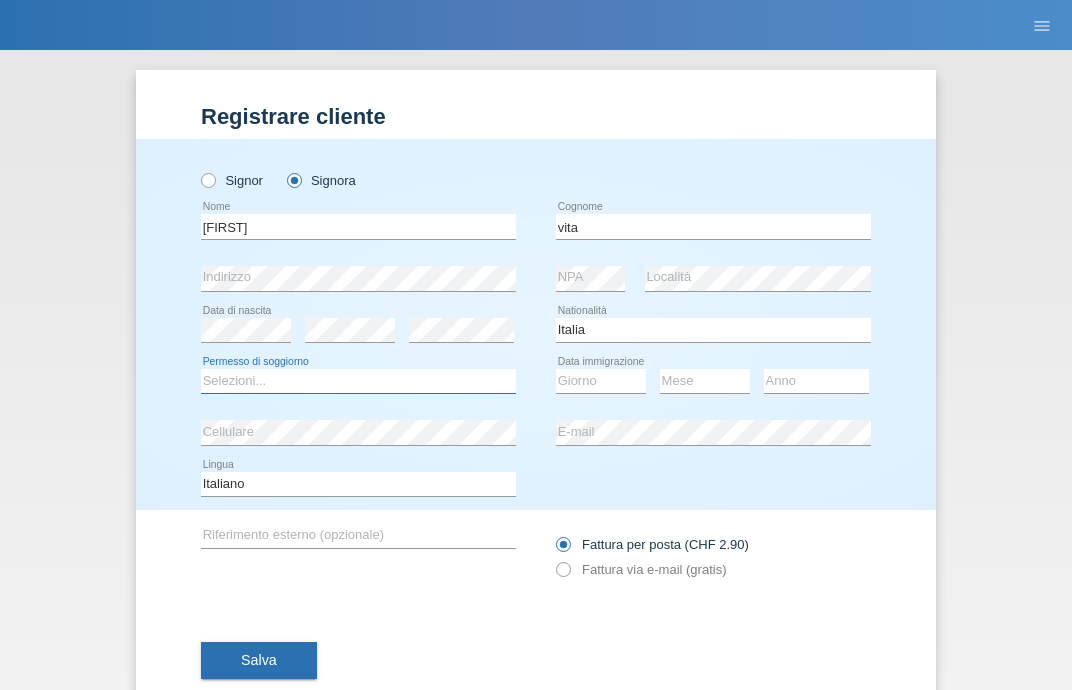 click on "Selezioni...
C
B
B - Status di rifugiato
Altro" at bounding box center (358, 381) 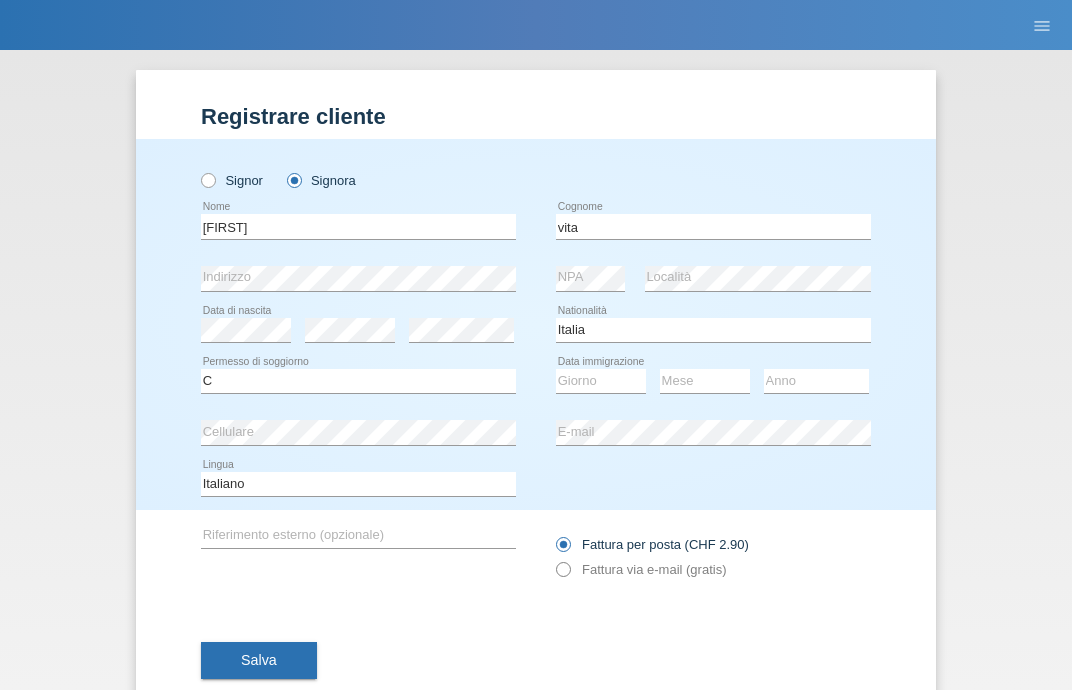 click at bounding box center [553, 558] 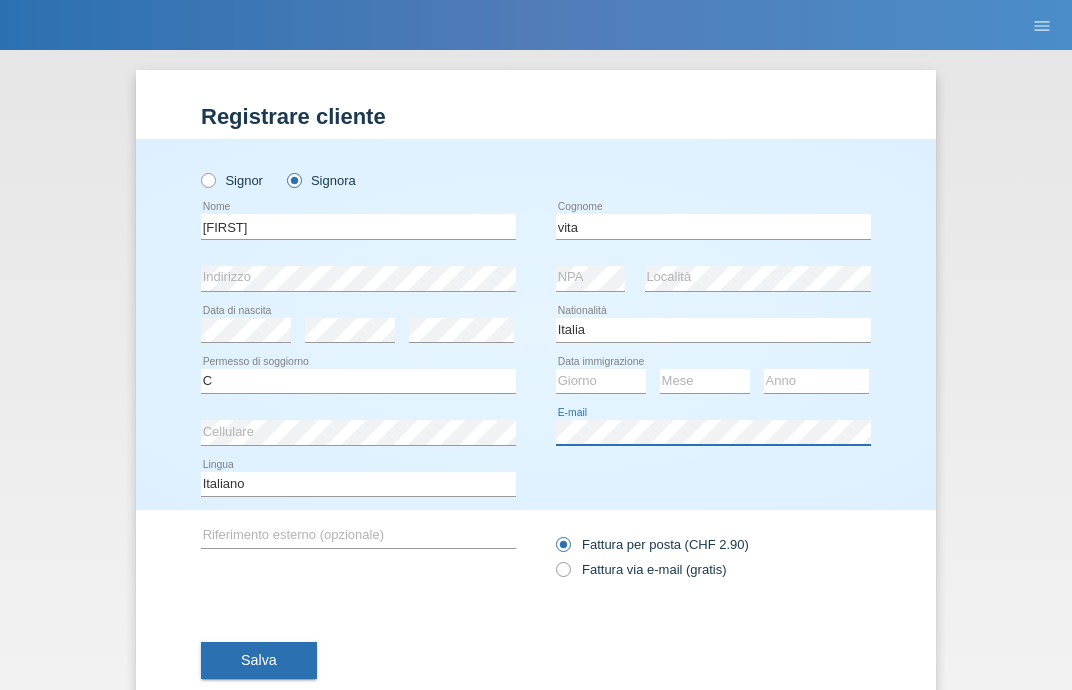 scroll, scrollTop: 51, scrollLeft: 0, axis: vertical 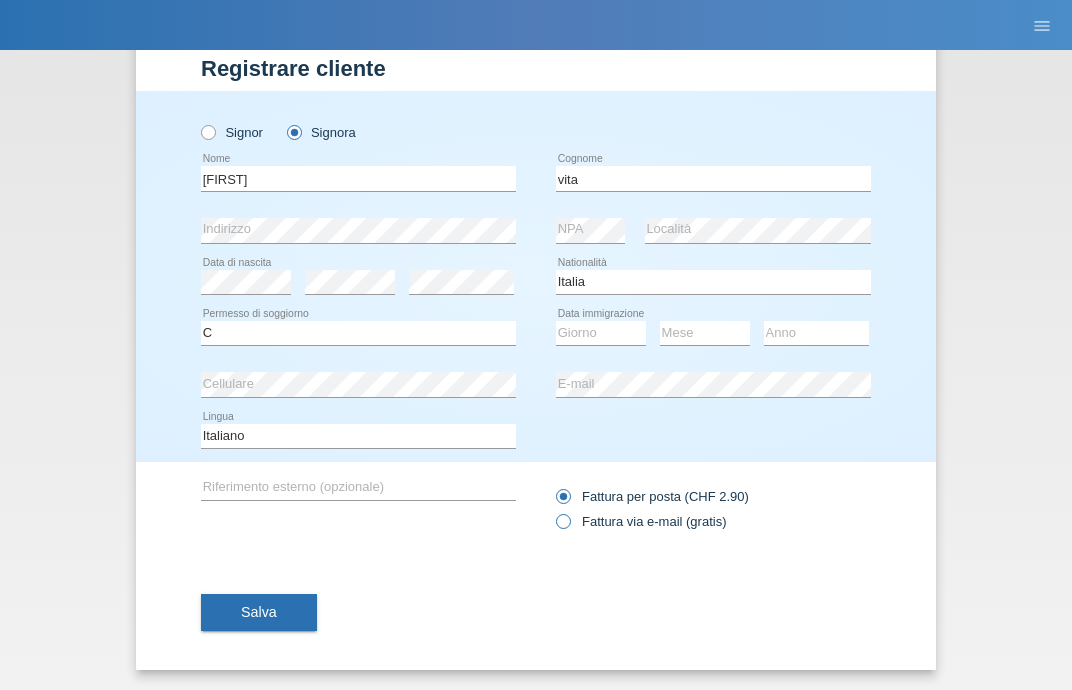 click at bounding box center (553, 485) 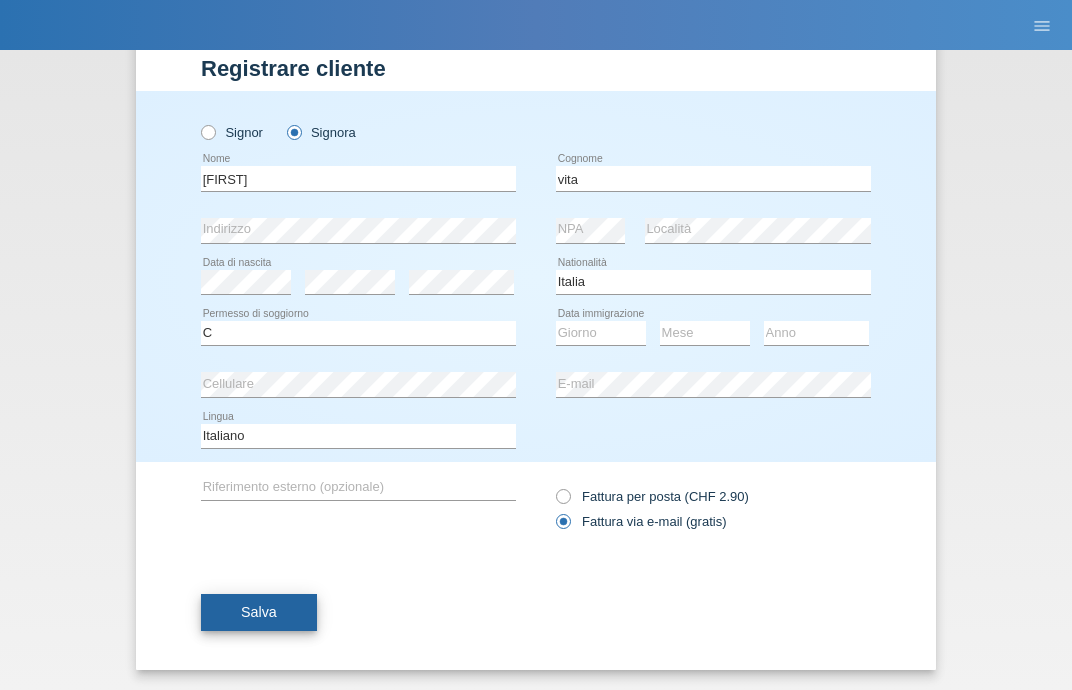 click on "Salva" at bounding box center [259, 612] 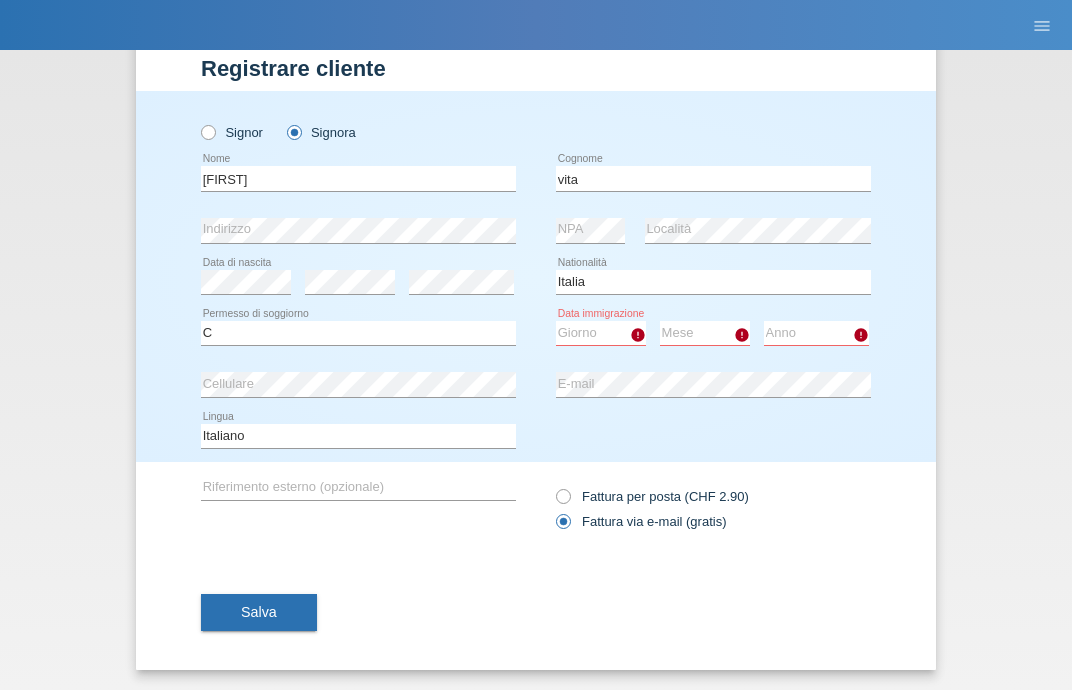 click on "error" at bounding box center [638, 335] 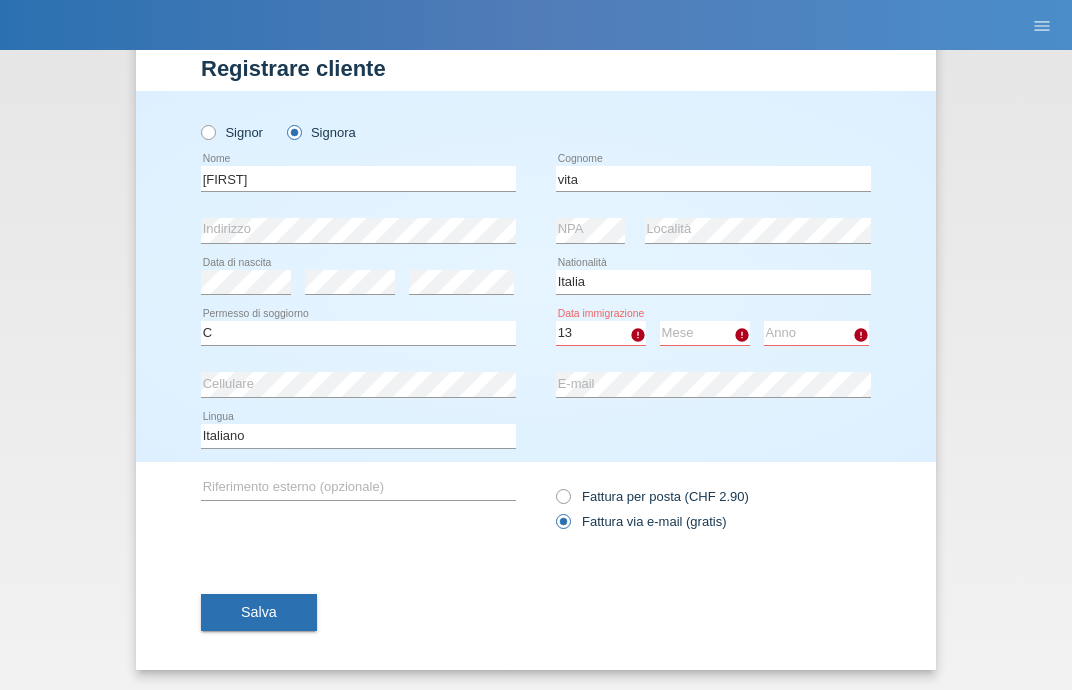 click on "error" at bounding box center [638, 335] 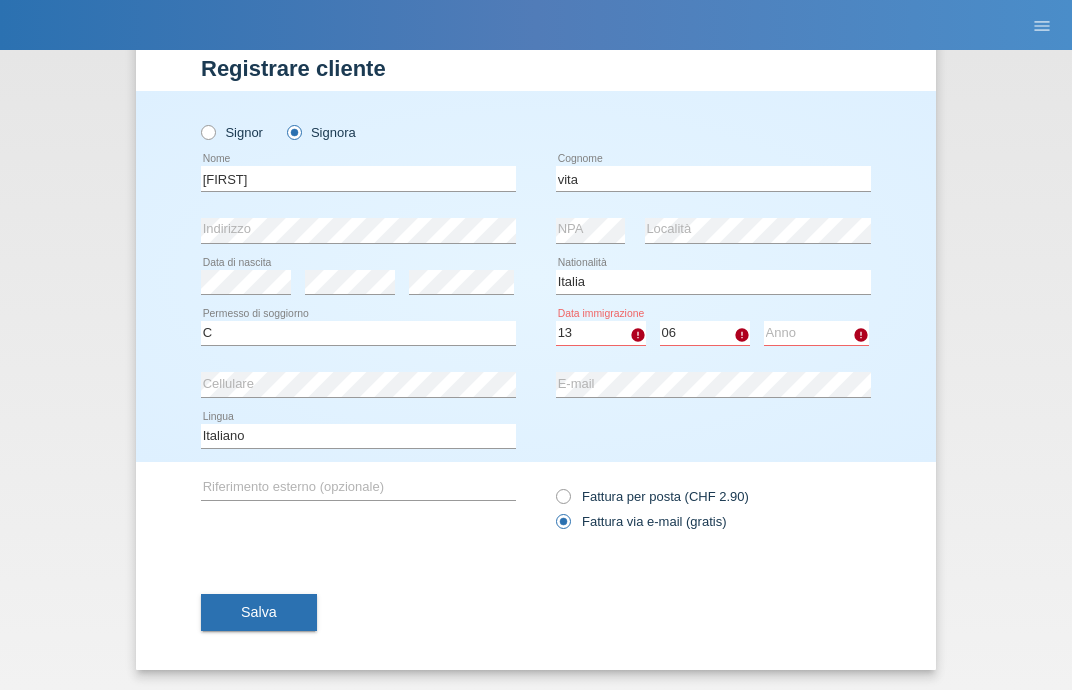 click on "error" at bounding box center (638, 335) 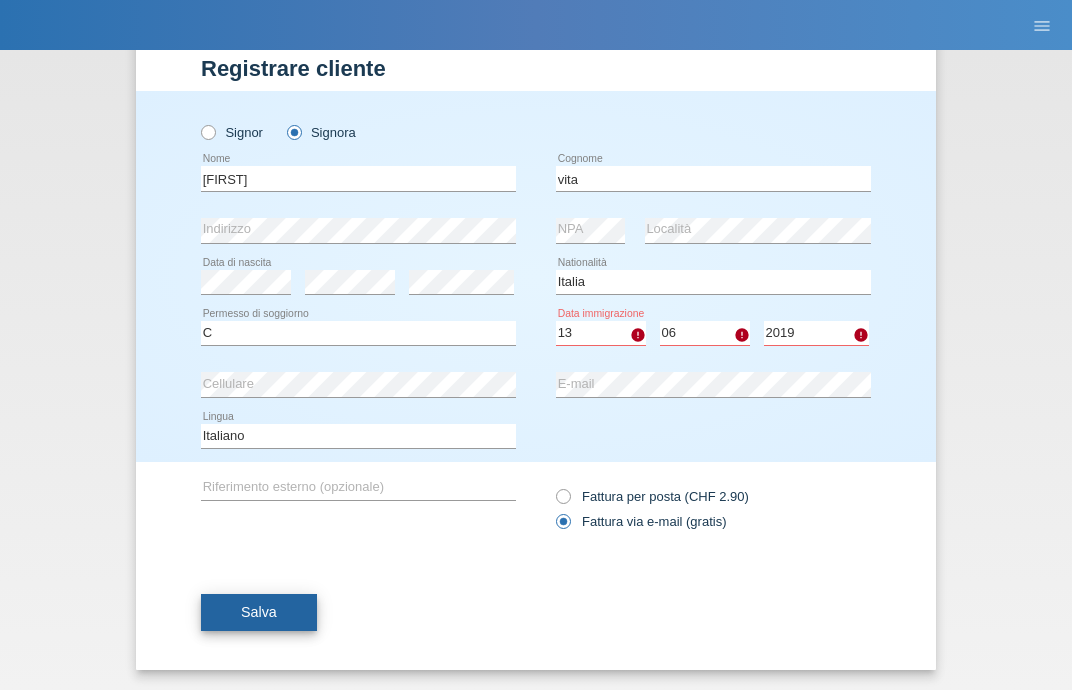 click on "Salva" at bounding box center [259, 612] 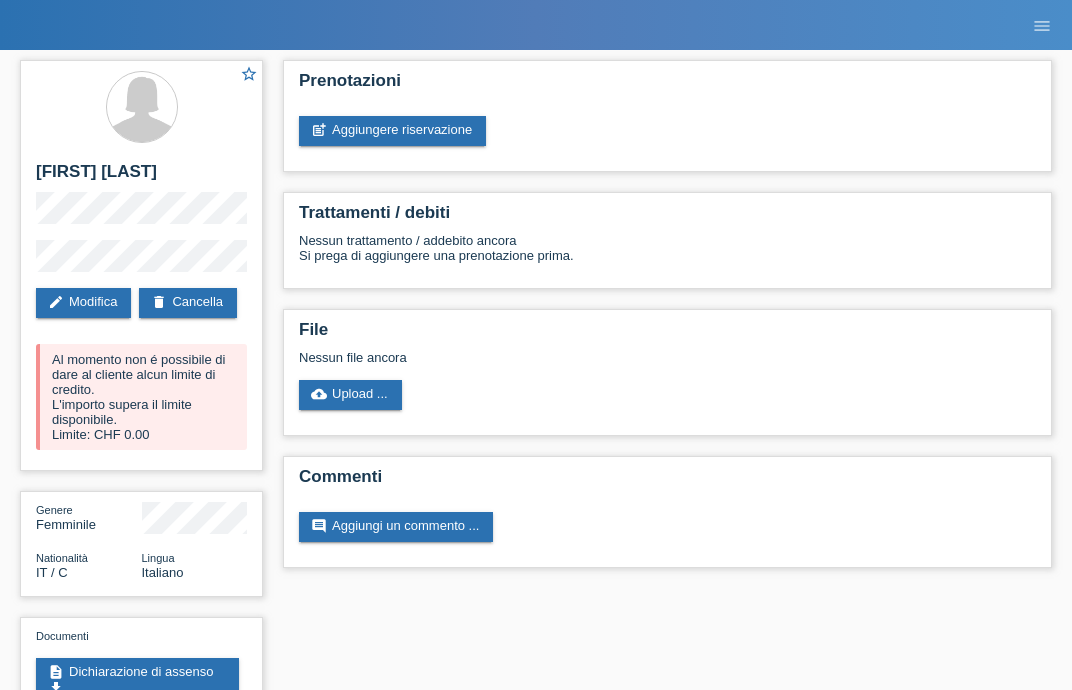 scroll, scrollTop: 0, scrollLeft: 0, axis: both 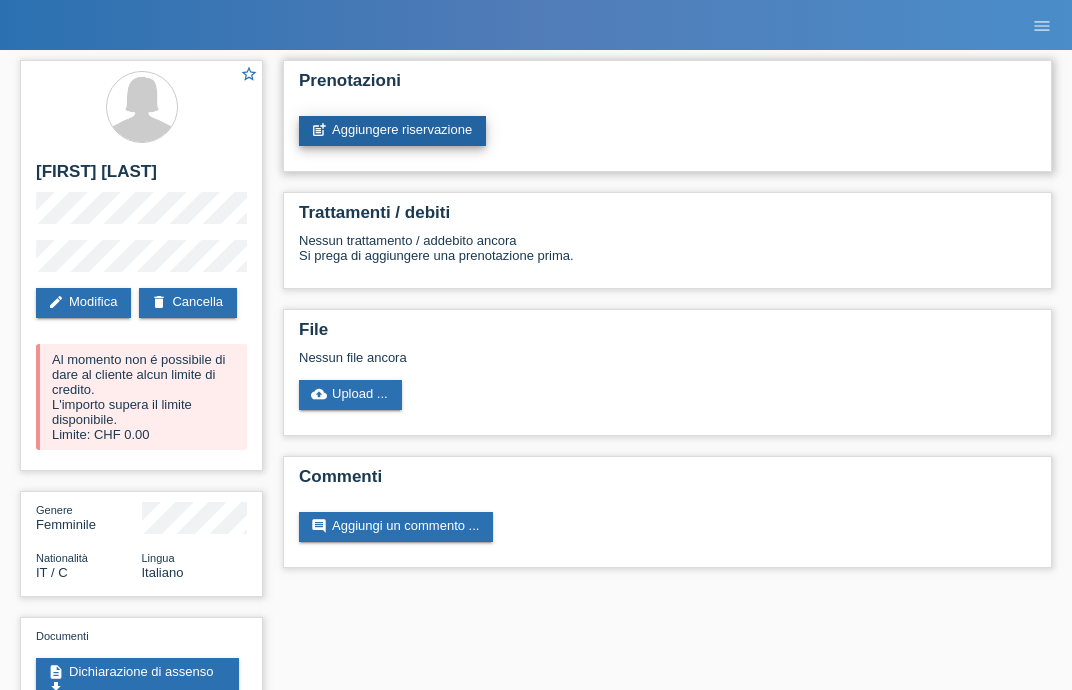 click on "post_add Aggiungere riservazione" at bounding box center (392, 131) 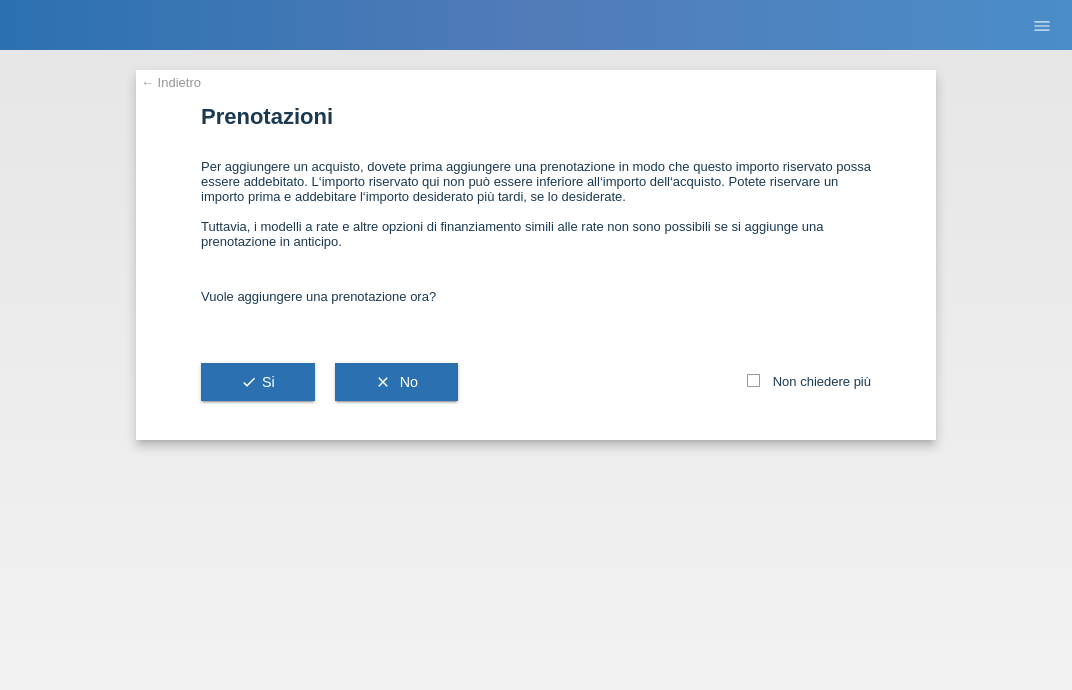 scroll, scrollTop: 0, scrollLeft: 0, axis: both 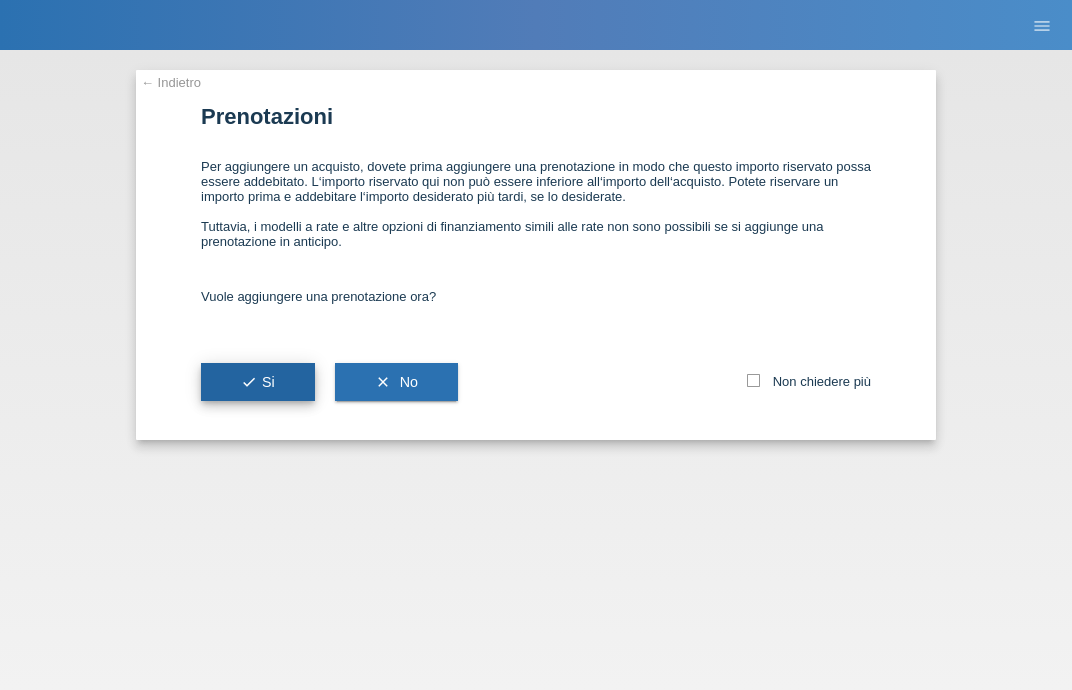 click on "check  Si" at bounding box center [258, 382] 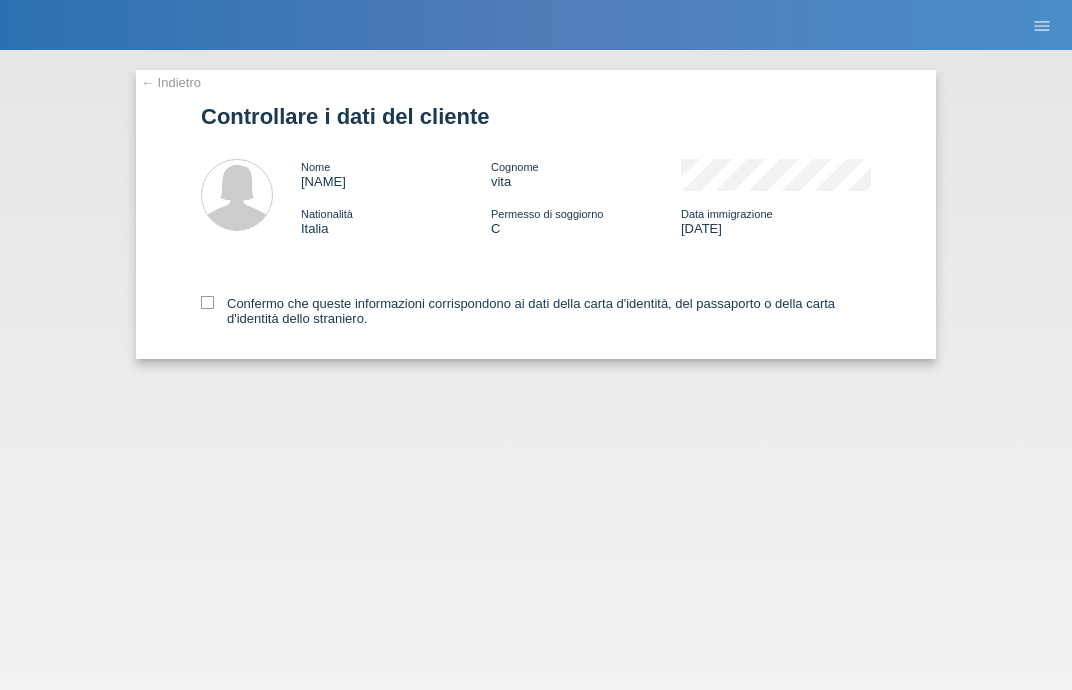 scroll, scrollTop: 0, scrollLeft: 0, axis: both 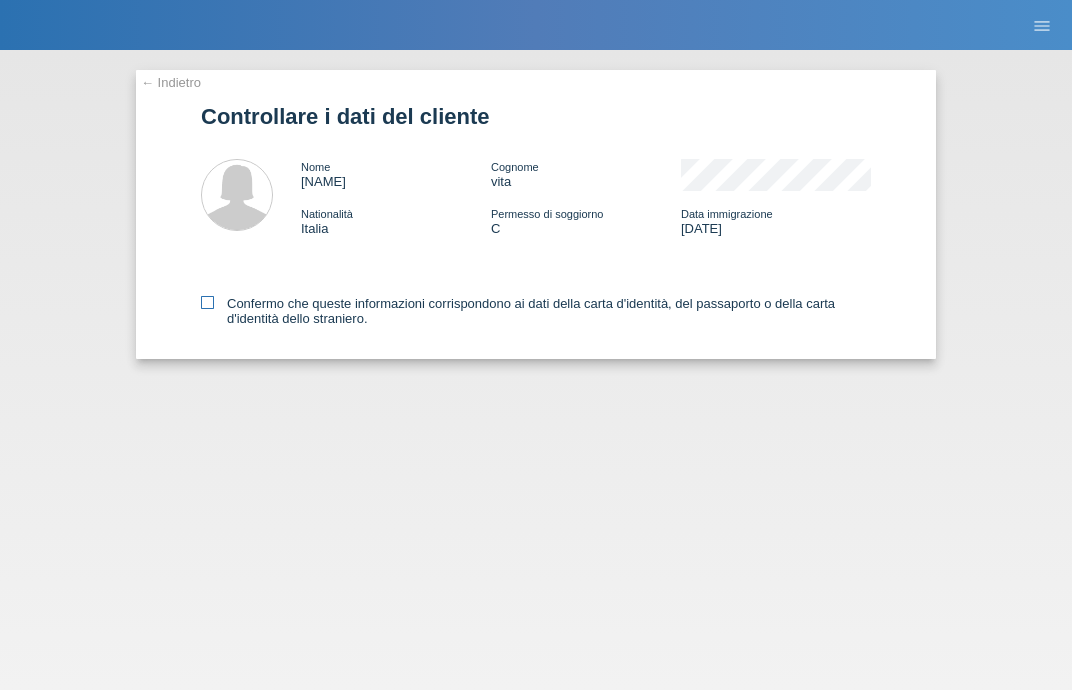 click on "Confermo che queste informazioni corrispondono ai dati della carta d'identità, del passaporto o della carta d'identità dello straniero." at bounding box center [536, 311] 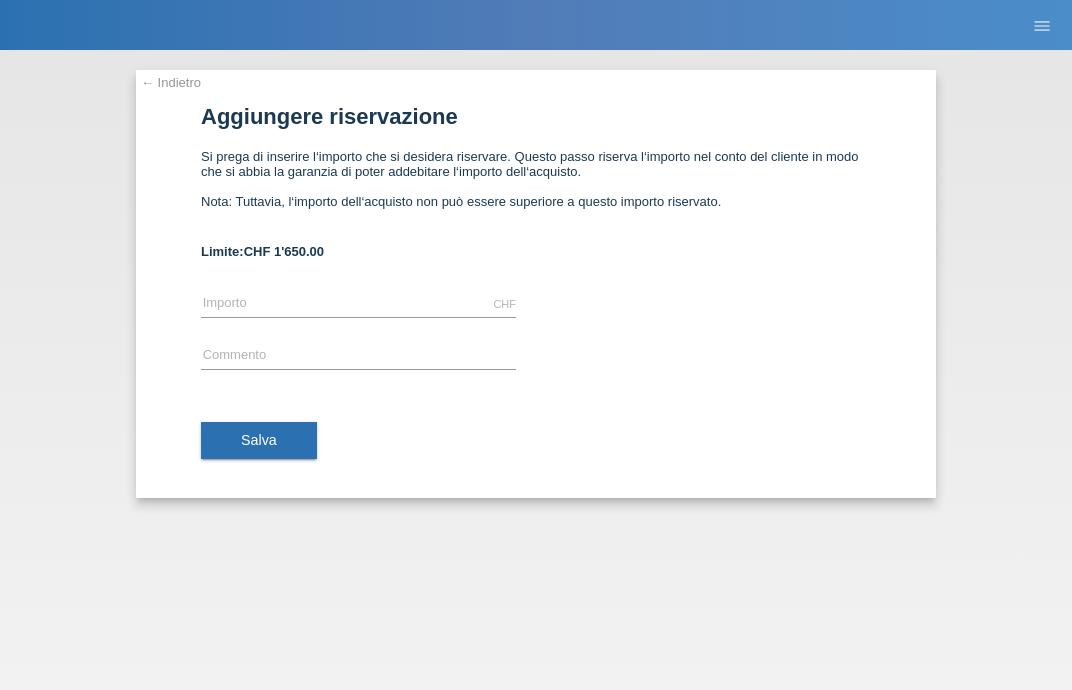 scroll, scrollTop: 0, scrollLeft: 0, axis: both 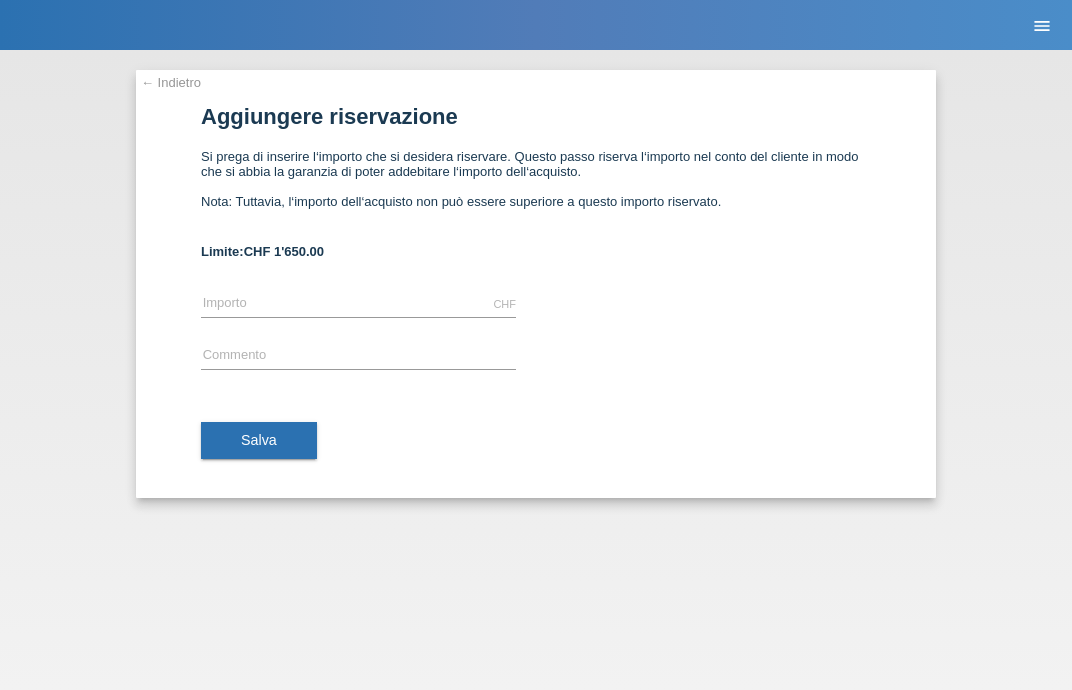 click on "menu" at bounding box center (1042, 26) 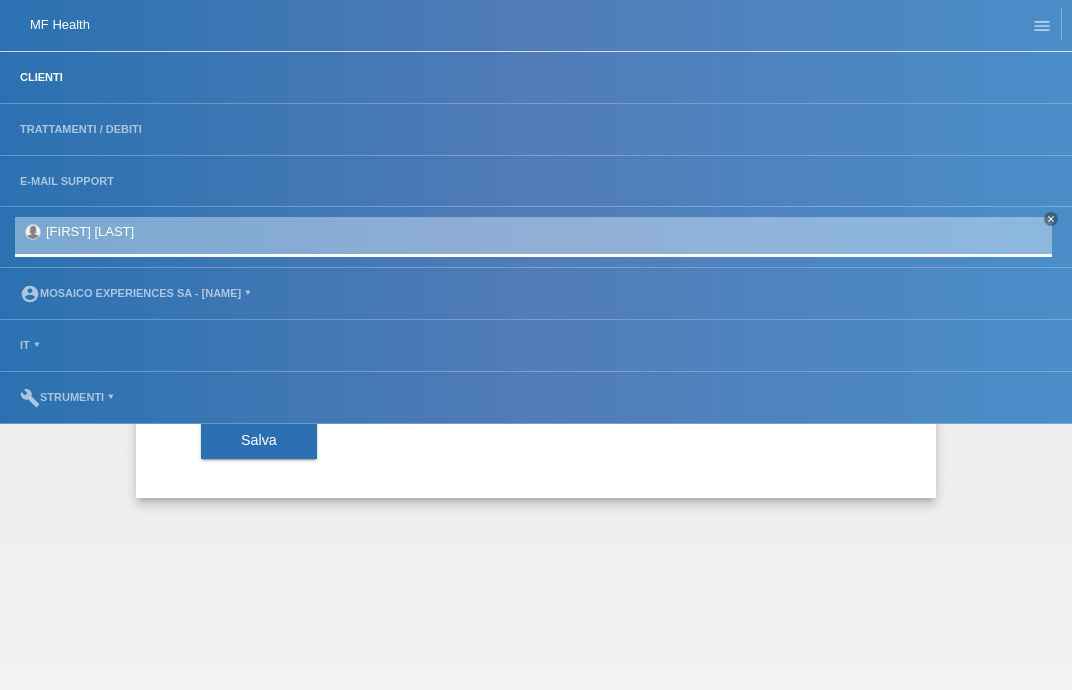 click on "Clienti" at bounding box center (41, 77) 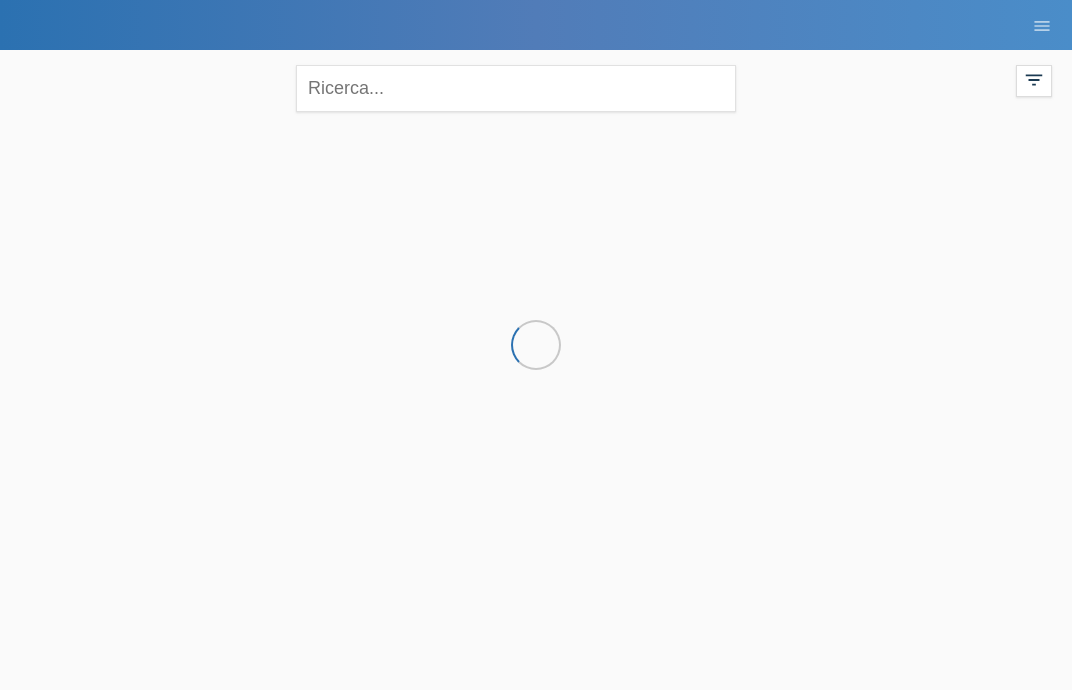 scroll, scrollTop: 0, scrollLeft: 0, axis: both 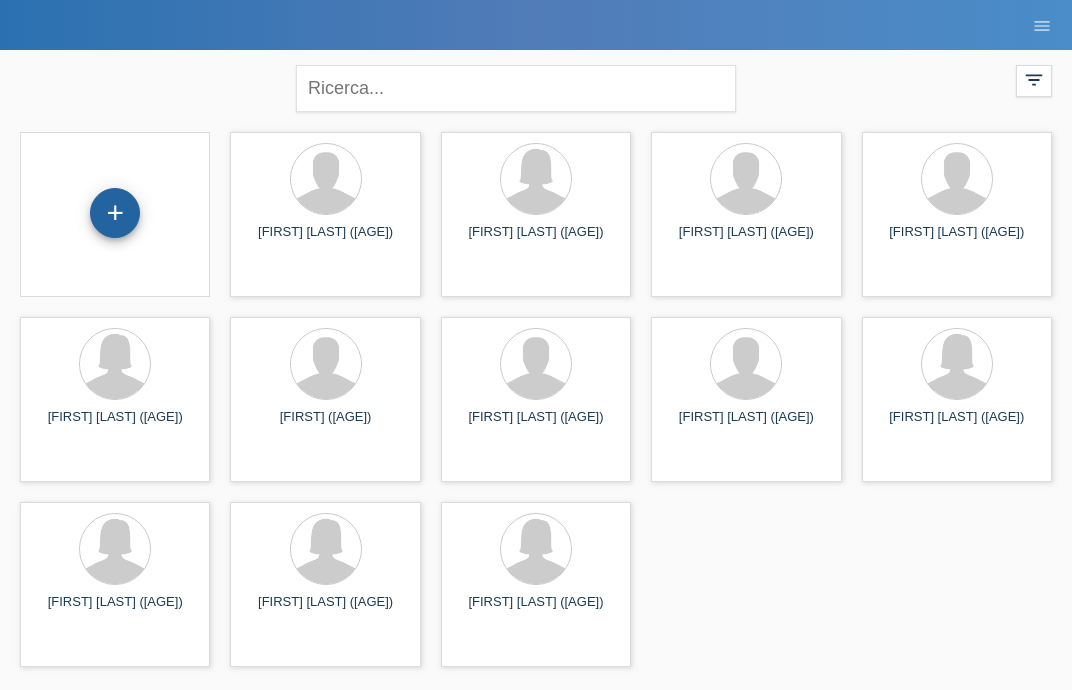 click on "+" at bounding box center (115, 213) 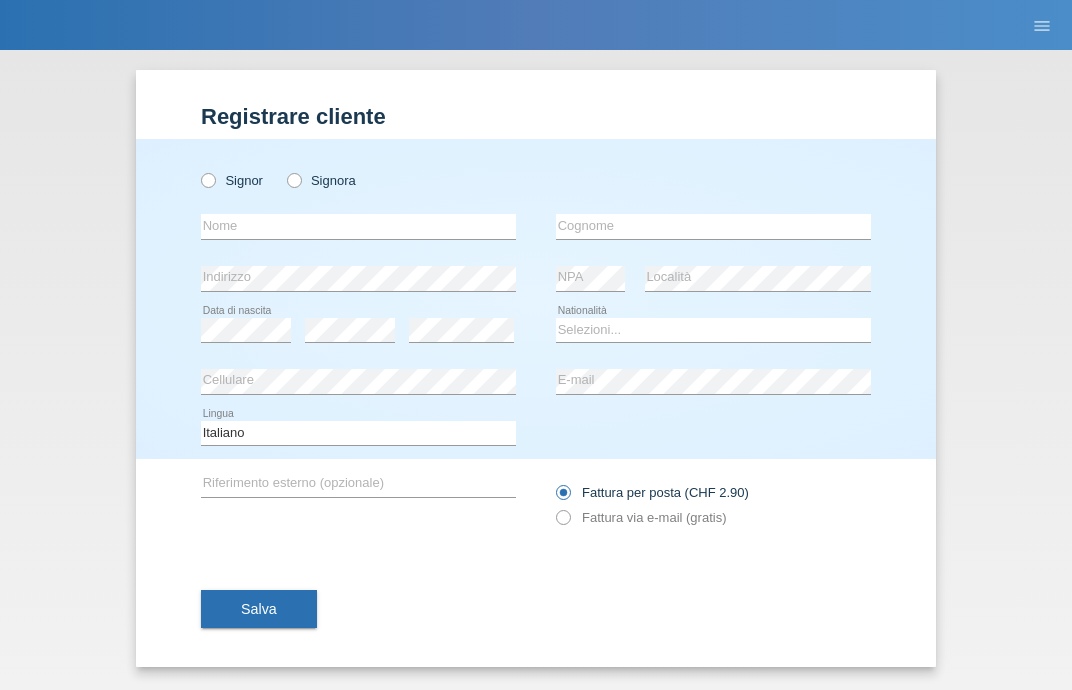 scroll, scrollTop: 0, scrollLeft: 0, axis: both 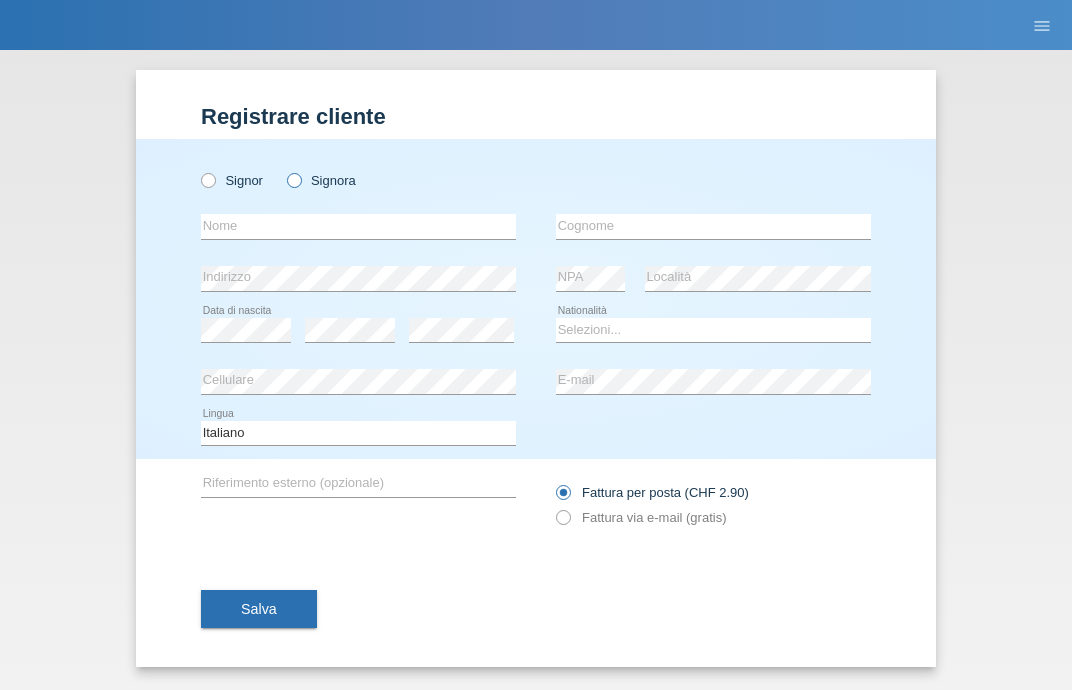 click at bounding box center (198, 170) 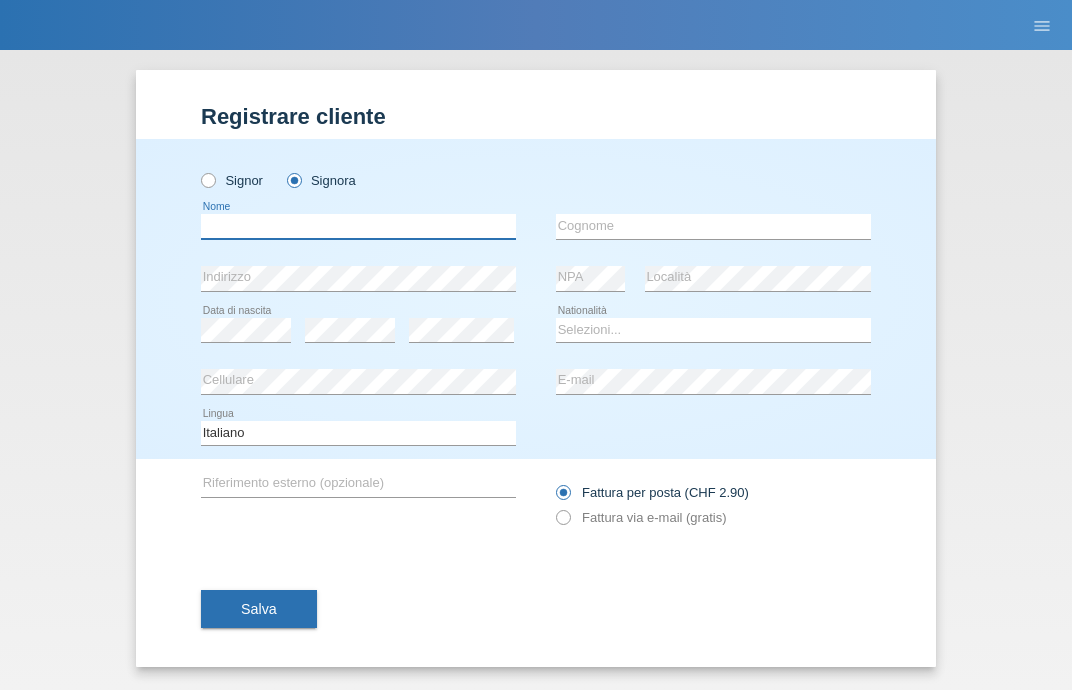 click at bounding box center [358, 226] 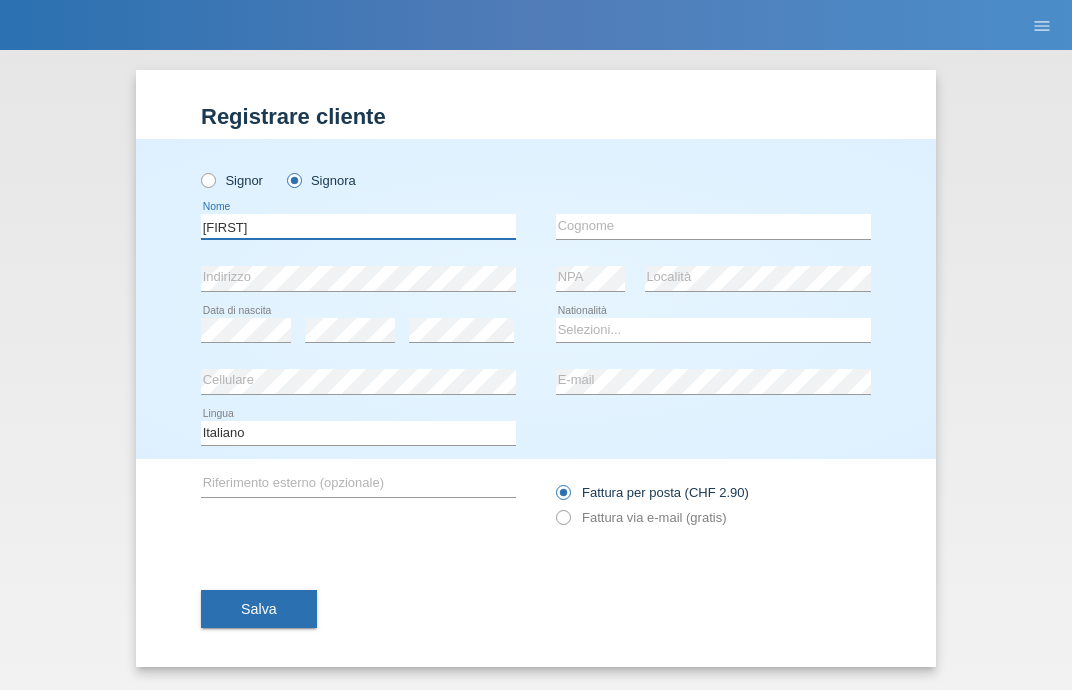 type on "francesca" 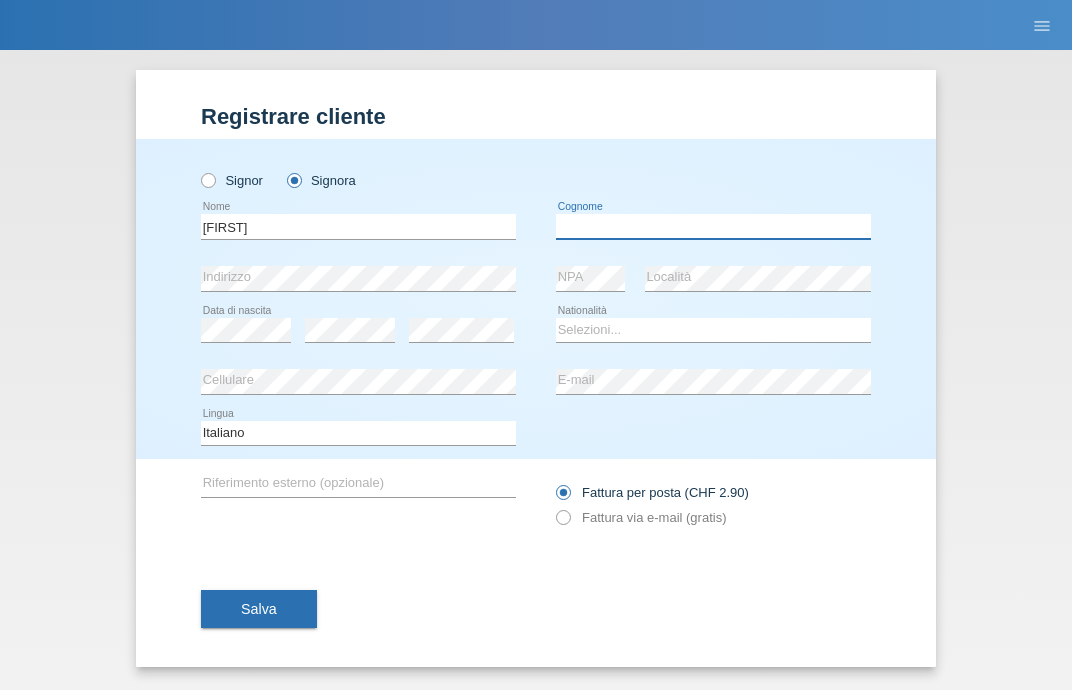 click at bounding box center (713, 226) 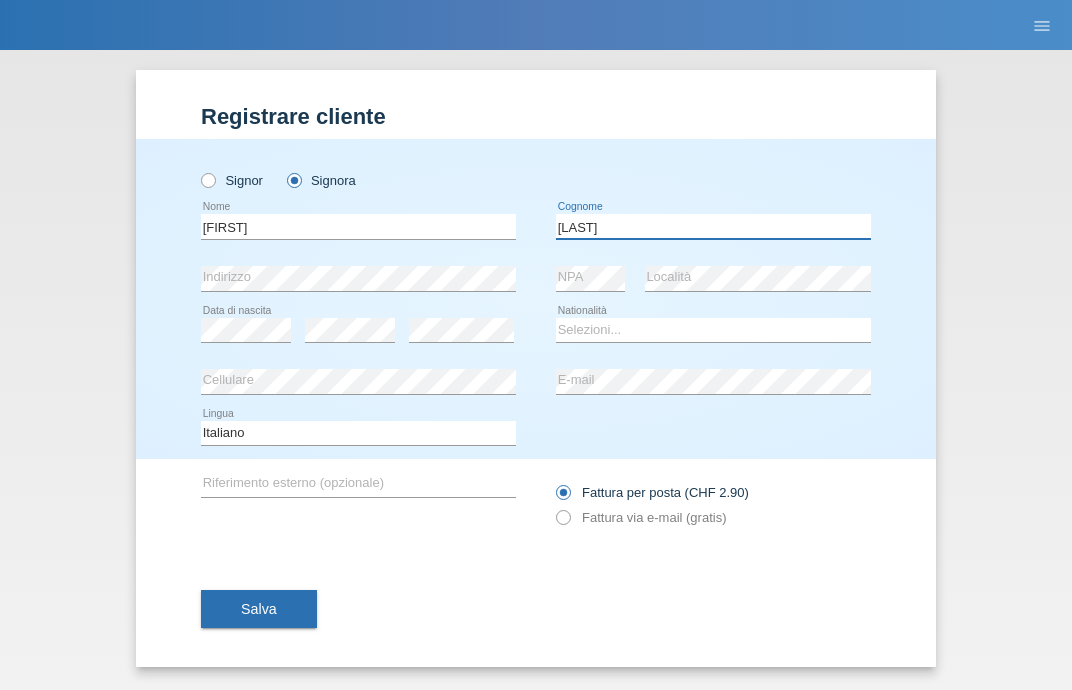 type on "betti" 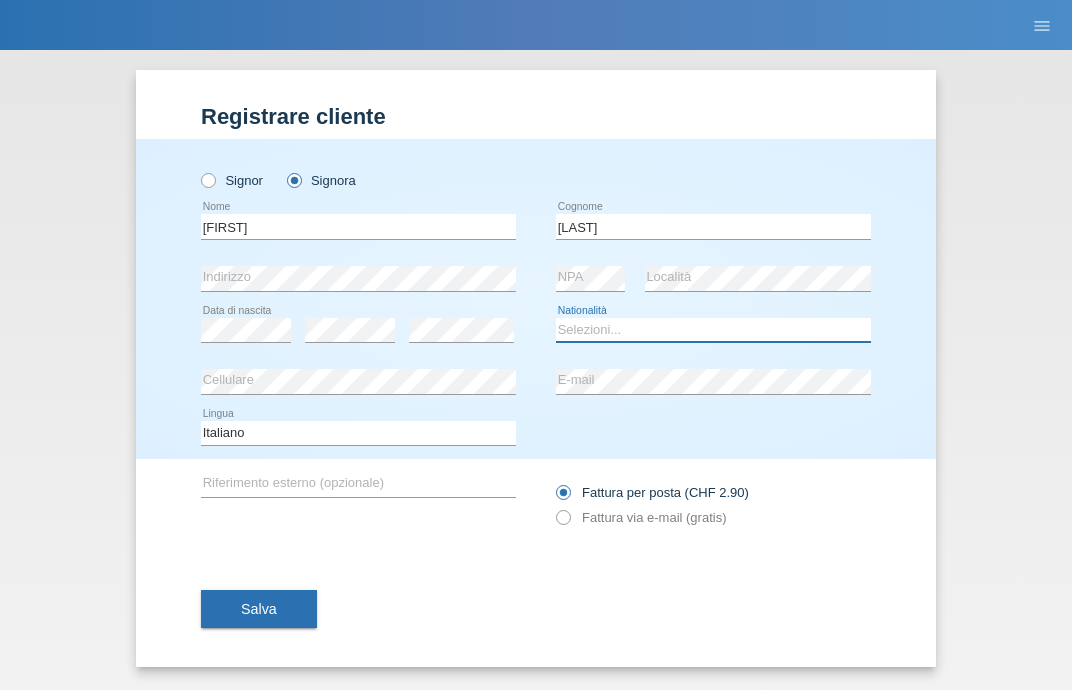 click on "Selezioni...
Svizzera
Austria
Germania
Liechtenstein
------------
Afghanistan
Albania
Algeria
Andorra
Angola
Anguilla Antartide" at bounding box center [713, 330] 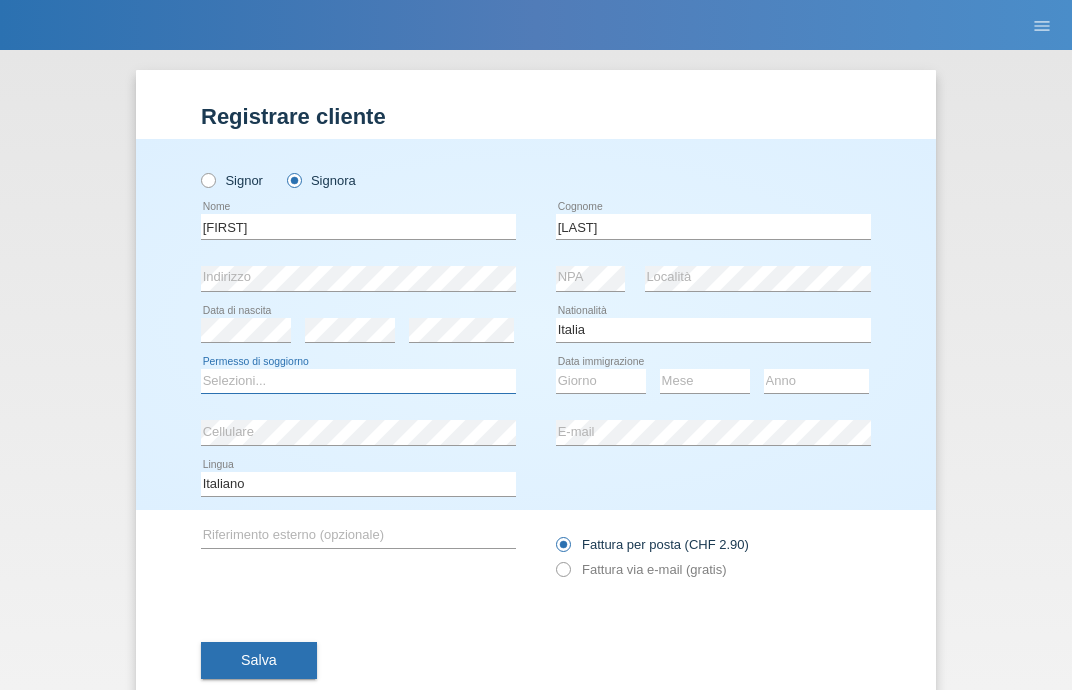 click on "Selezioni...
C
B
B - Status di rifugiato
Altro" at bounding box center [358, 381] 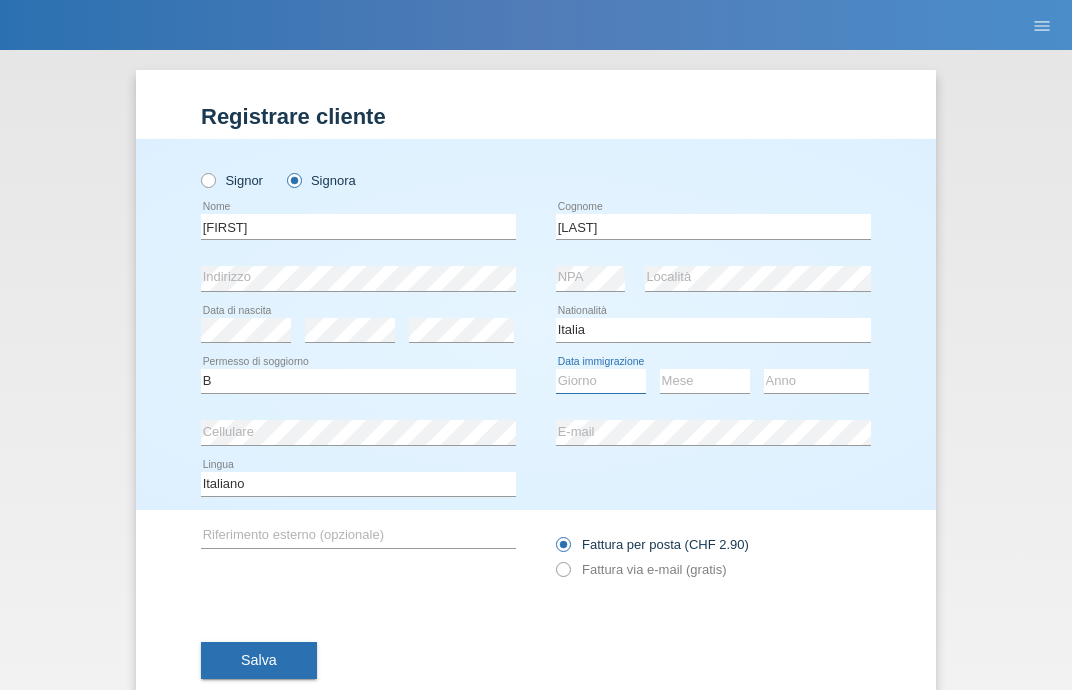 click on "Giorno
01
02
03
04
05
06
07
08
09
10" at bounding box center [601, 381] 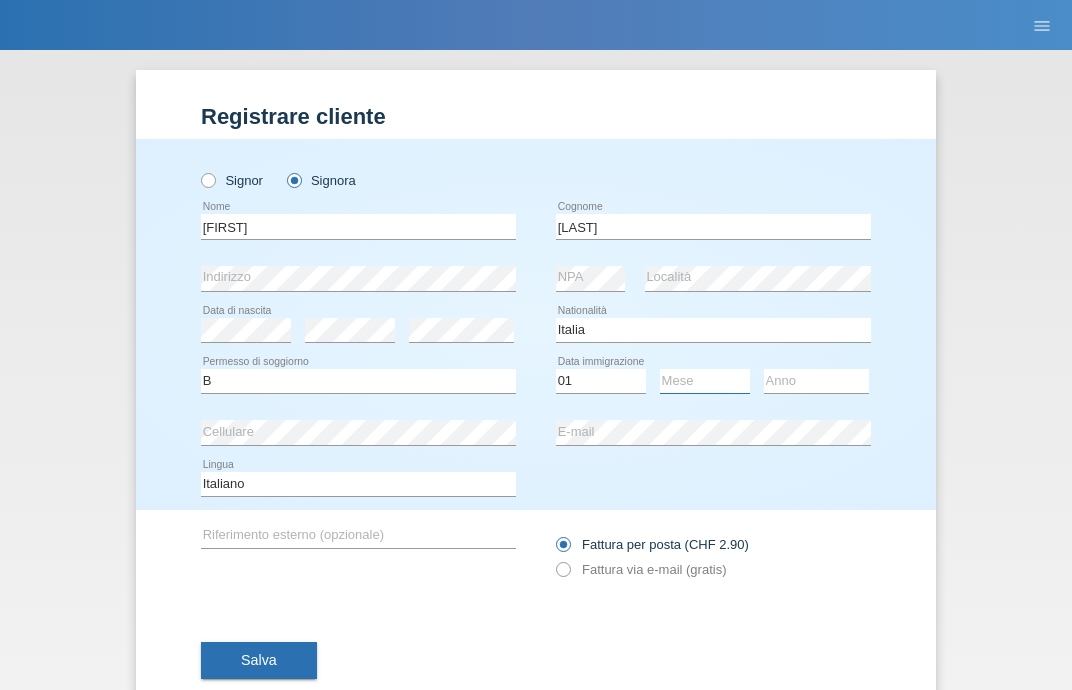 click on "Mese
01
02
03
04
05
06
07
08
09
10 11" at bounding box center (705, 381) 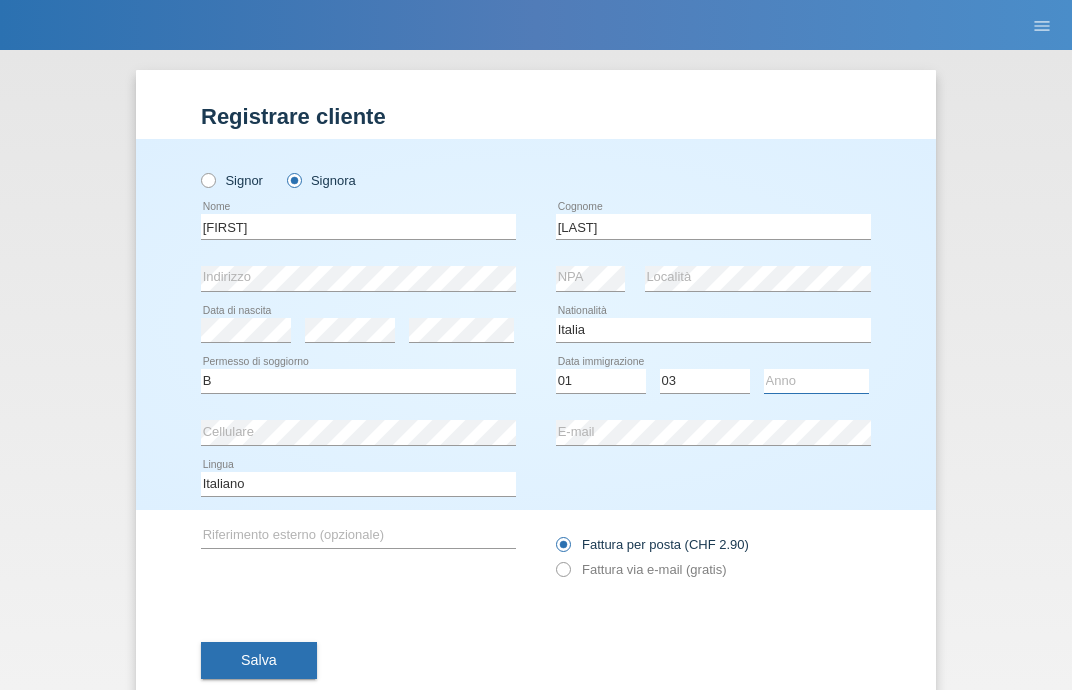 click on "Anno
2025
2024
2023
2022
2021
2020
2019
2018
2017 2016 2015 2014 2013 2012 2011 2010 2009 2008 2007 2006 2005 2004 2003 2002 2001" at bounding box center [816, 381] 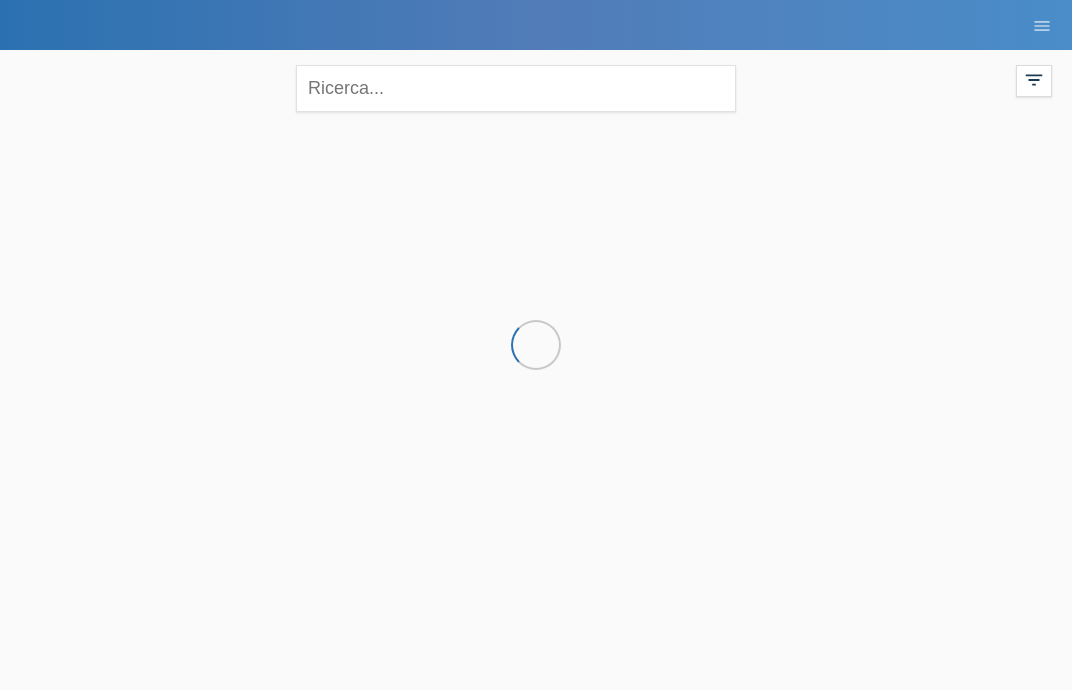 scroll, scrollTop: 0, scrollLeft: 0, axis: both 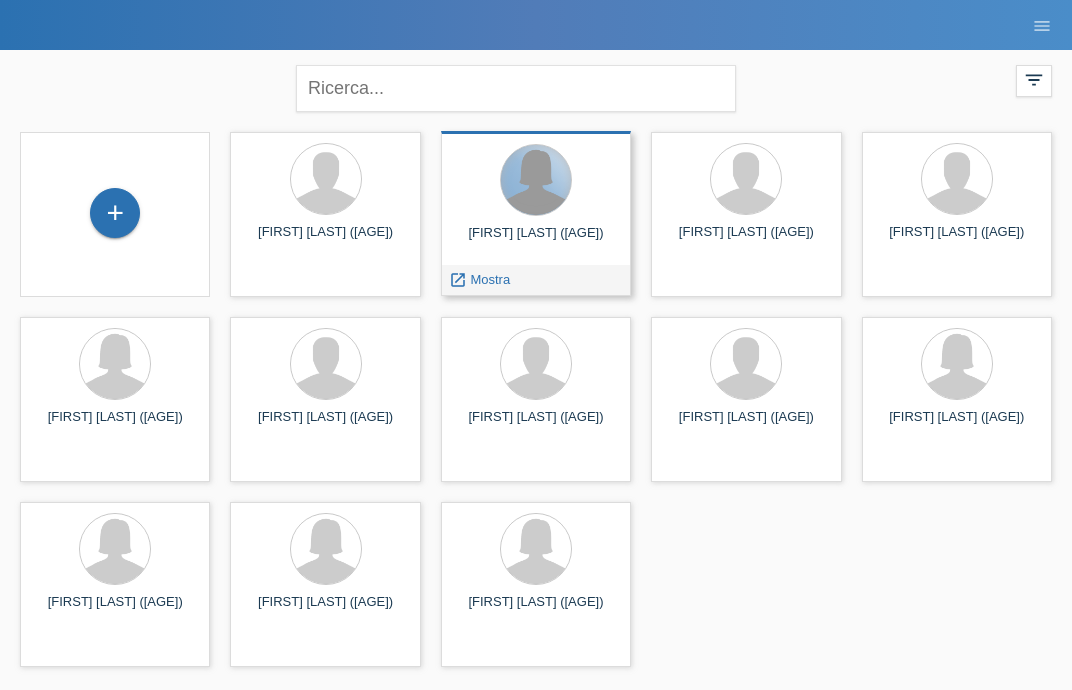 click at bounding box center (536, 180) 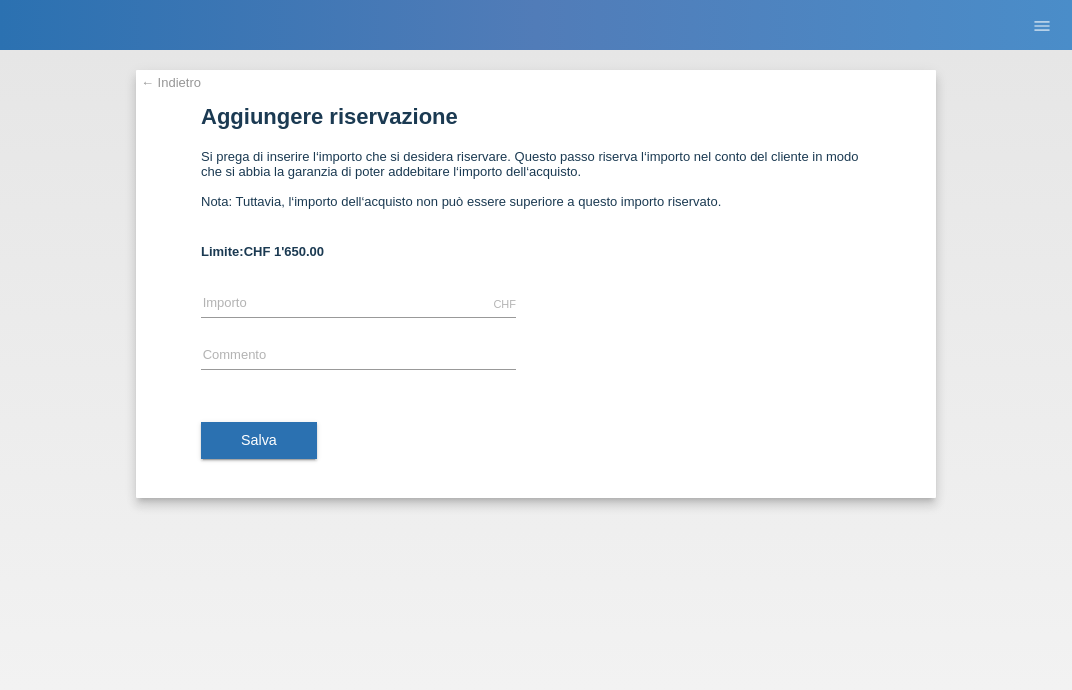 scroll, scrollTop: 0, scrollLeft: 0, axis: both 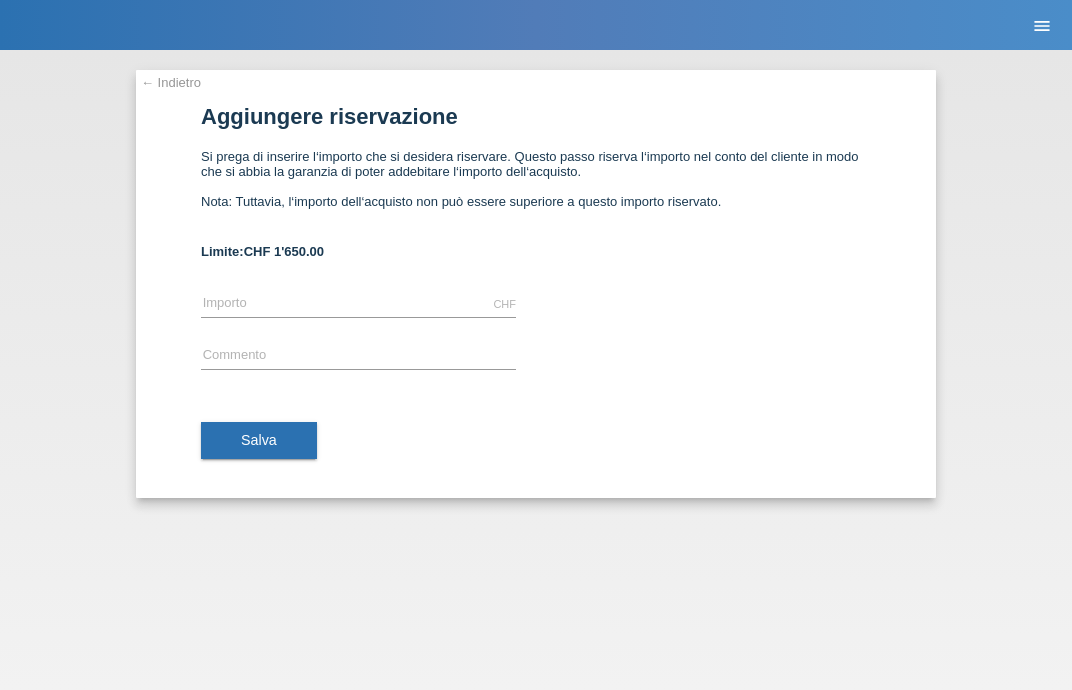 click on "menu" at bounding box center [1042, 26] 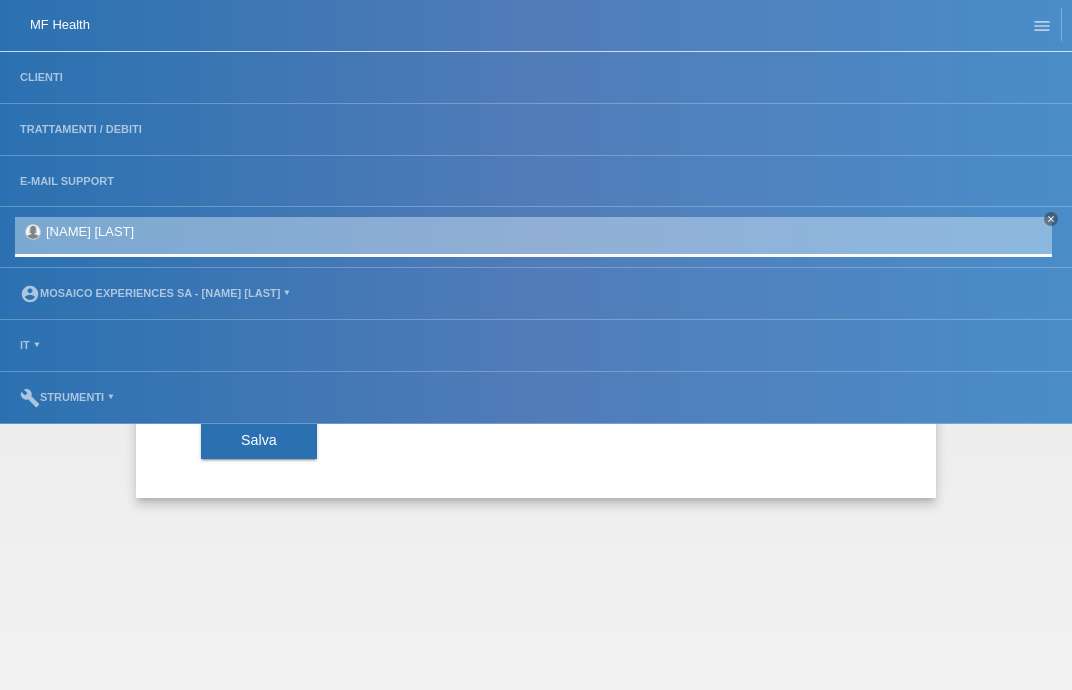 click on "Clienti" at bounding box center [536, 78] 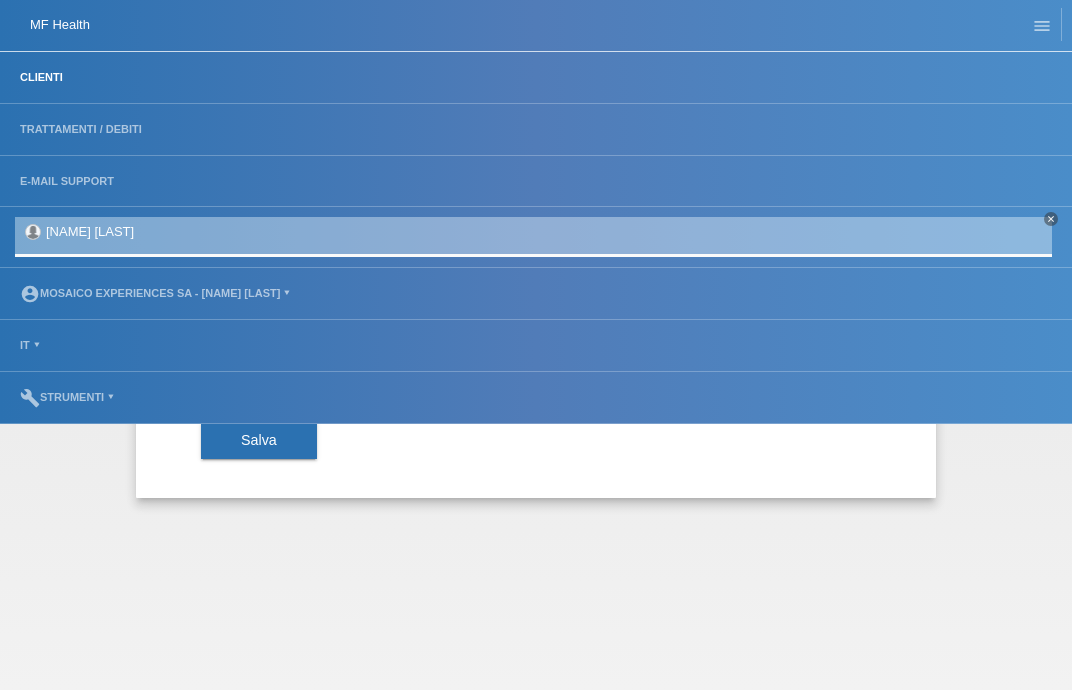 click on "Clienti" at bounding box center (41, 77) 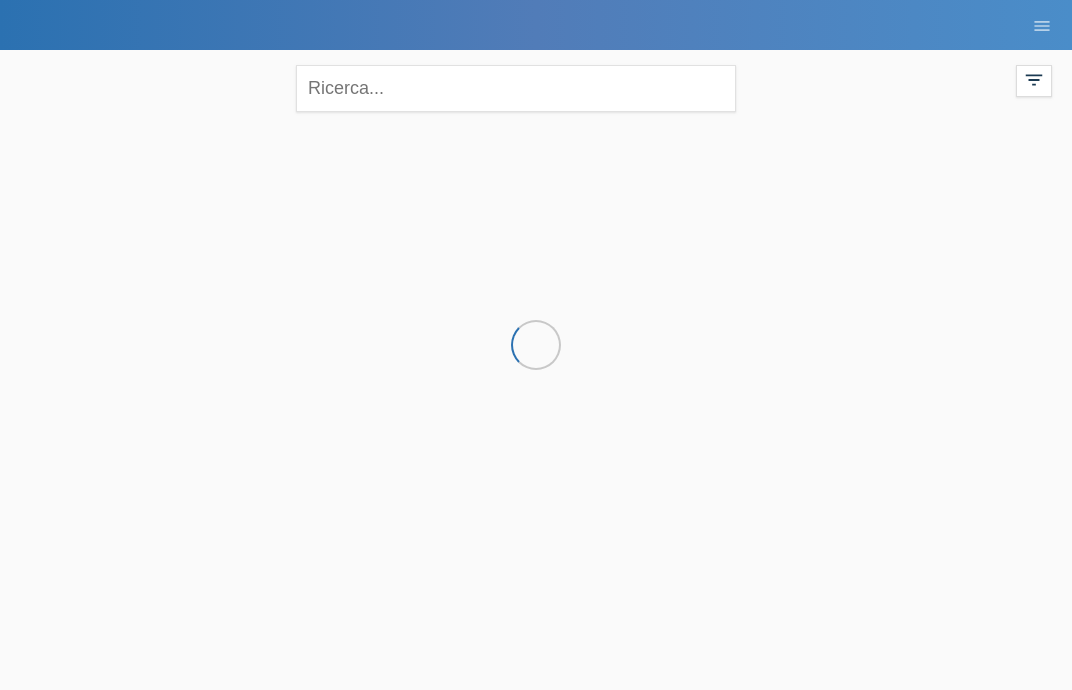 scroll, scrollTop: 0, scrollLeft: 0, axis: both 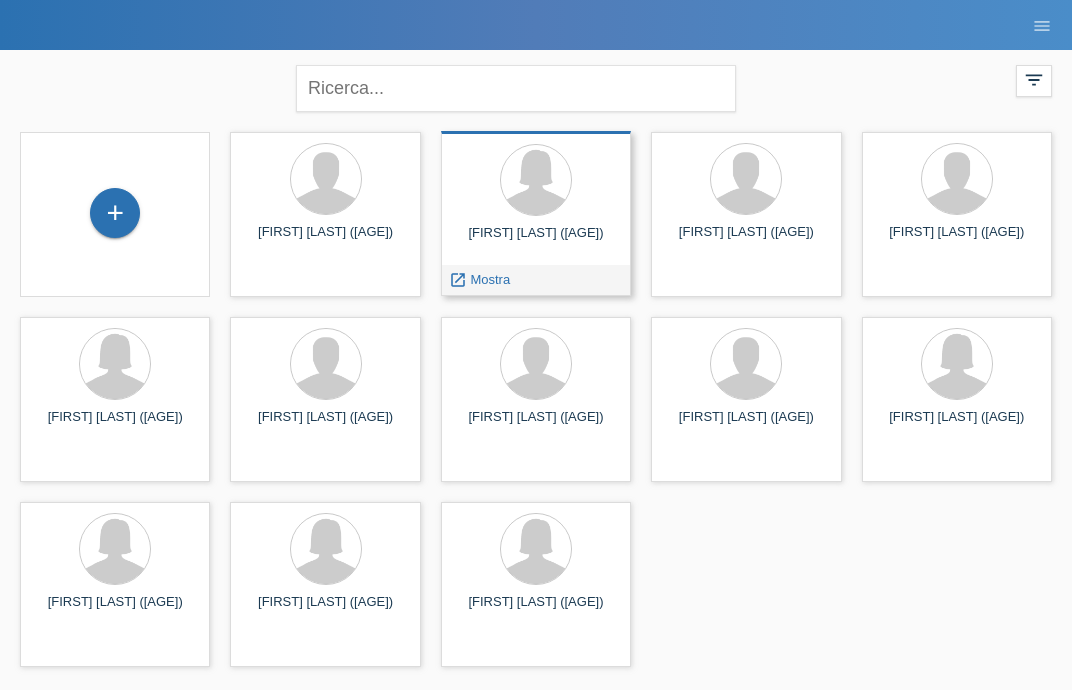 click on "[FIRST] [LAST] ([AGE])" at bounding box center (325, 240) 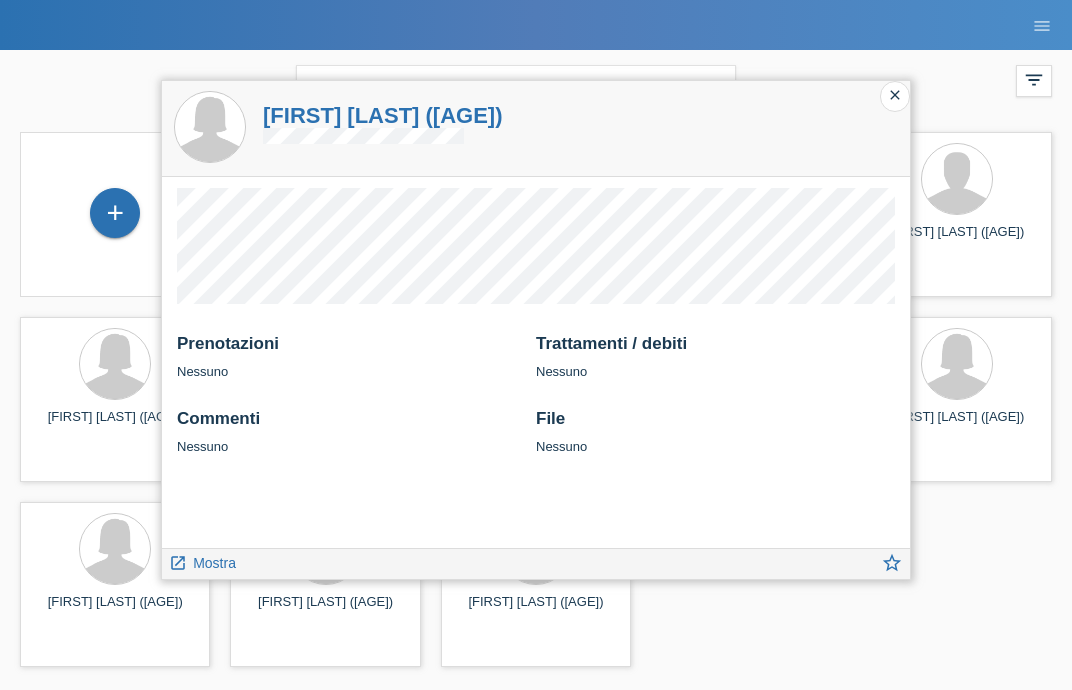 click on "close" at bounding box center (895, 95) 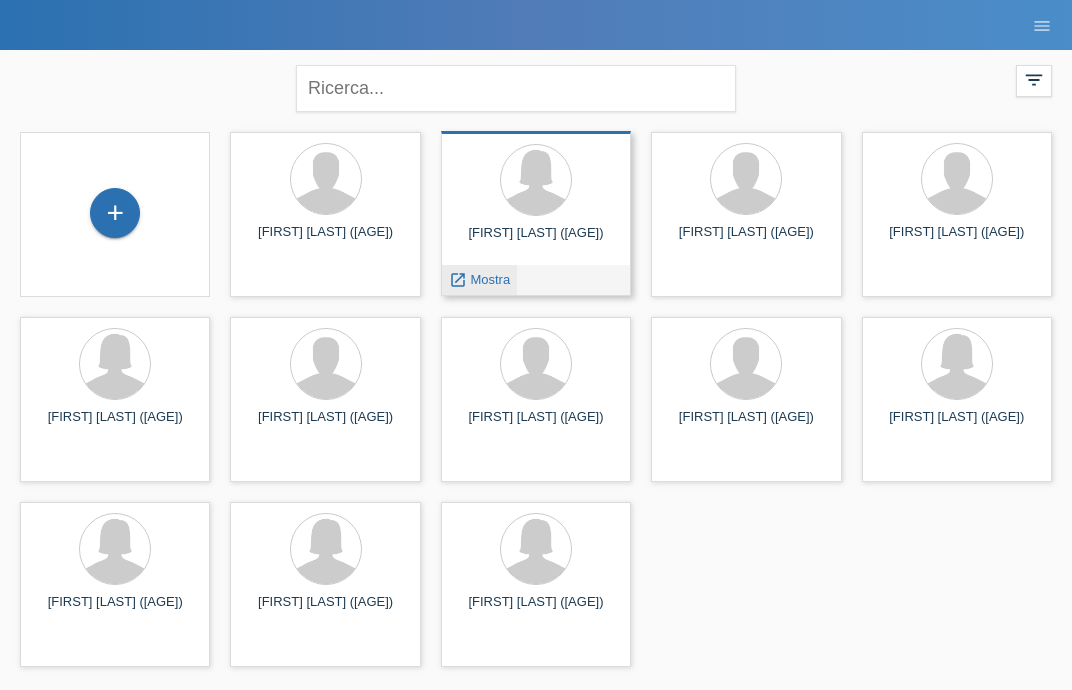 click on "Mostra" at bounding box center (280, 310) 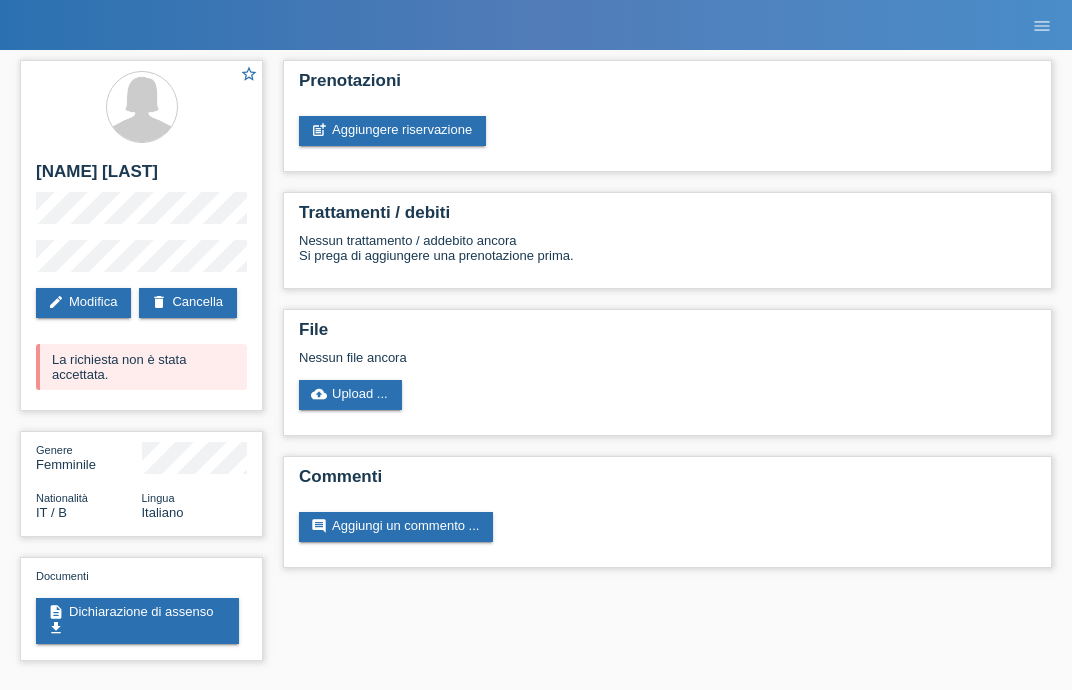 scroll, scrollTop: 0, scrollLeft: 0, axis: both 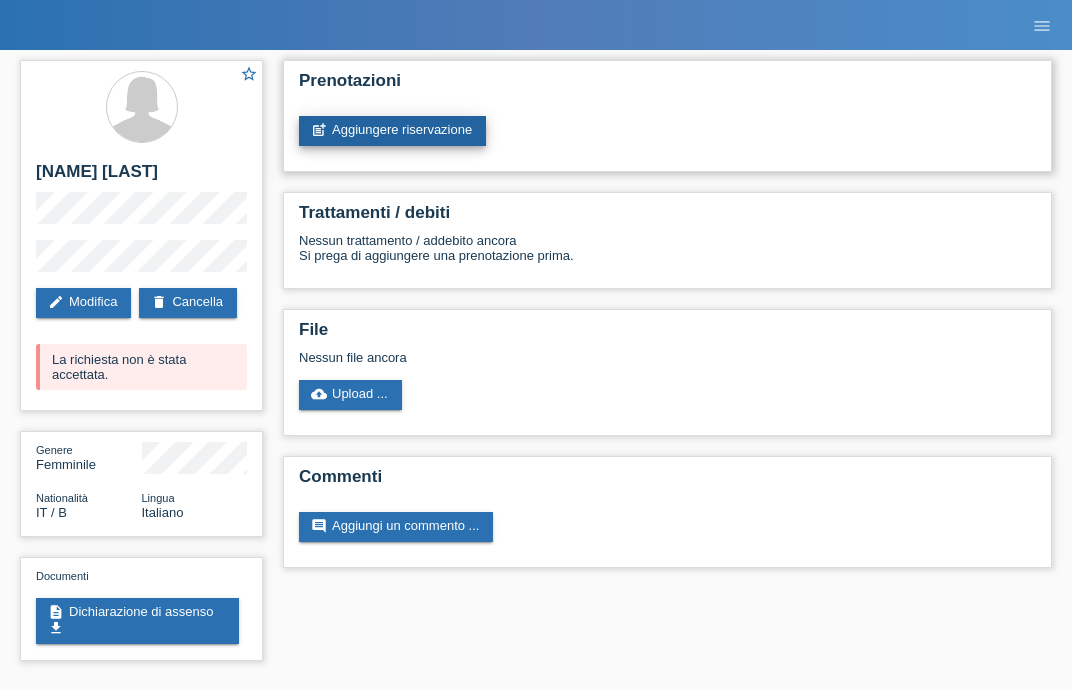 click on "post_add  Aggiungere riservazione" at bounding box center (392, 131) 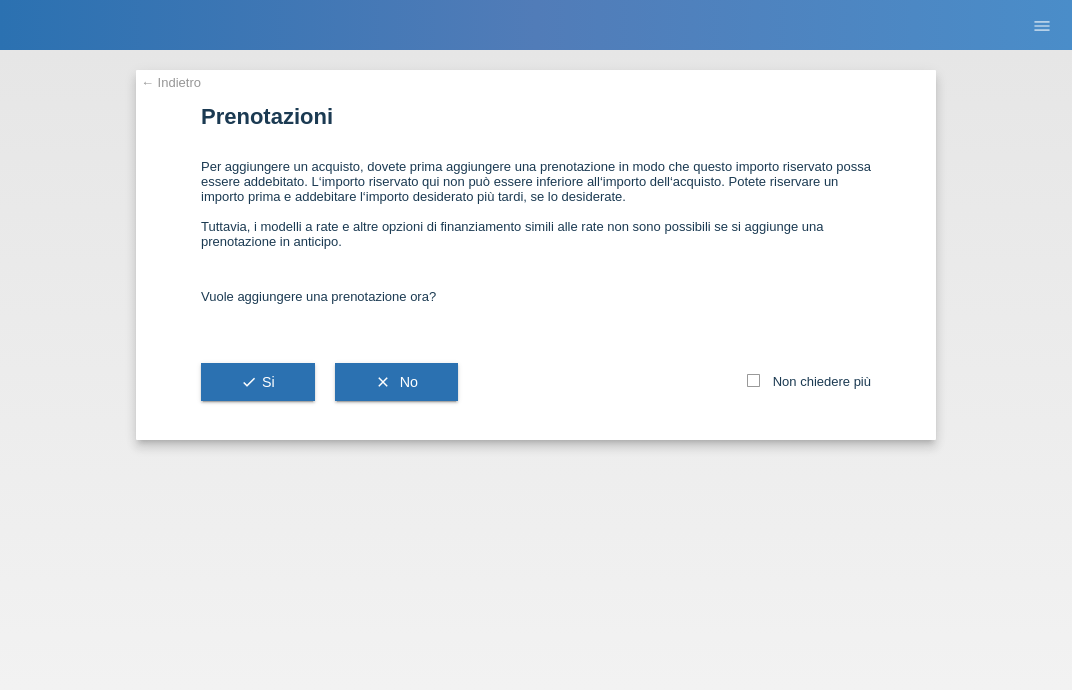 scroll, scrollTop: 0, scrollLeft: 0, axis: both 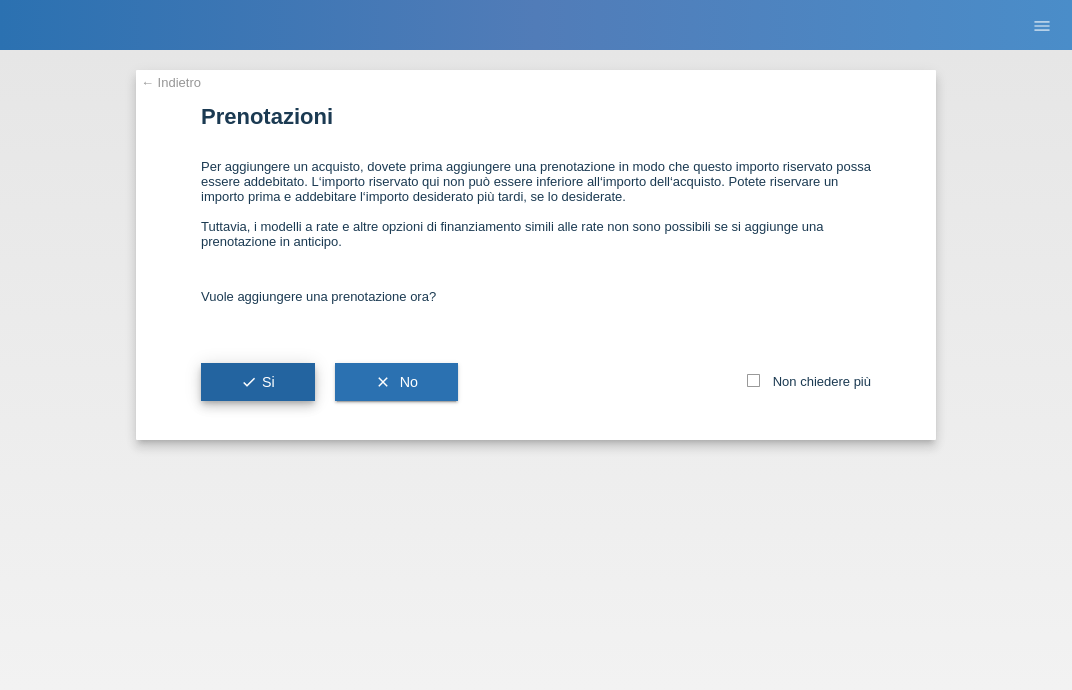 click on "check  Si" at bounding box center (258, 382) 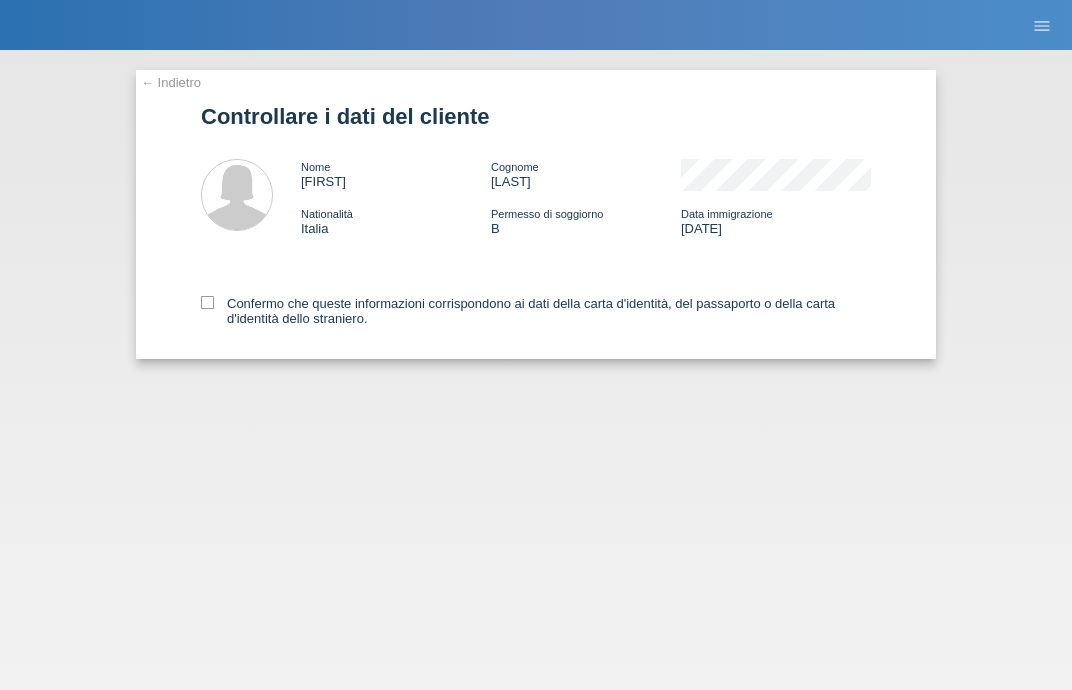 scroll, scrollTop: 0, scrollLeft: 0, axis: both 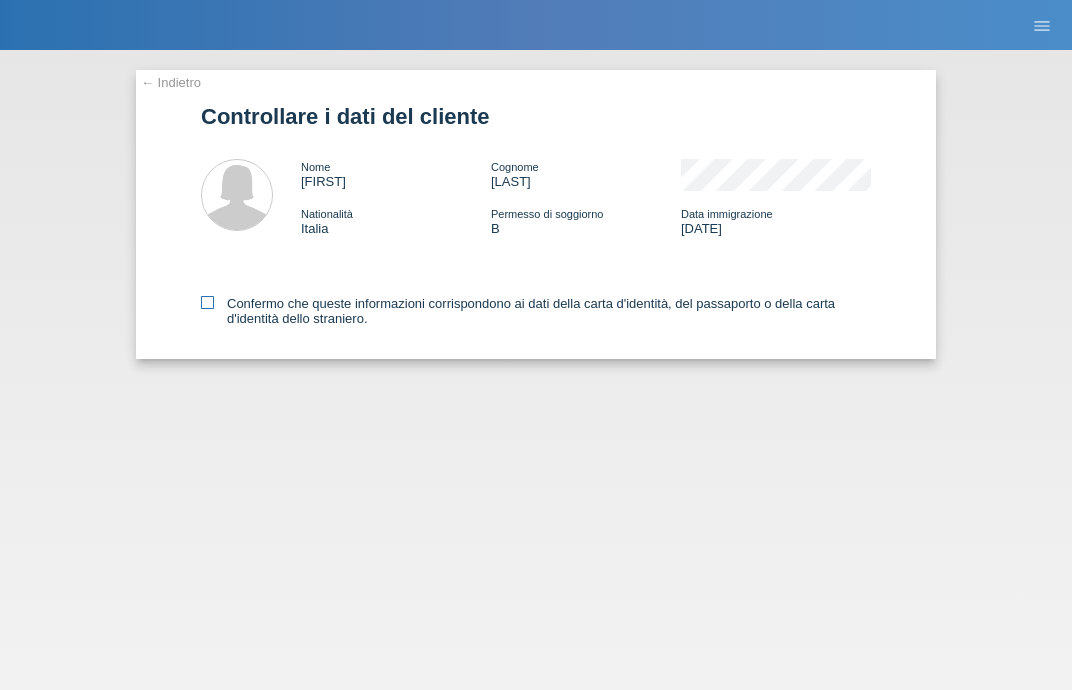 click on "Confermo che queste informazioni corrispondono ai dati della carta d'identità, del passaporto o della carta d'identità dello straniero." at bounding box center [536, 311] 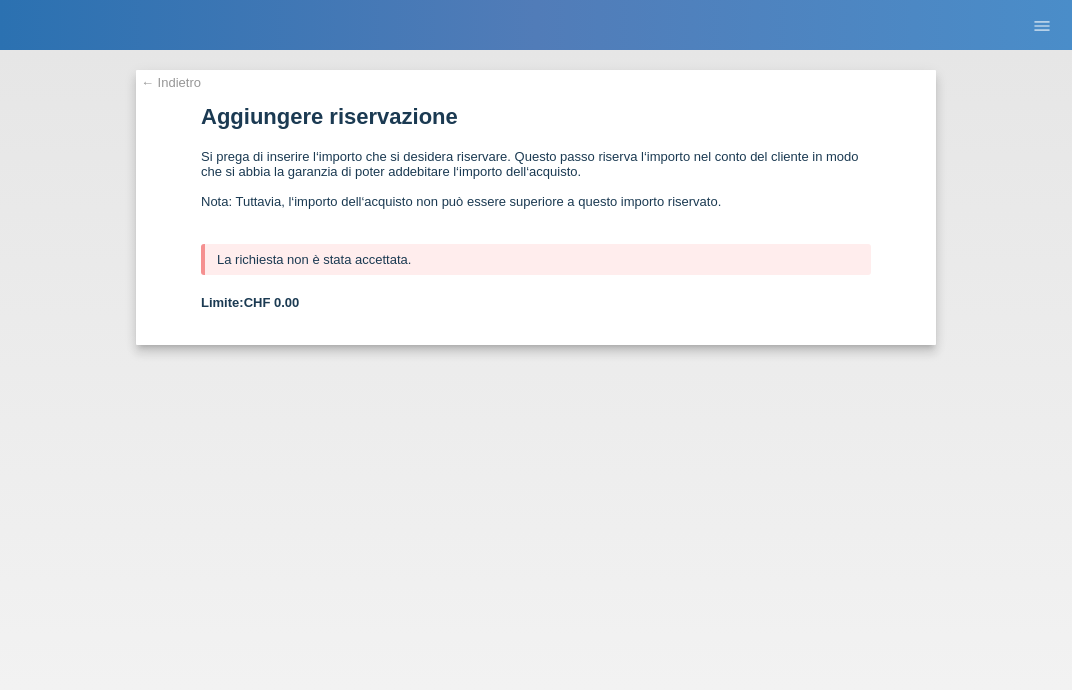 scroll, scrollTop: 0, scrollLeft: 0, axis: both 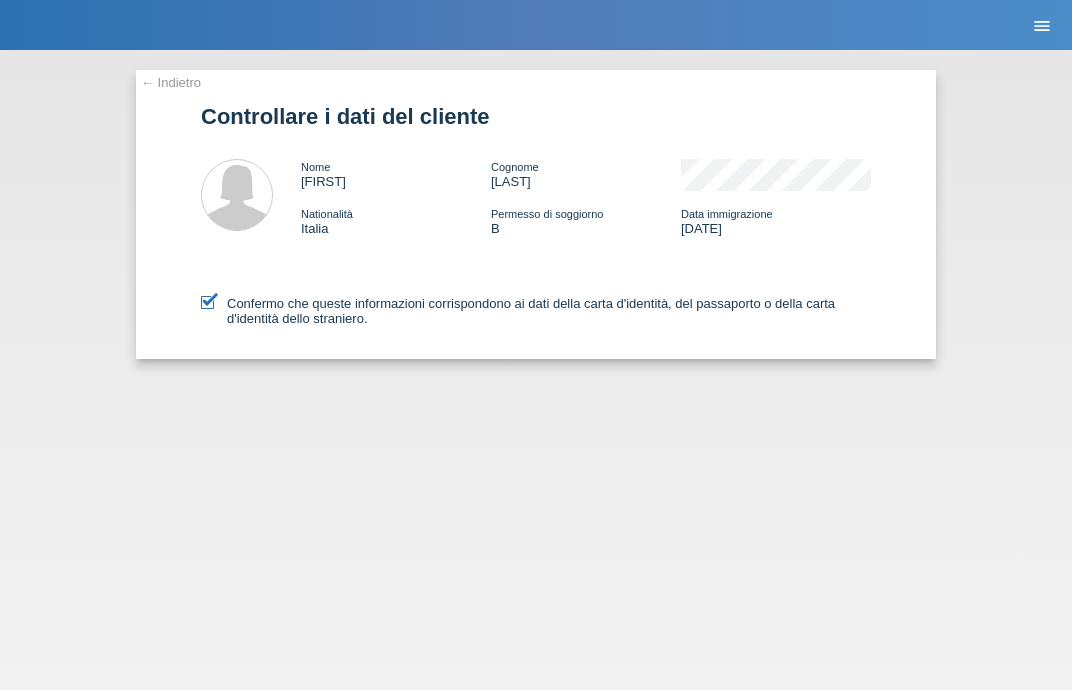 click on "menu" at bounding box center [1042, 26] 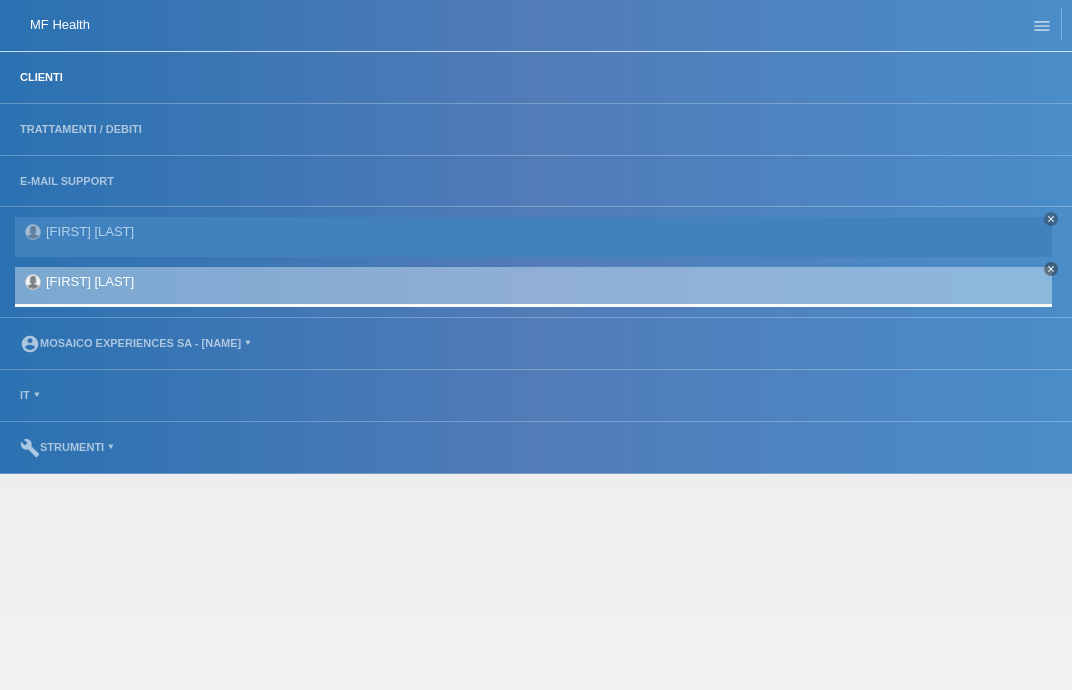 click on "Clienti" at bounding box center (41, 77) 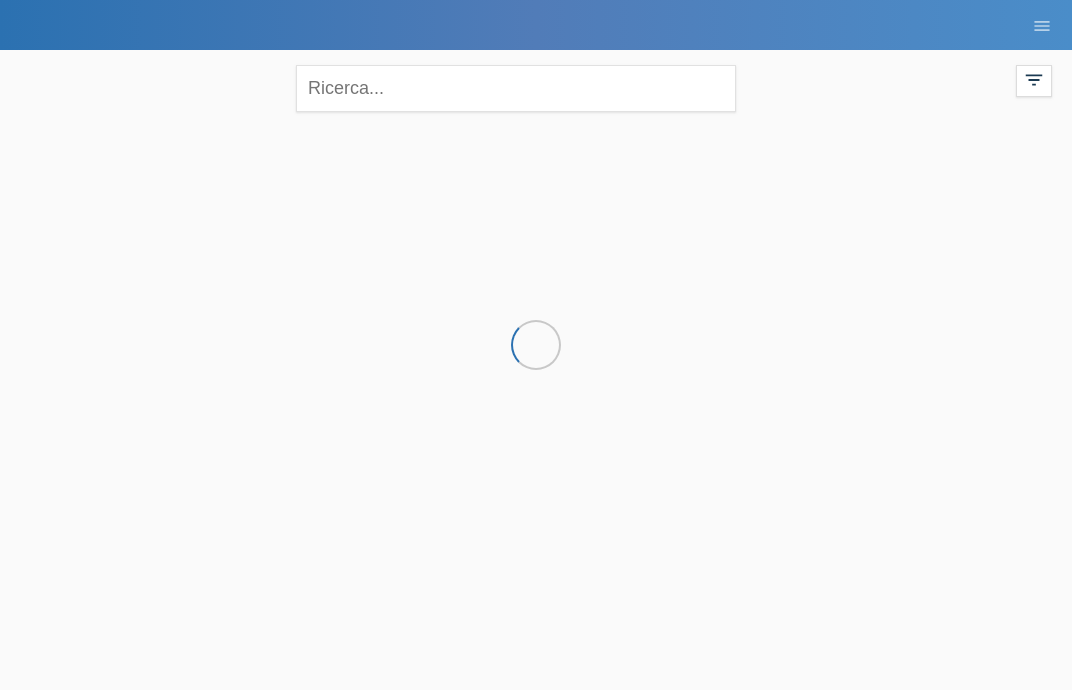scroll, scrollTop: 0, scrollLeft: 0, axis: both 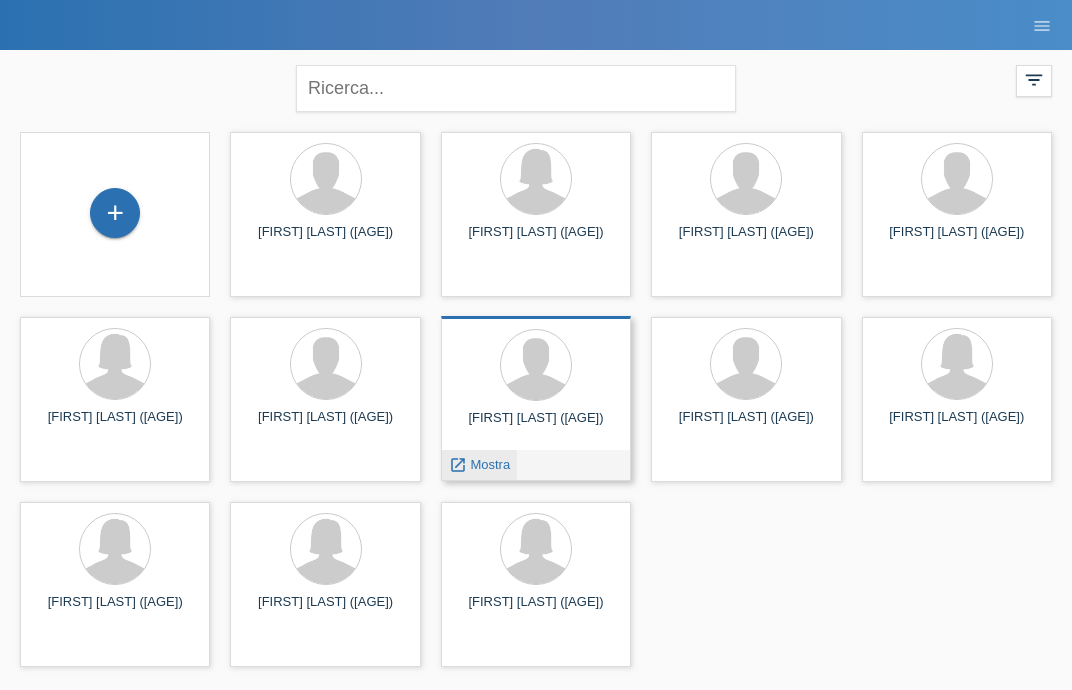 click on "Mostra" at bounding box center [280, 310] 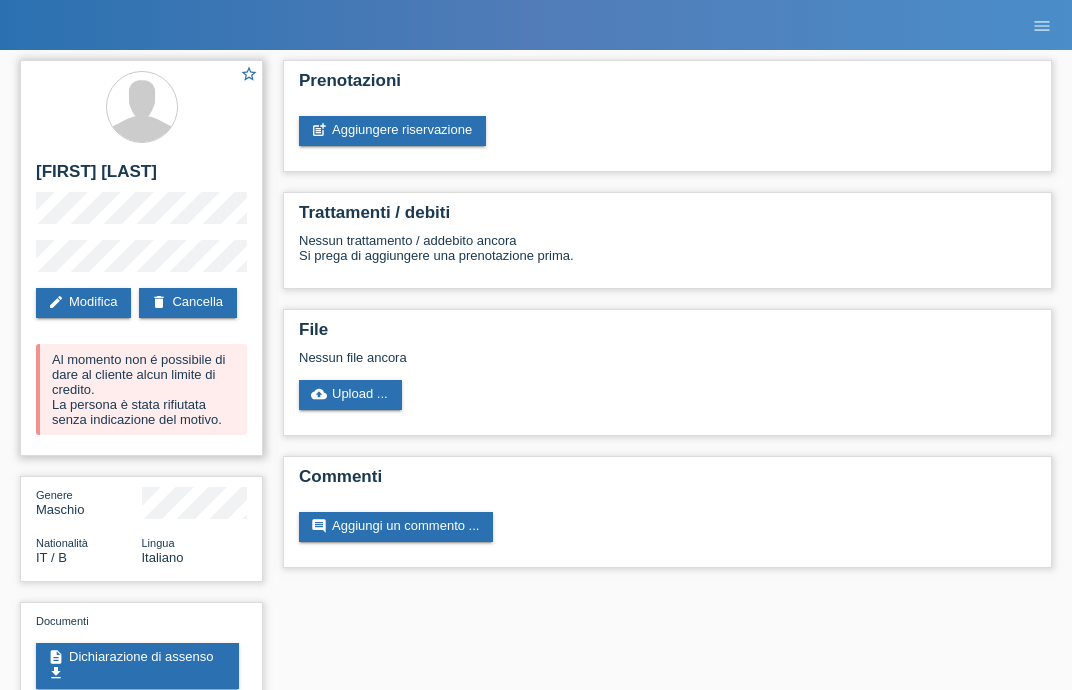 scroll, scrollTop: 0, scrollLeft: 0, axis: both 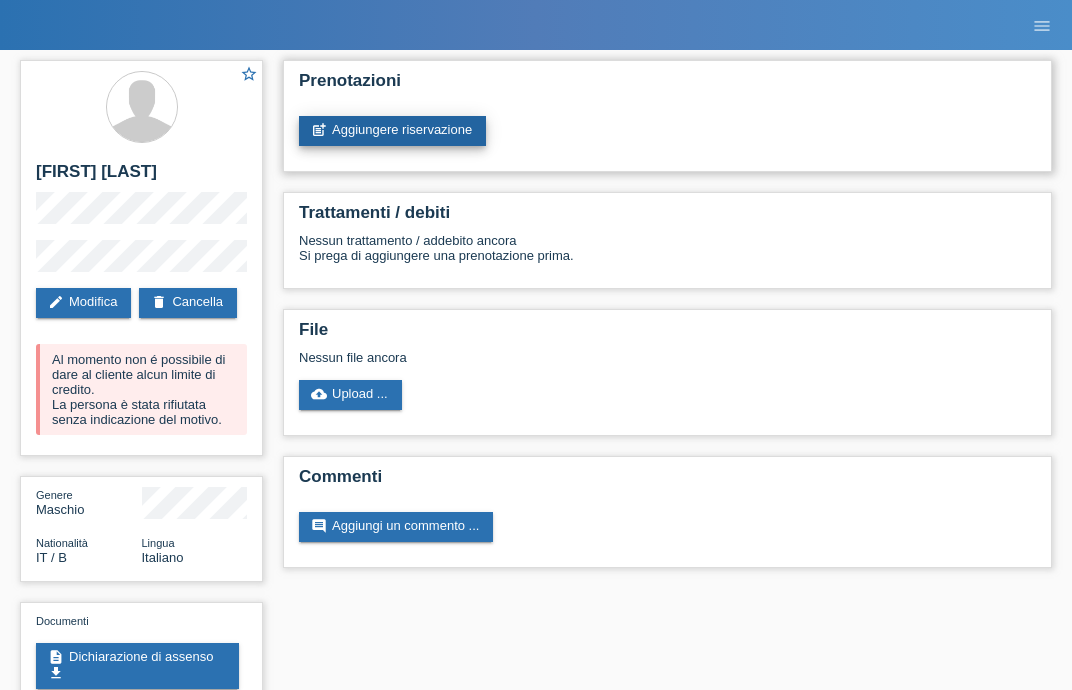 click on "post_add  Aggiungere riservazione" at bounding box center (392, 131) 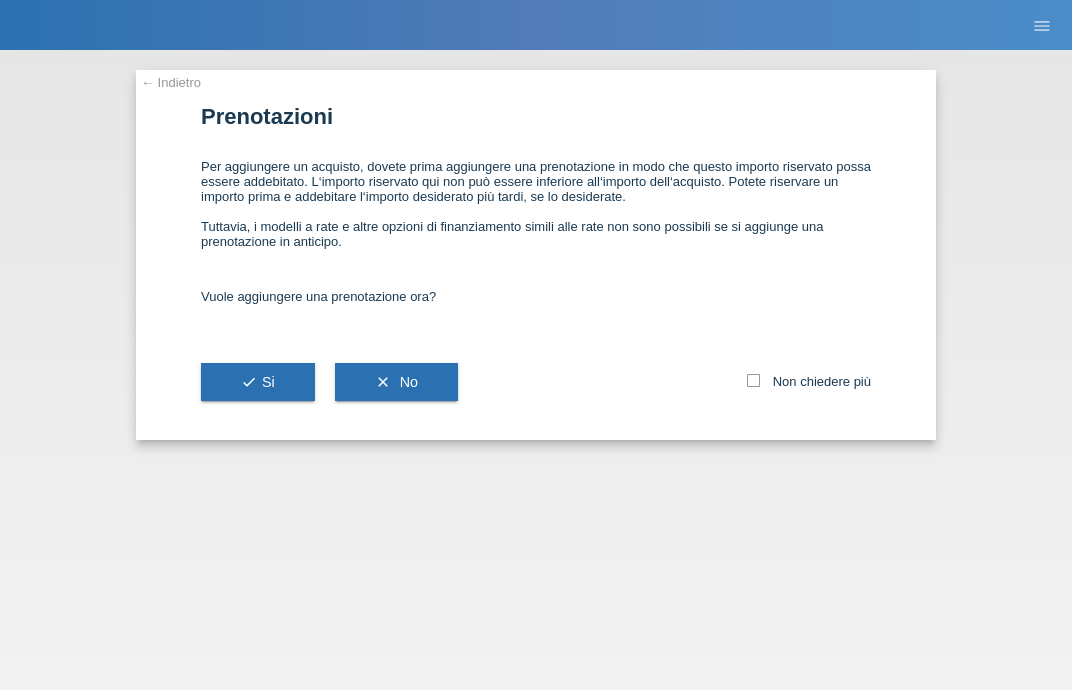 scroll, scrollTop: 0, scrollLeft: 0, axis: both 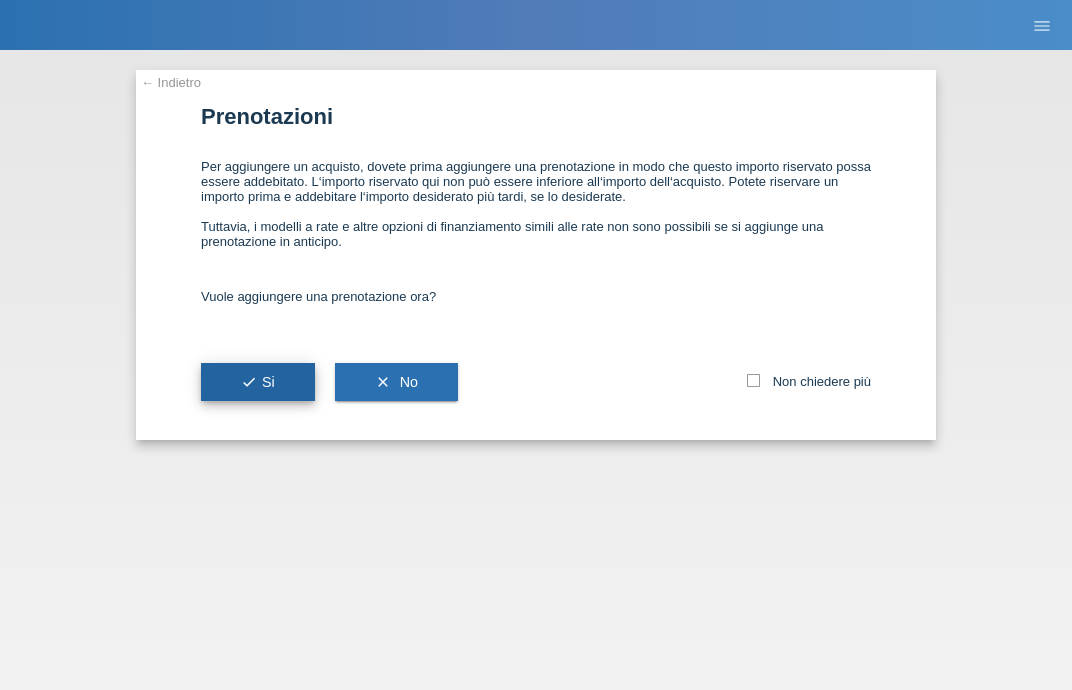 click on "check  Si" at bounding box center [258, 382] 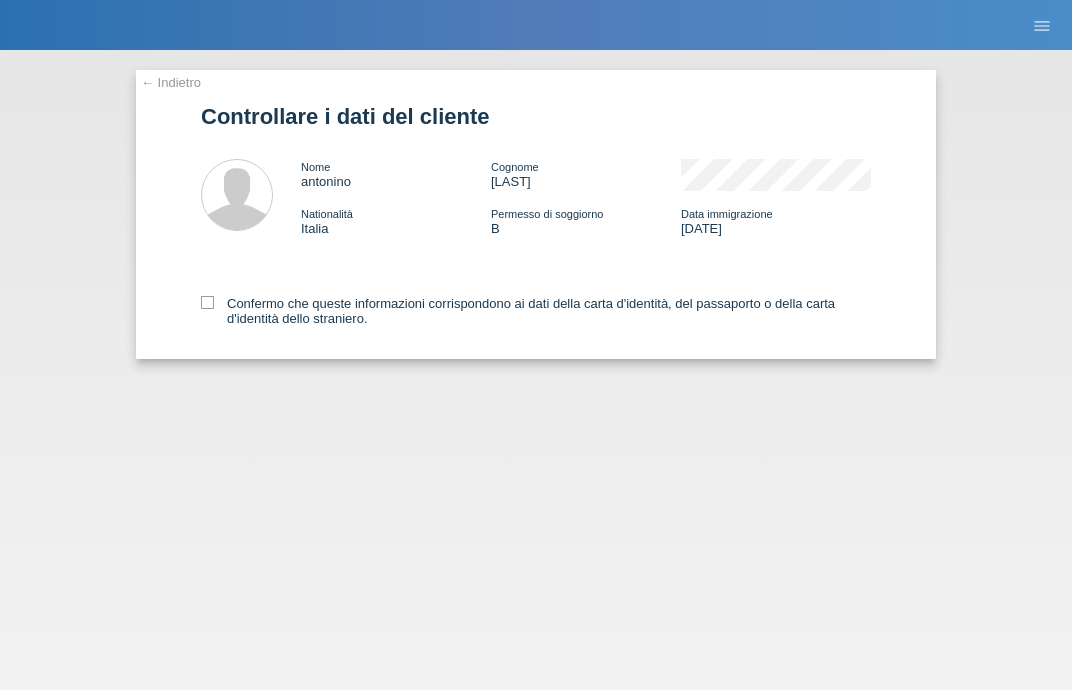 scroll, scrollTop: 0, scrollLeft: 0, axis: both 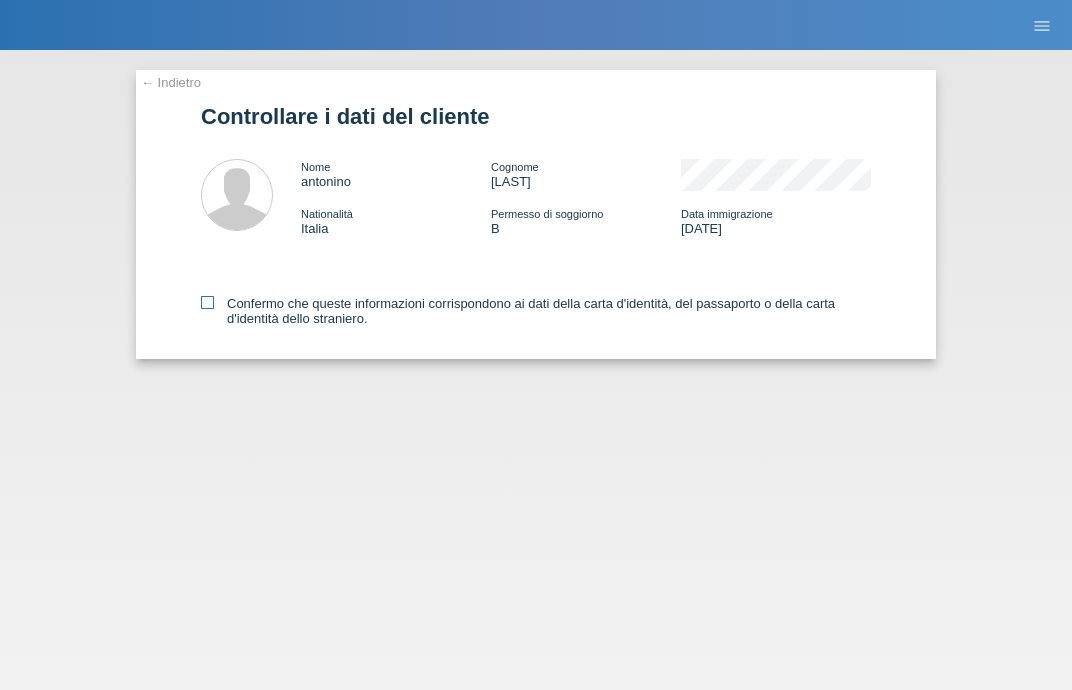 click on "Confermo che queste informazioni corrispondono ai dati della carta d'identità, del passaporto o della carta d'identità dello straniero." at bounding box center (536, 311) 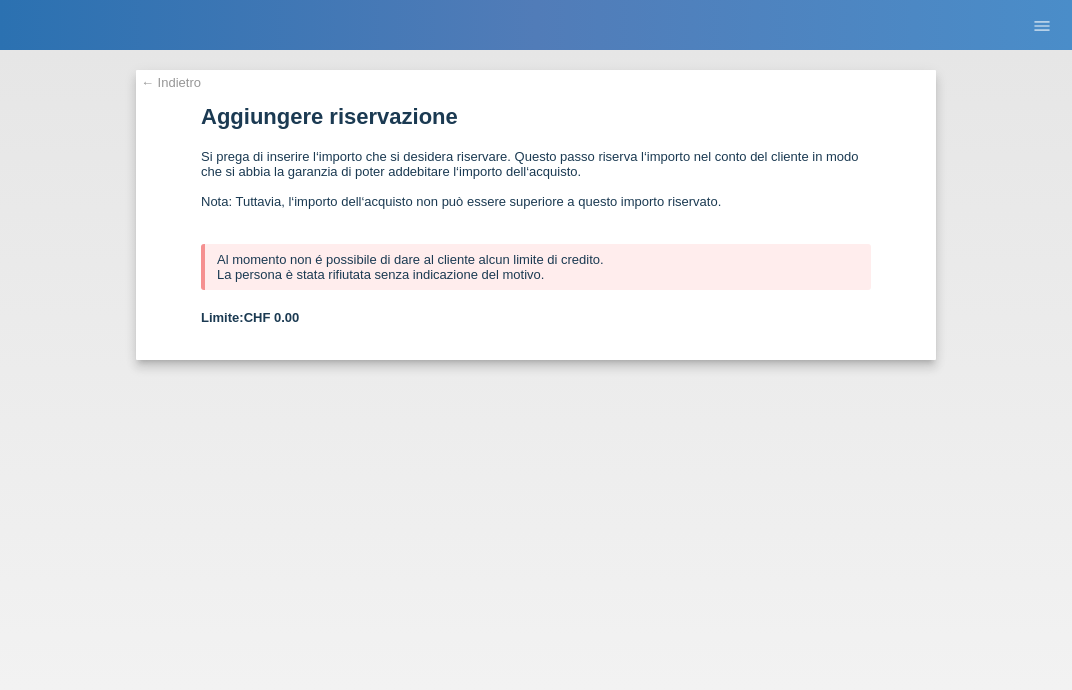 scroll, scrollTop: 0, scrollLeft: 0, axis: both 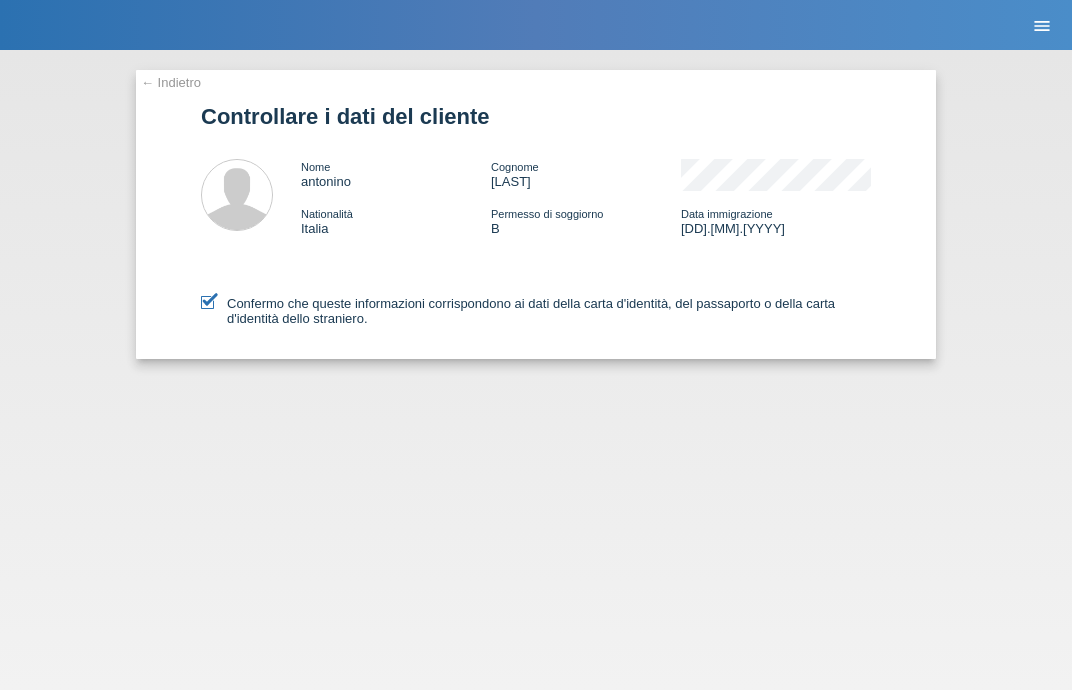 click on "menu" at bounding box center [1042, 26] 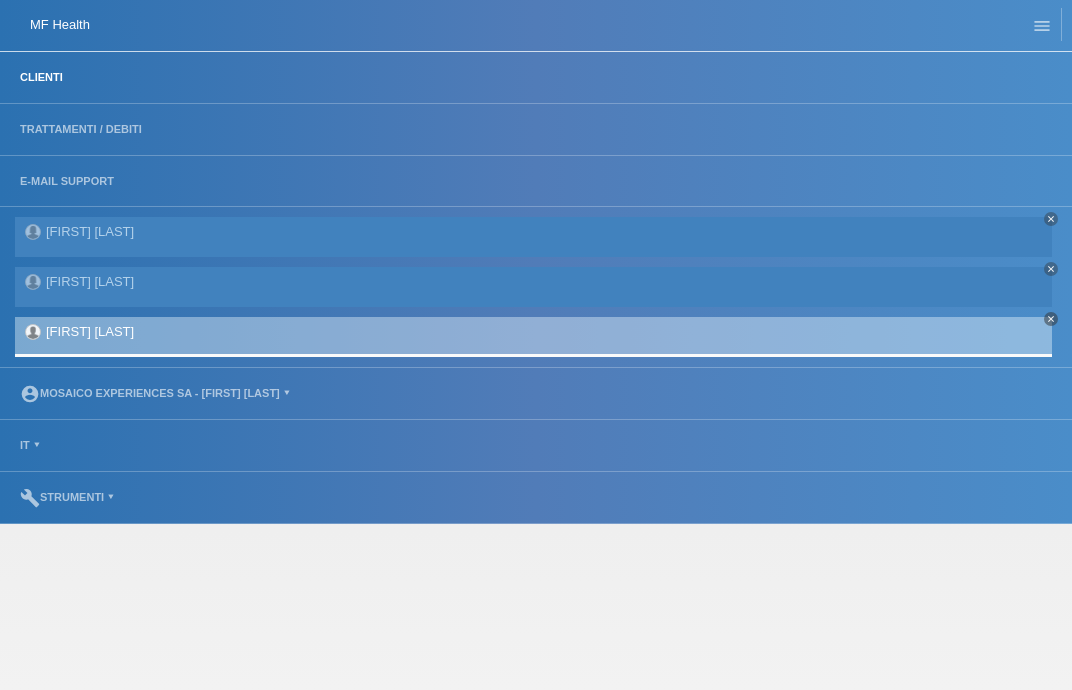 click on "Clienti" at bounding box center [41, 77] 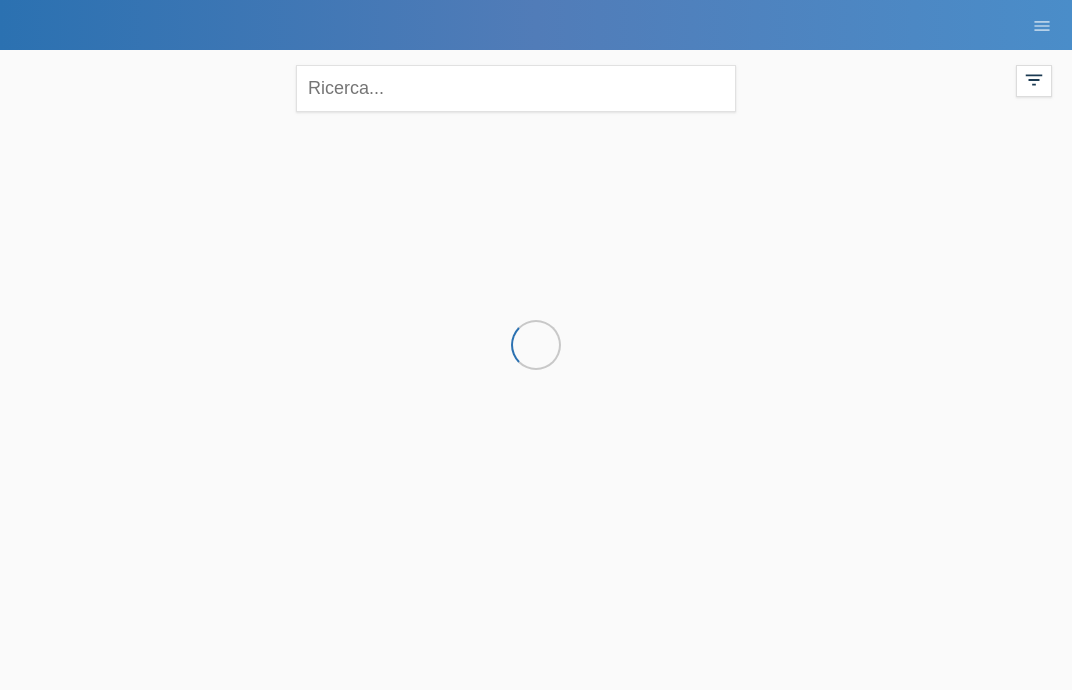 scroll, scrollTop: 0, scrollLeft: 0, axis: both 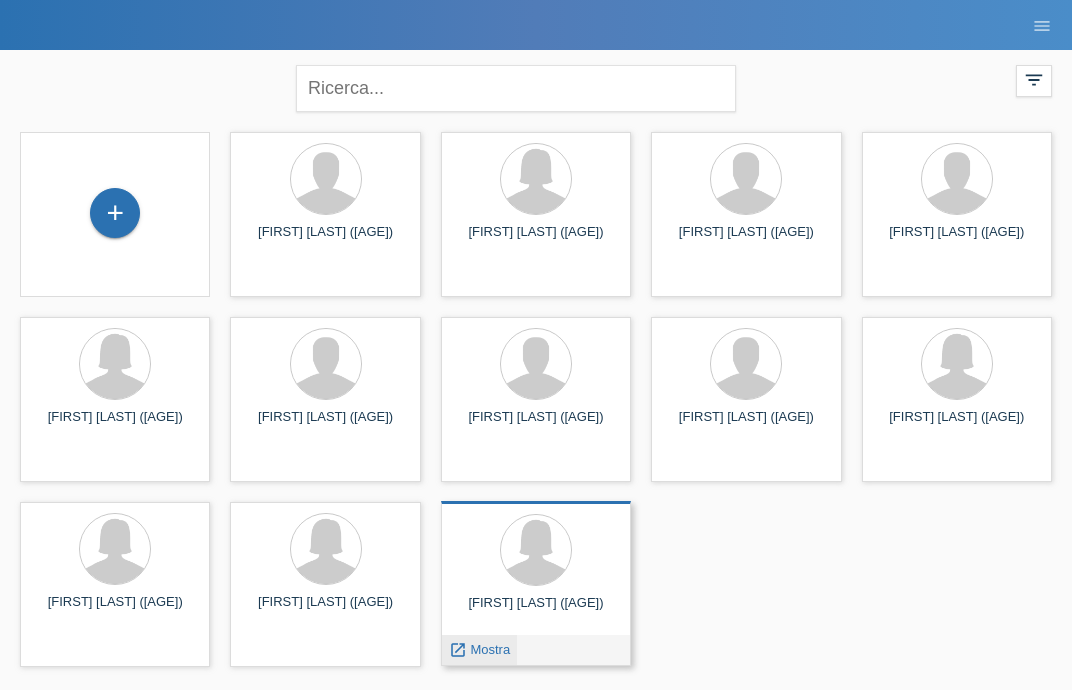 click on "Mostra" at bounding box center [280, 310] 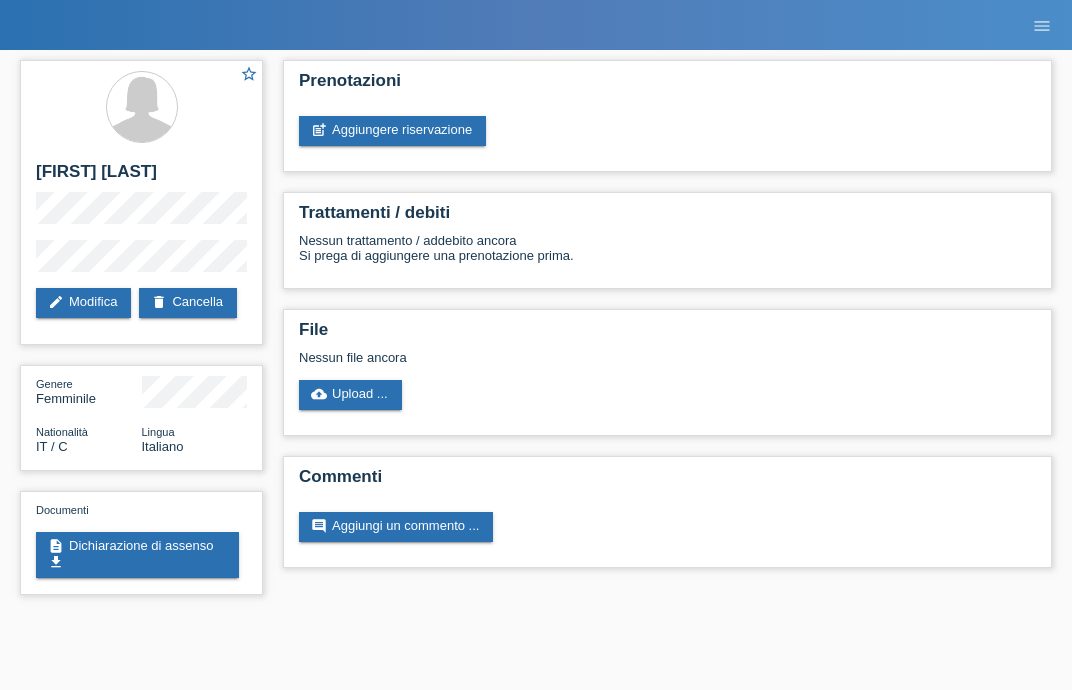 scroll, scrollTop: 0, scrollLeft: 0, axis: both 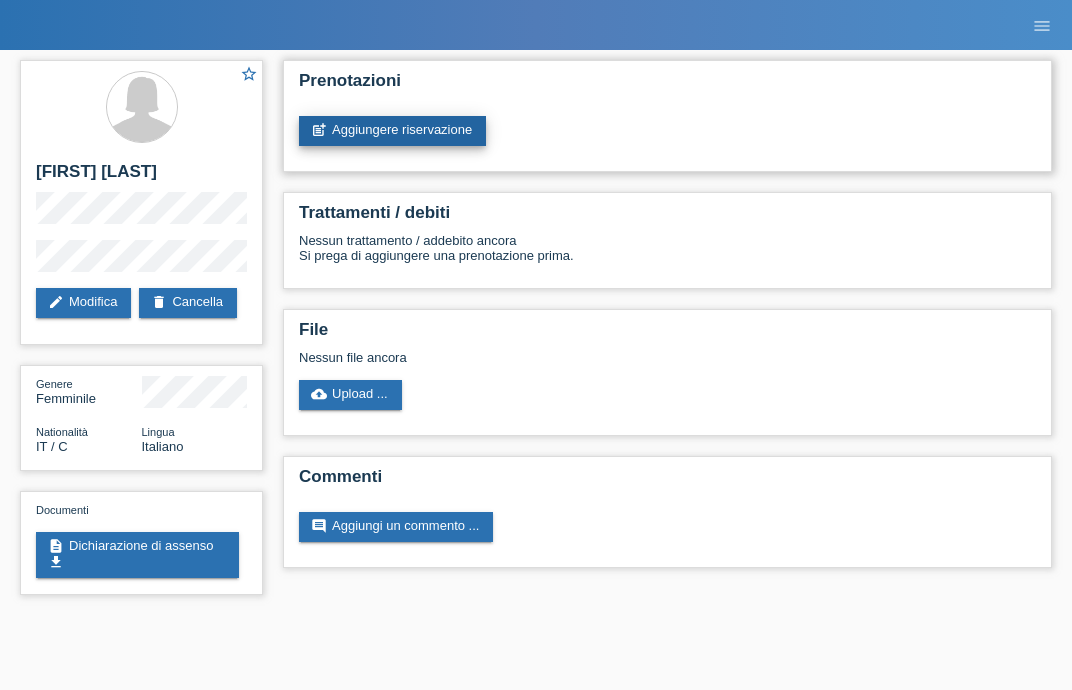 click on "post_add  Aggiungere riservazione" at bounding box center [392, 131] 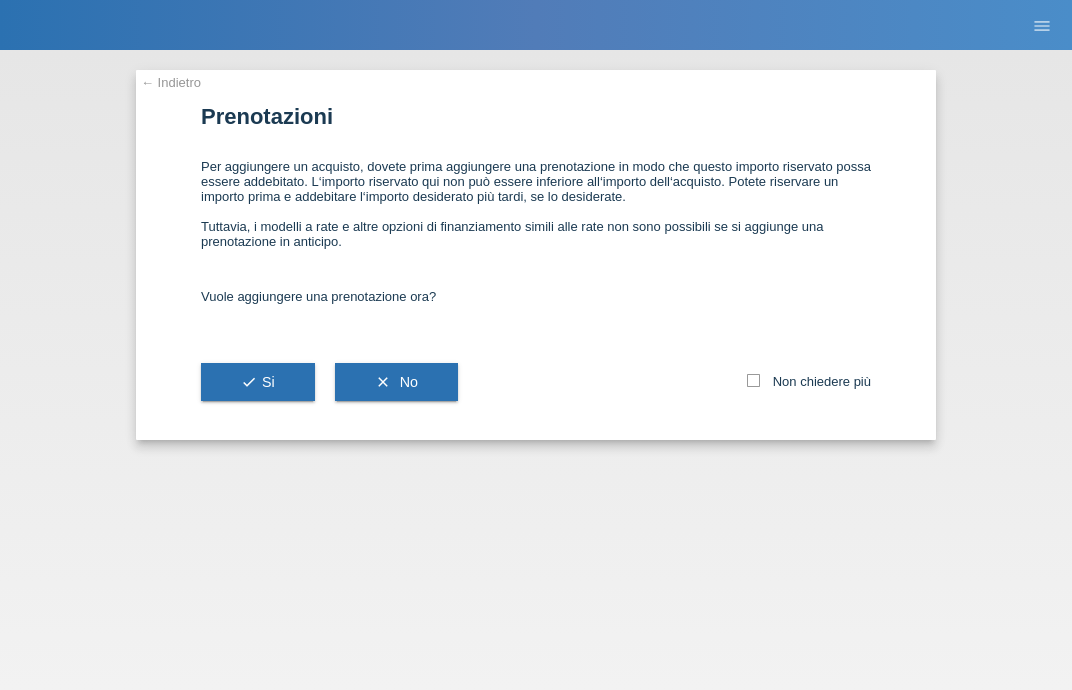 scroll, scrollTop: 0, scrollLeft: 0, axis: both 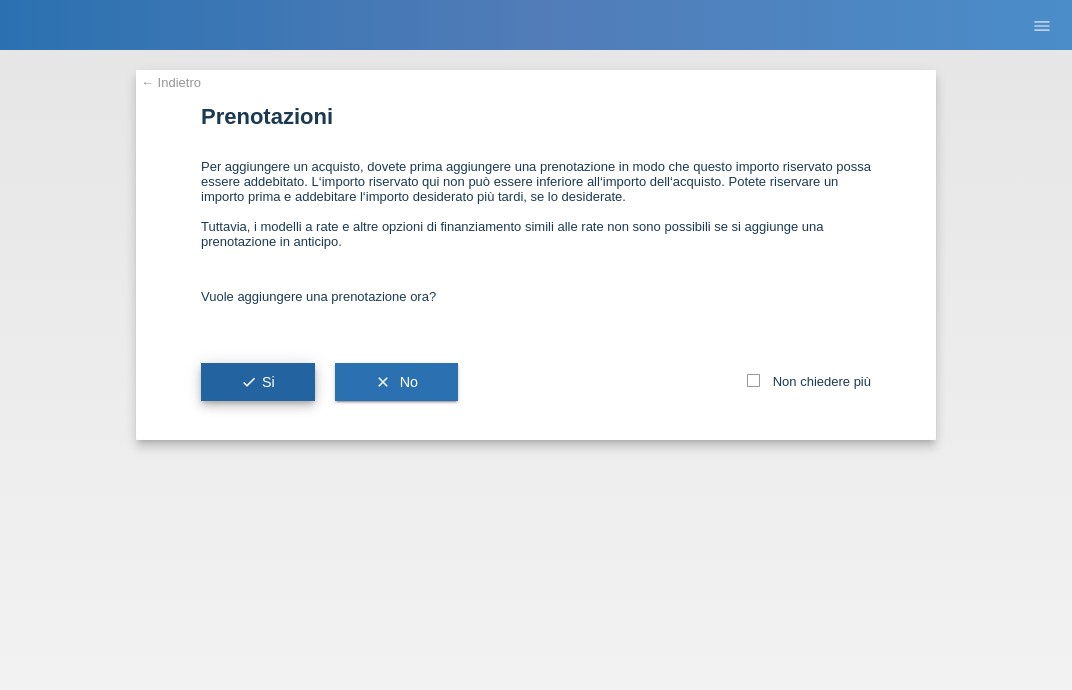 click on "check  Si" at bounding box center (258, 382) 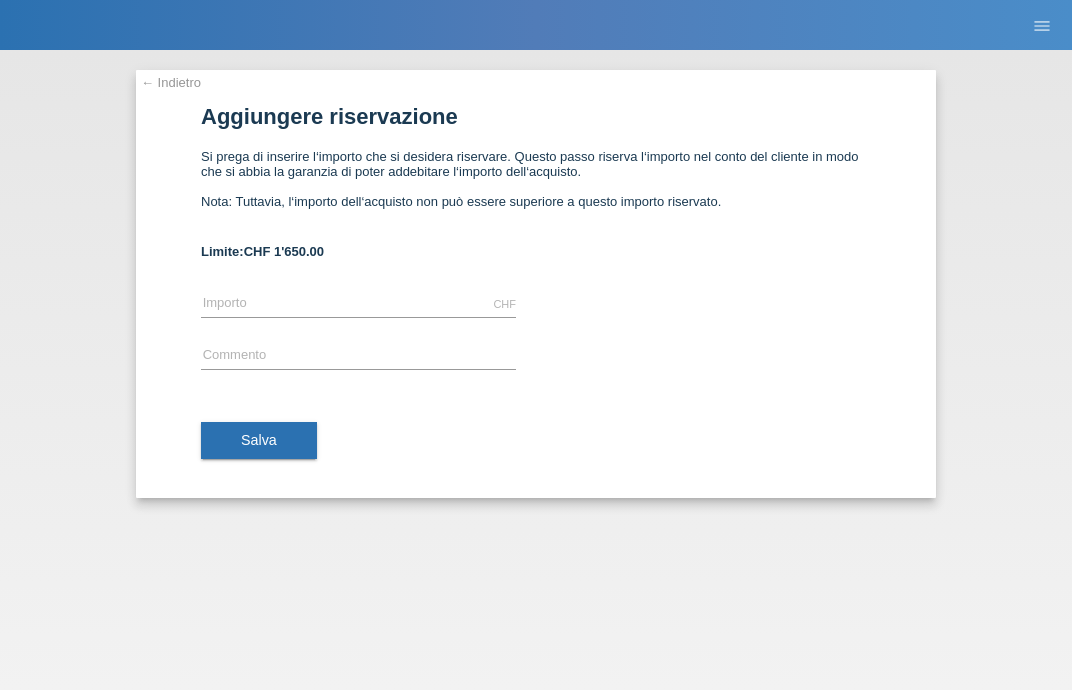 scroll, scrollTop: 0, scrollLeft: 0, axis: both 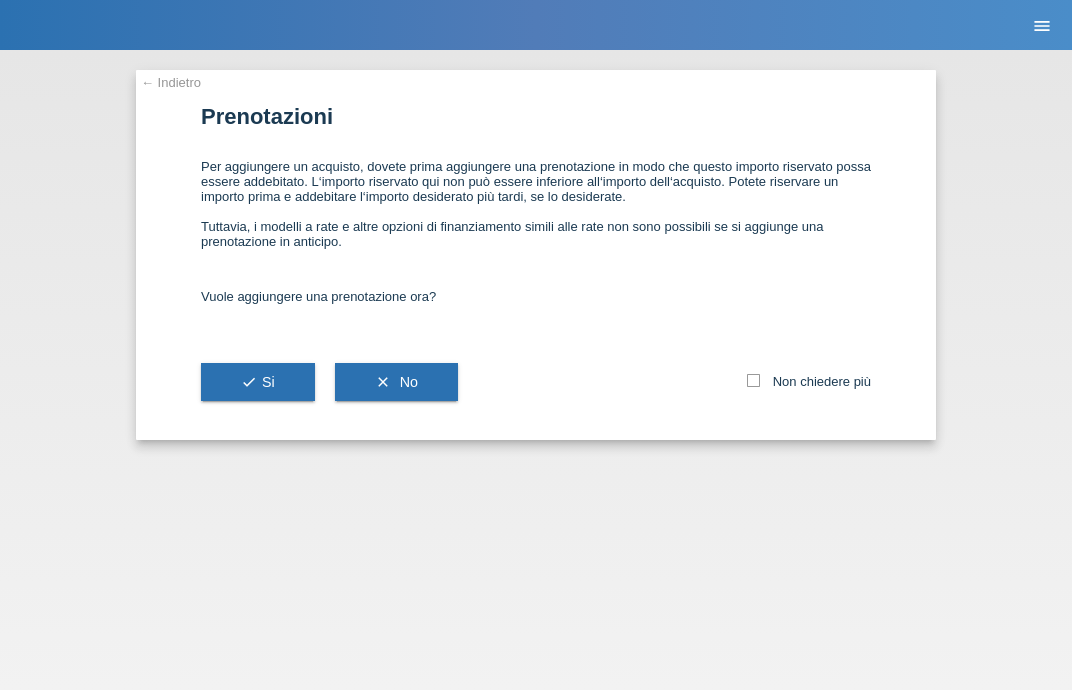 click on "menu" at bounding box center (1042, 26) 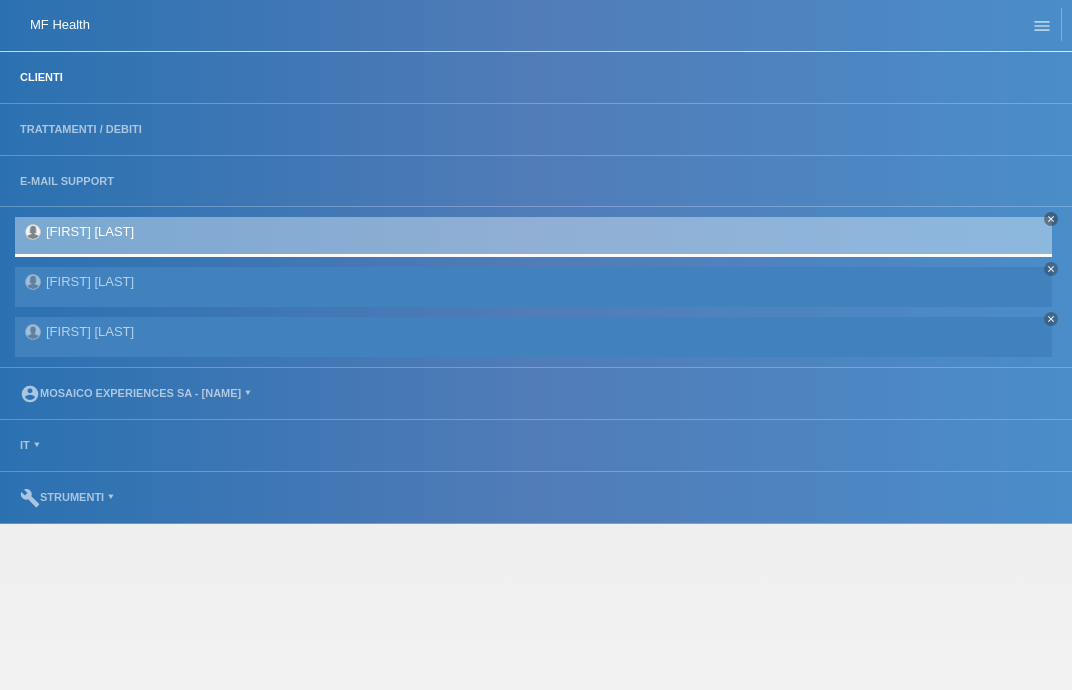 click on "Clienti" at bounding box center [41, 77] 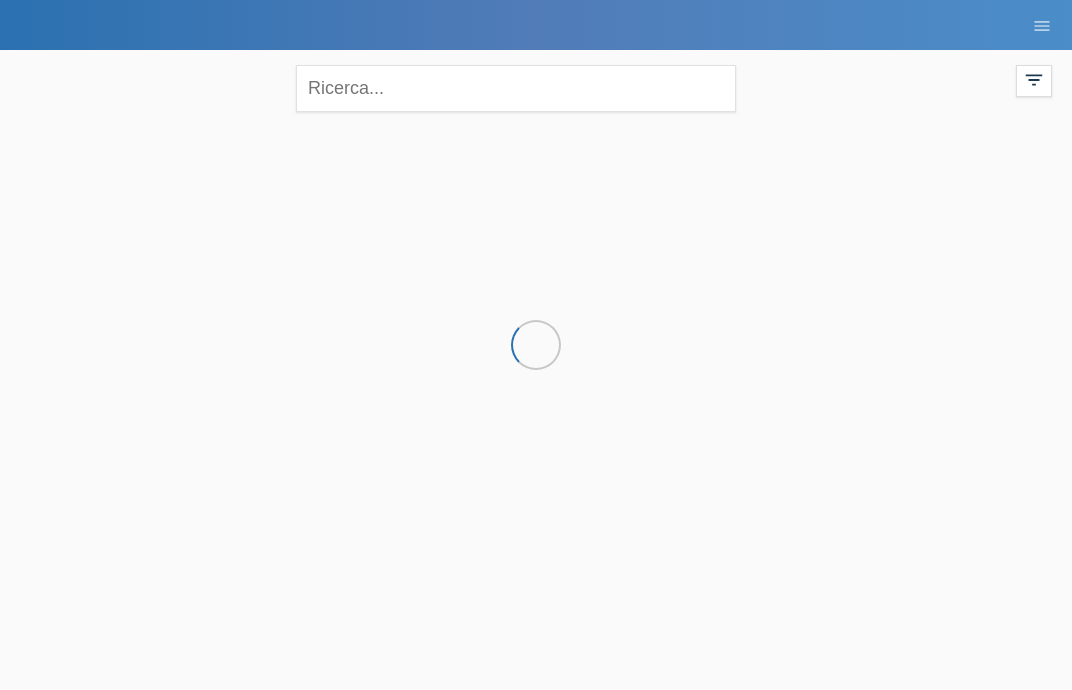 scroll, scrollTop: 0, scrollLeft: 0, axis: both 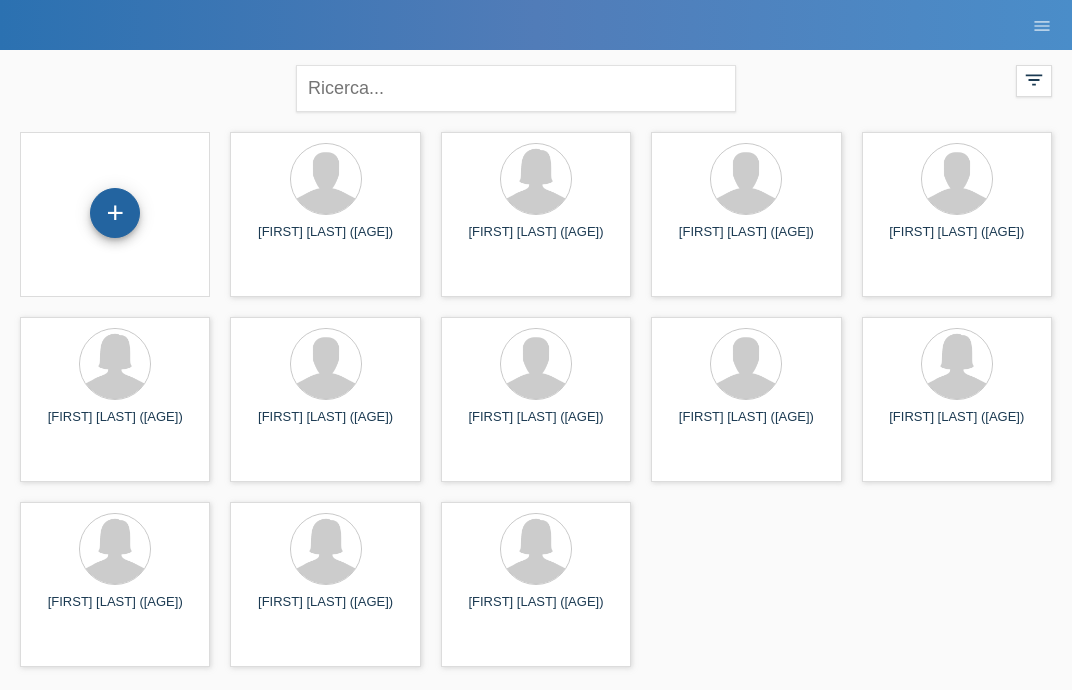 click on "+" at bounding box center [115, 213] 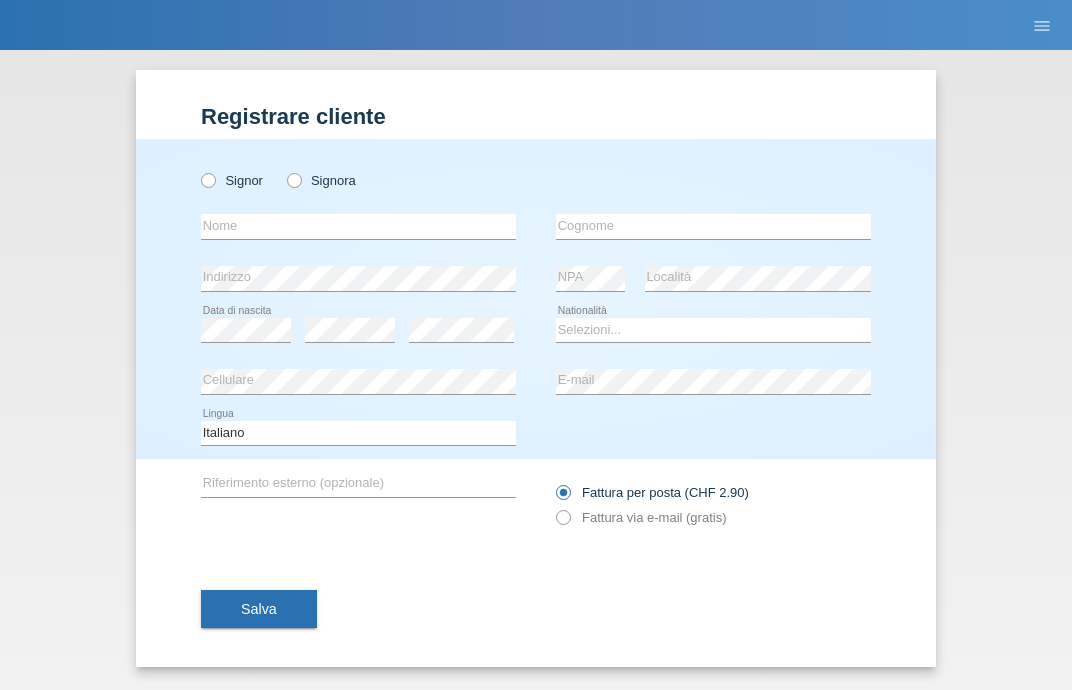 scroll, scrollTop: 0, scrollLeft: 0, axis: both 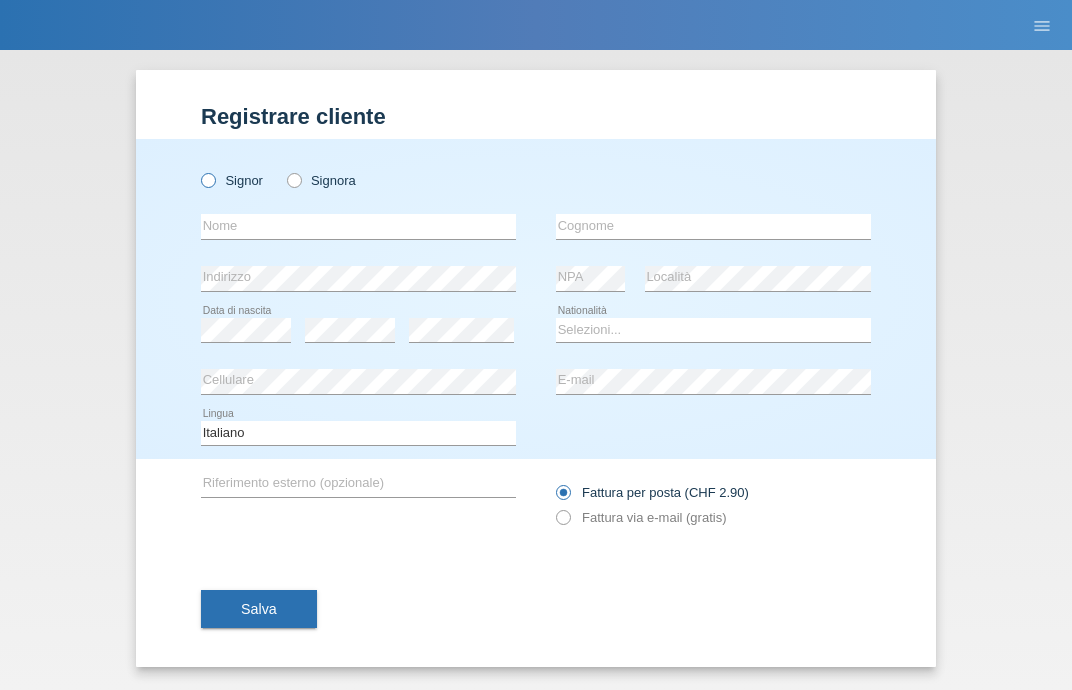 click at bounding box center (198, 170) 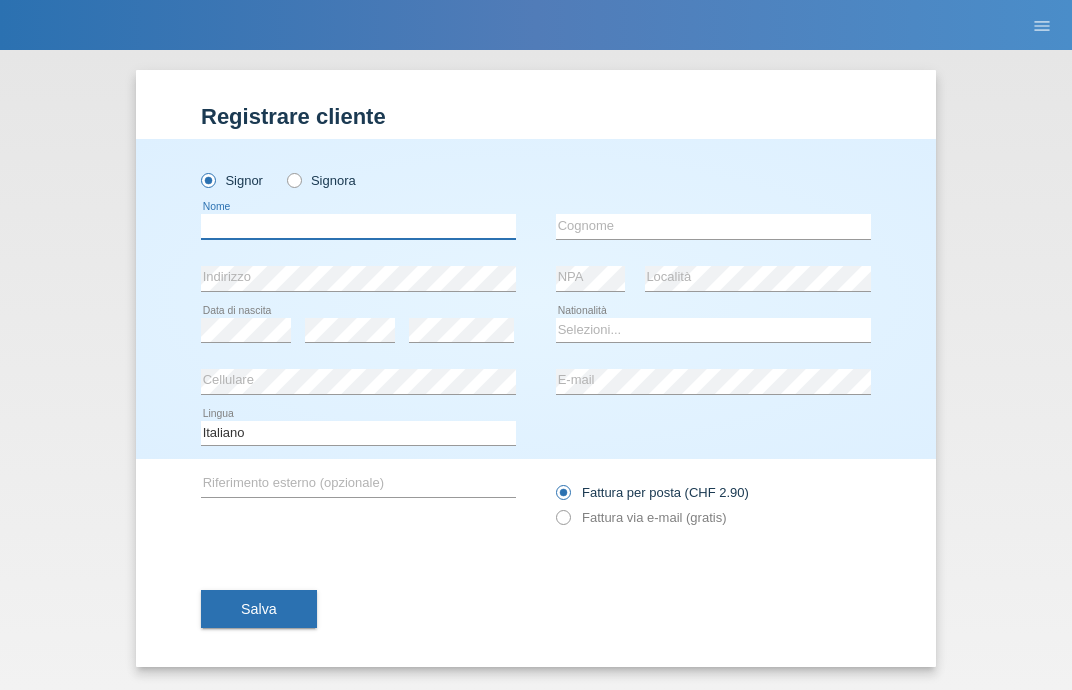 click at bounding box center [358, 226] 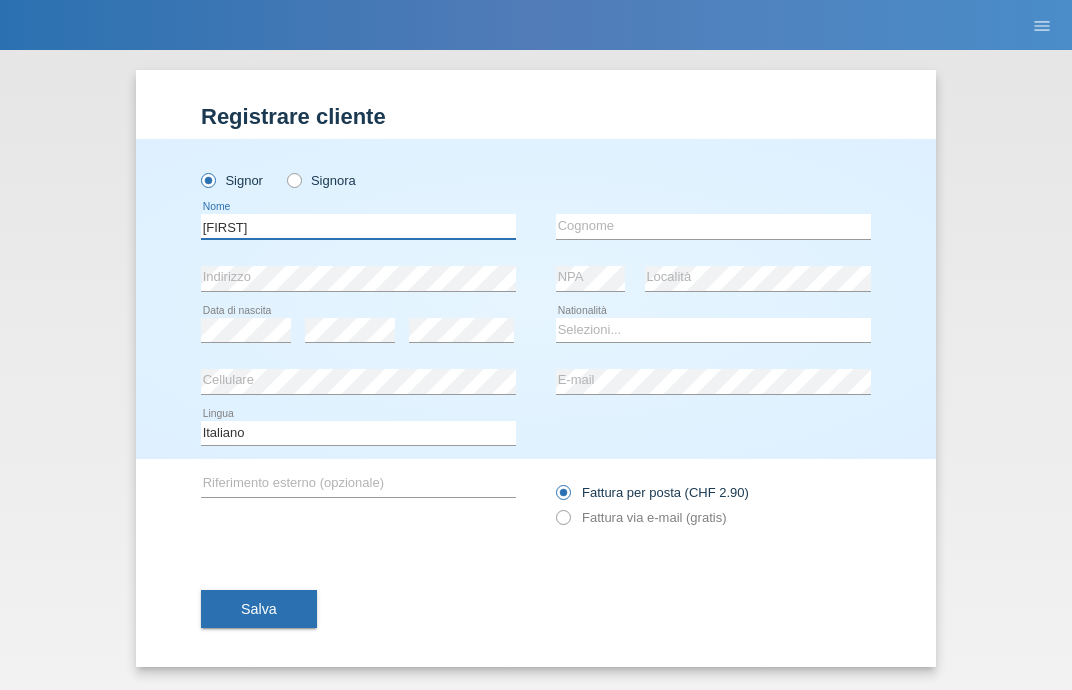 type on "[FIRST]" 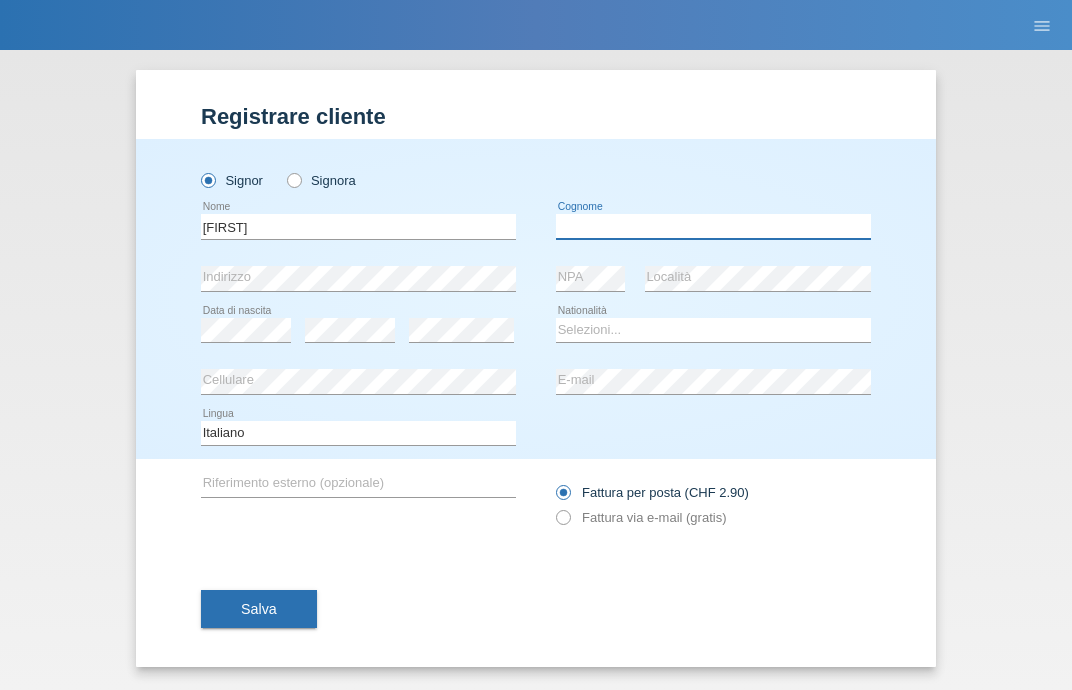 click at bounding box center [713, 226] 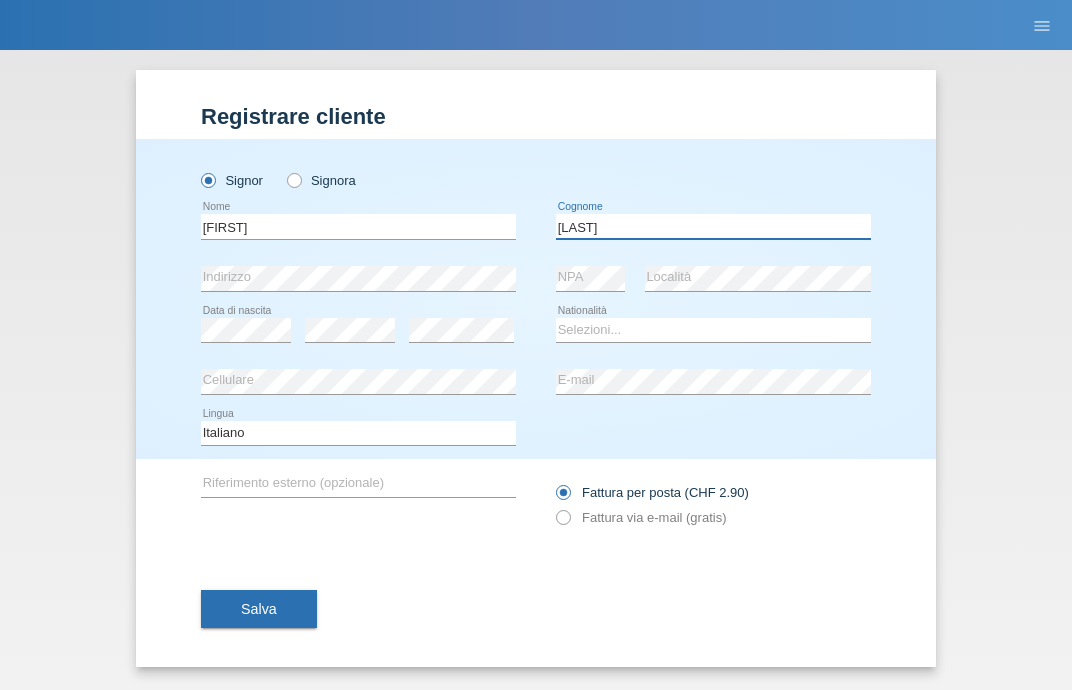 type on "[LAST]" 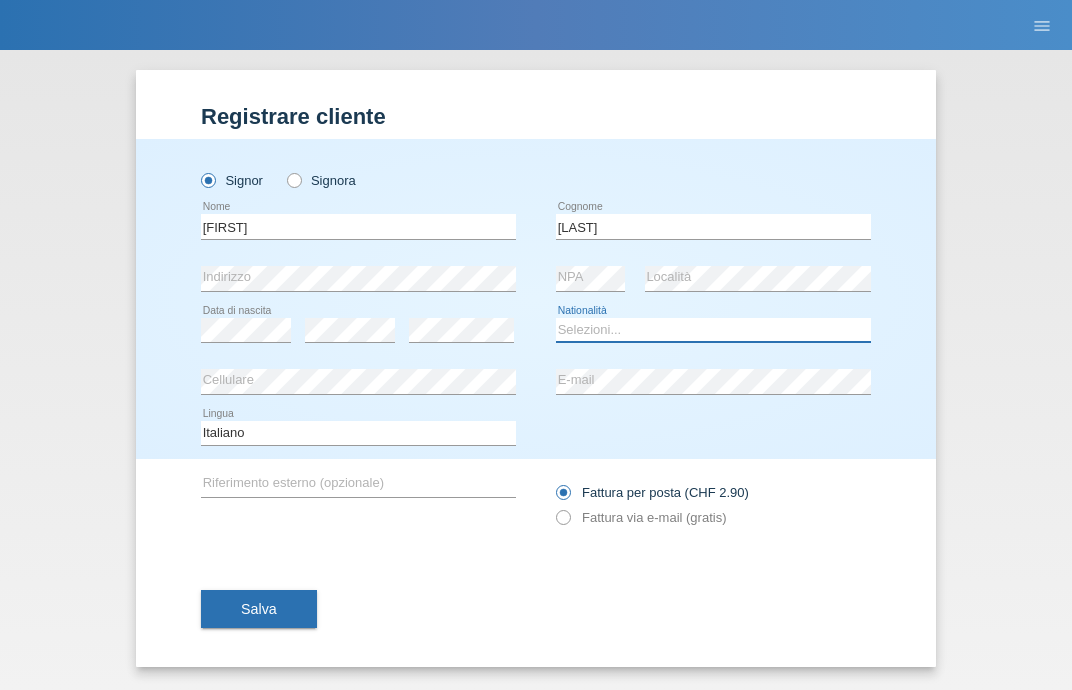 click on "Selezioni...
Svizzera
Austria
Germania
Liechtenstein
------------
Afghanistan
Albania
Algeria
Andorra
Angola
Anguilla Antartide" at bounding box center (713, 330) 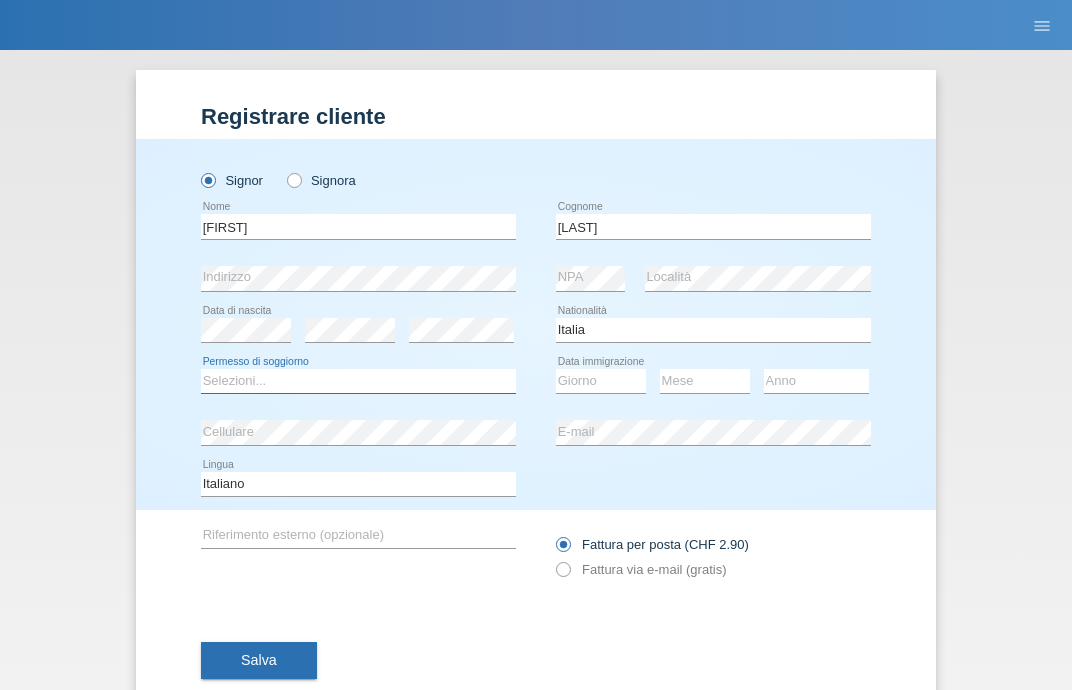 click on "Selezioni...
C
B
B - Status di rifugiato
Altro" at bounding box center [358, 381] 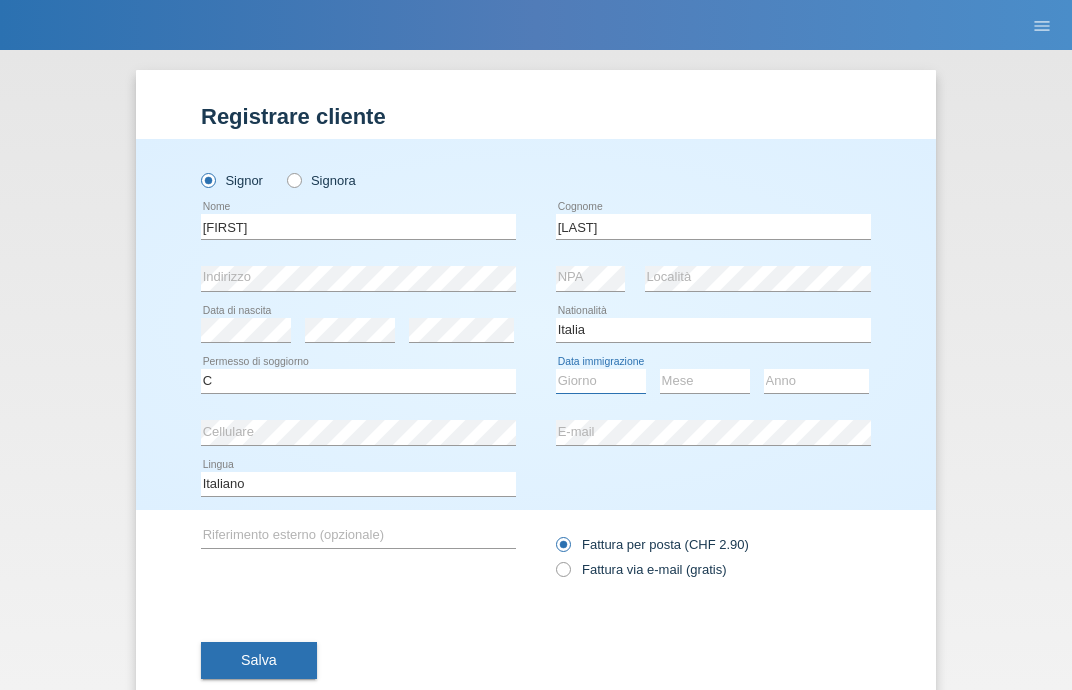 click on "Giorno
01
02
03
04
05
06
07
08
09
10" at bounding box center [601, 381] 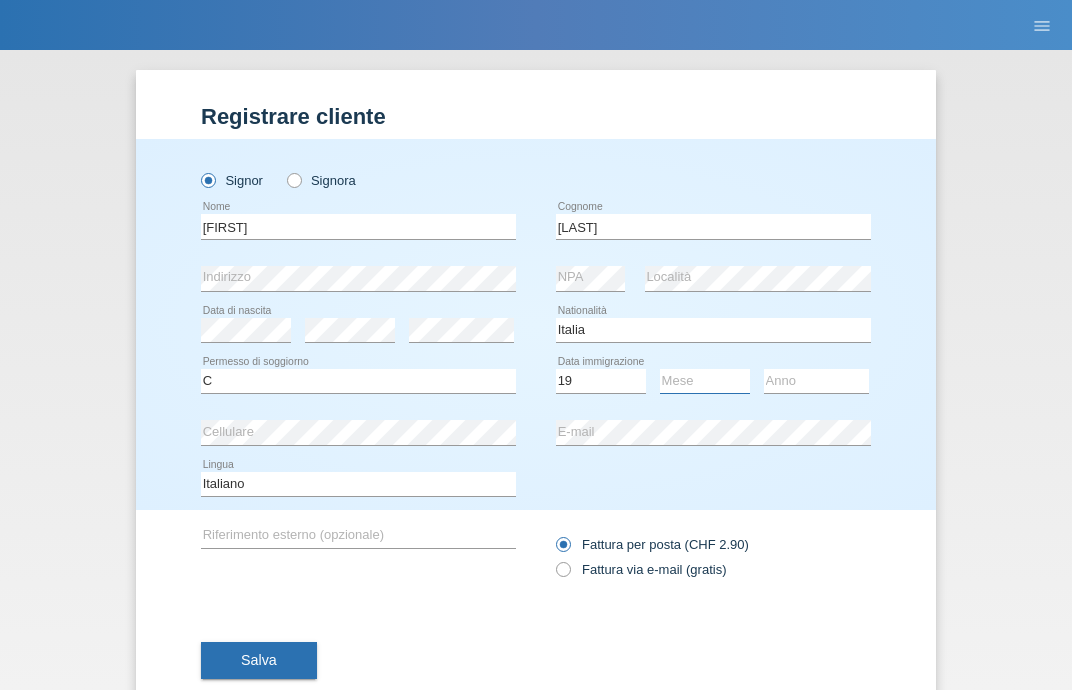 click on "Mese
01
02
03
04
05
06
07
08
09
10 11" at bounding box center [705, 381] 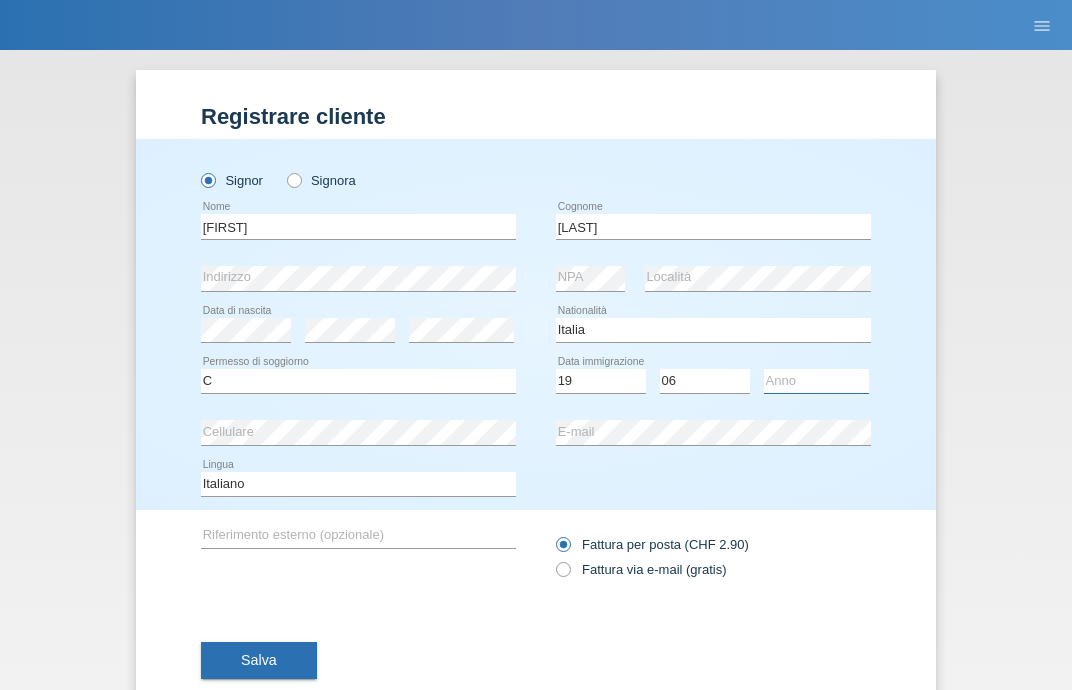click on "Anno
2025
2024
2023
2022
2021
2020
2019
2018
2017 2016 2015 2014 2013 2012 2011 2010 2009 2008 2007 2006 2005 2004 2003 2002 2001" at bounding box center (816, 381) 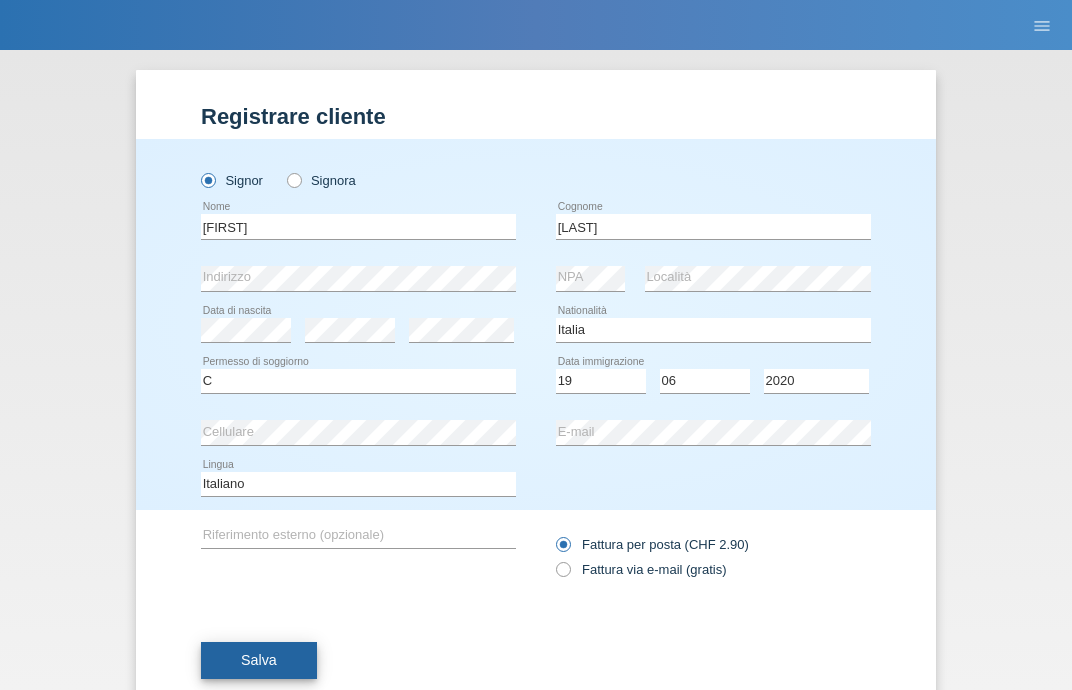 click on "Salva" at bounding box center [259, 661] 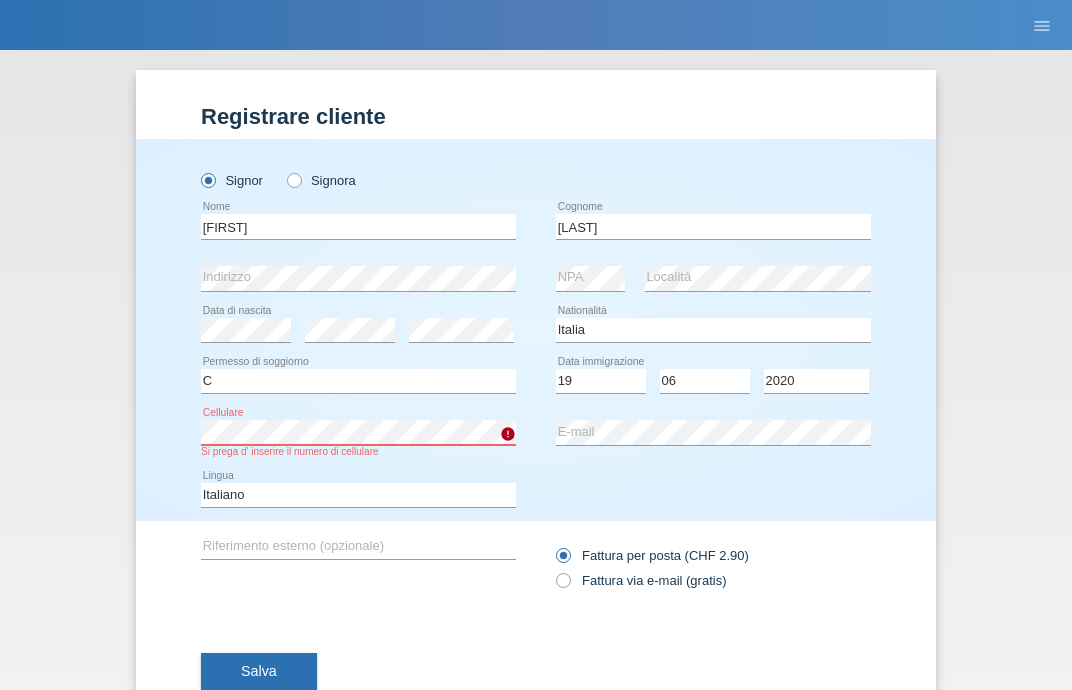 scroll, scrollTop: 63, scrollLeft: 0, axis: vertical 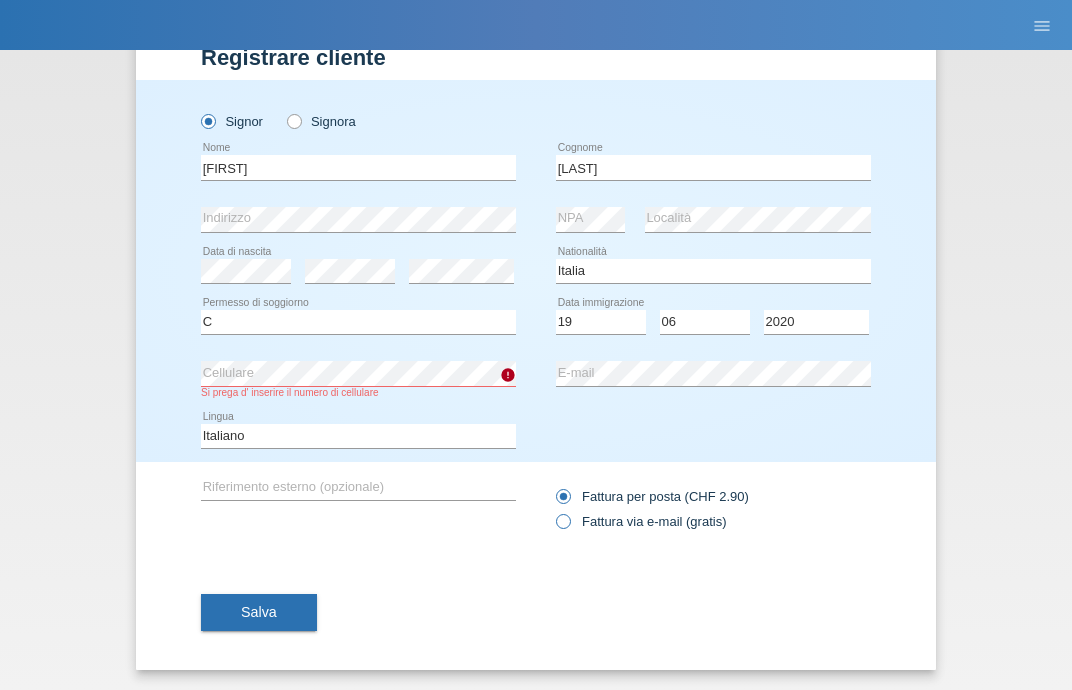 click at bounding box center [553, 485] 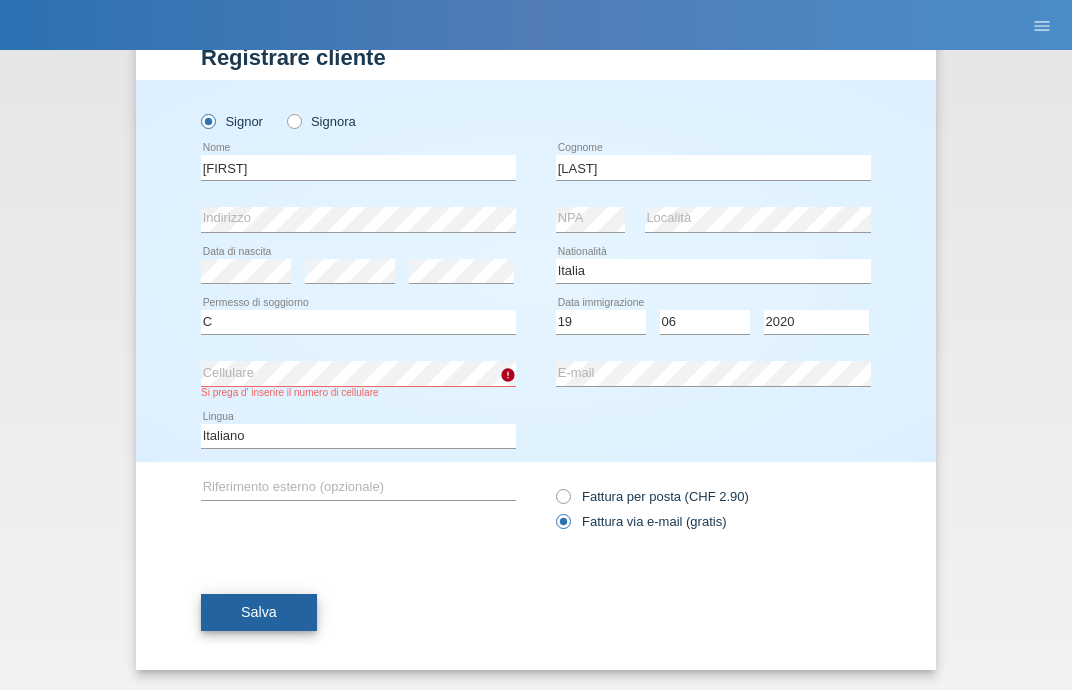 click on "Salva" at bounding box center [259, 612] 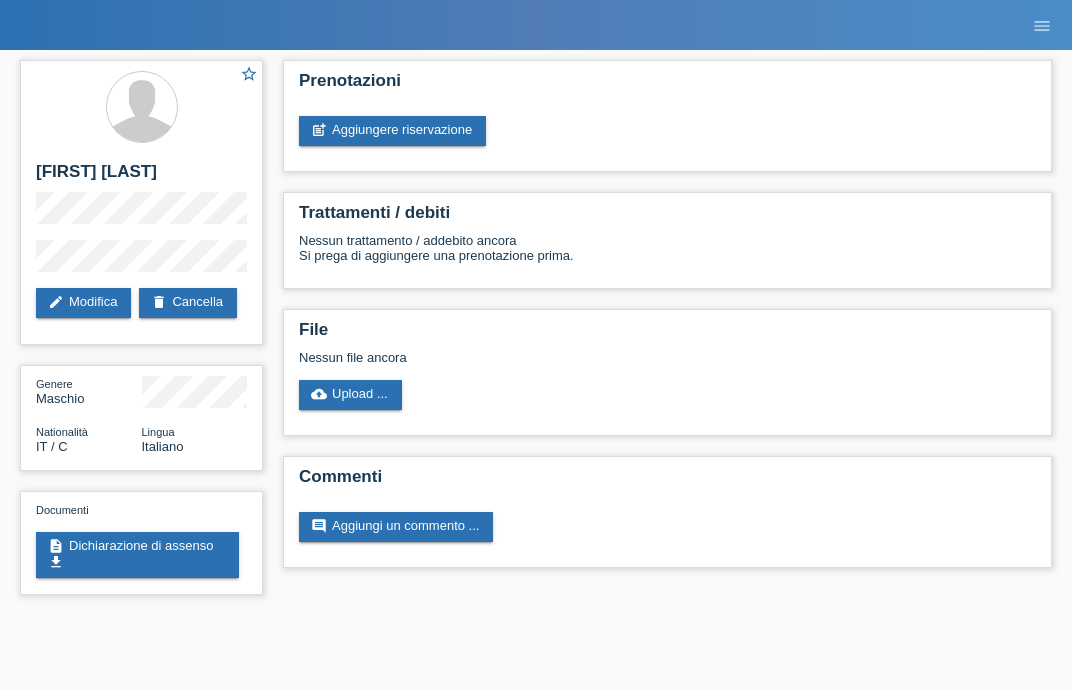 scroll, scrollTop: 0, scrollLeft: 0, axis: both 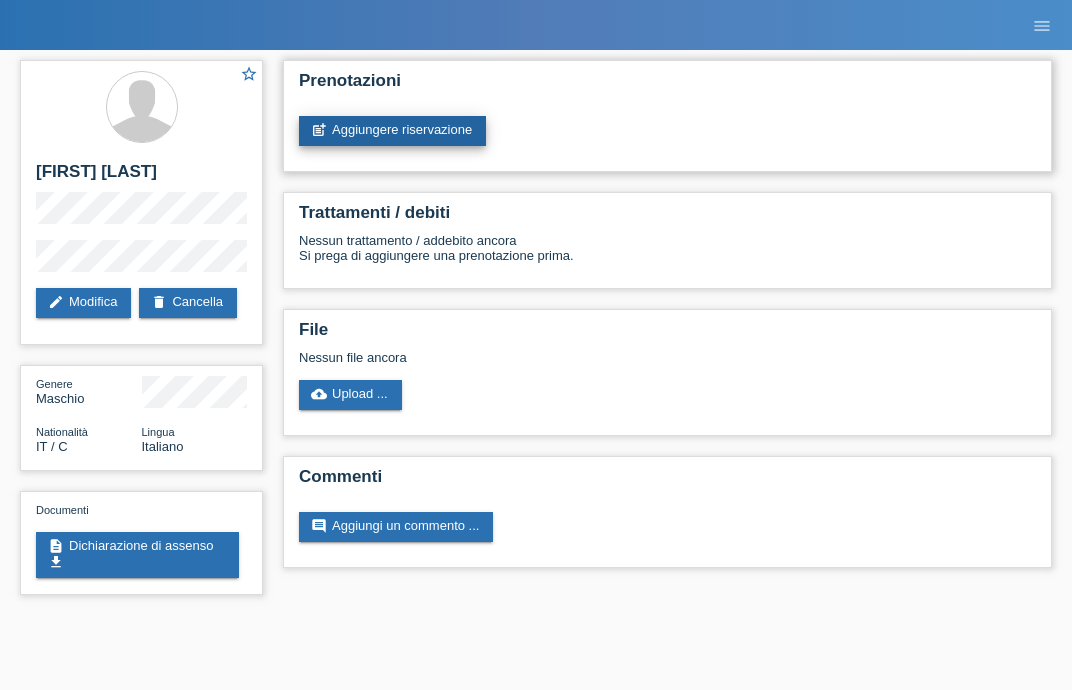click on "post_add  Aggiungere riservazione" at bounding box center [392, 131] 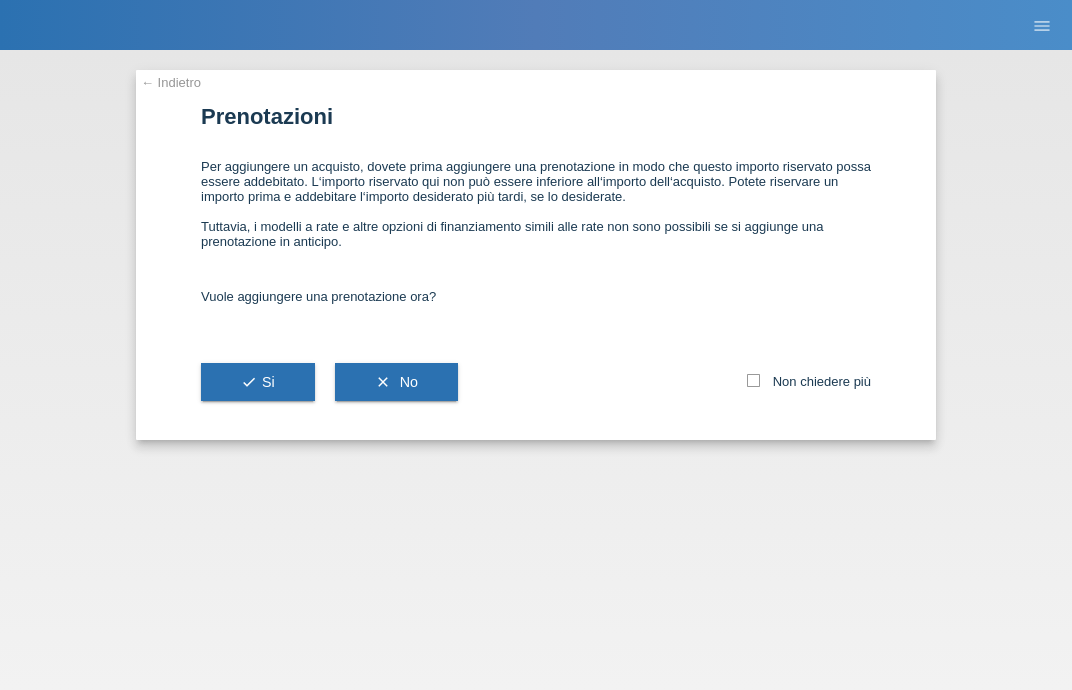 scroll, scrollTop: 0, scrollLeft: 0, axis: both 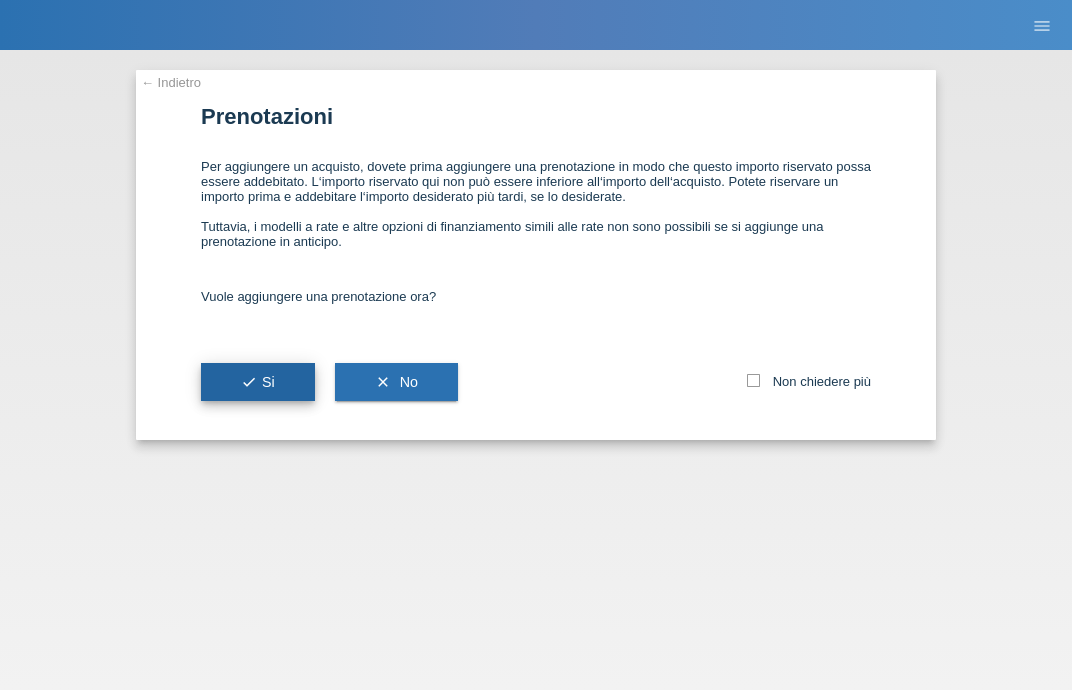click on "check" at bounding box center [249, 382] 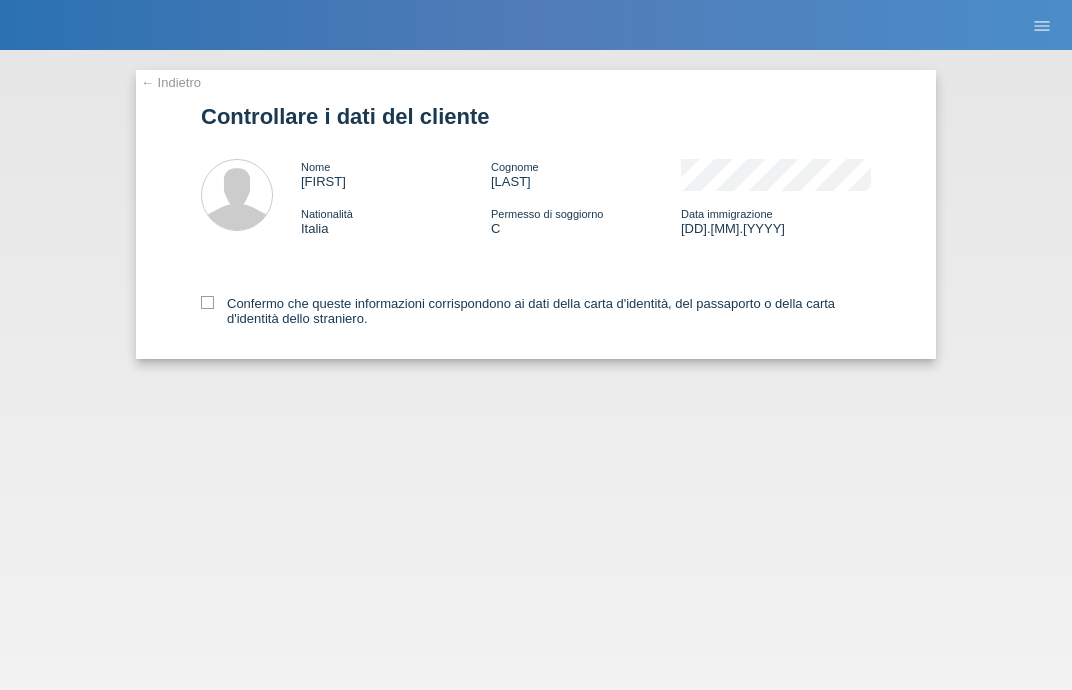 scroll, scrollTop: 0, scrollLeft: 0, axis: both 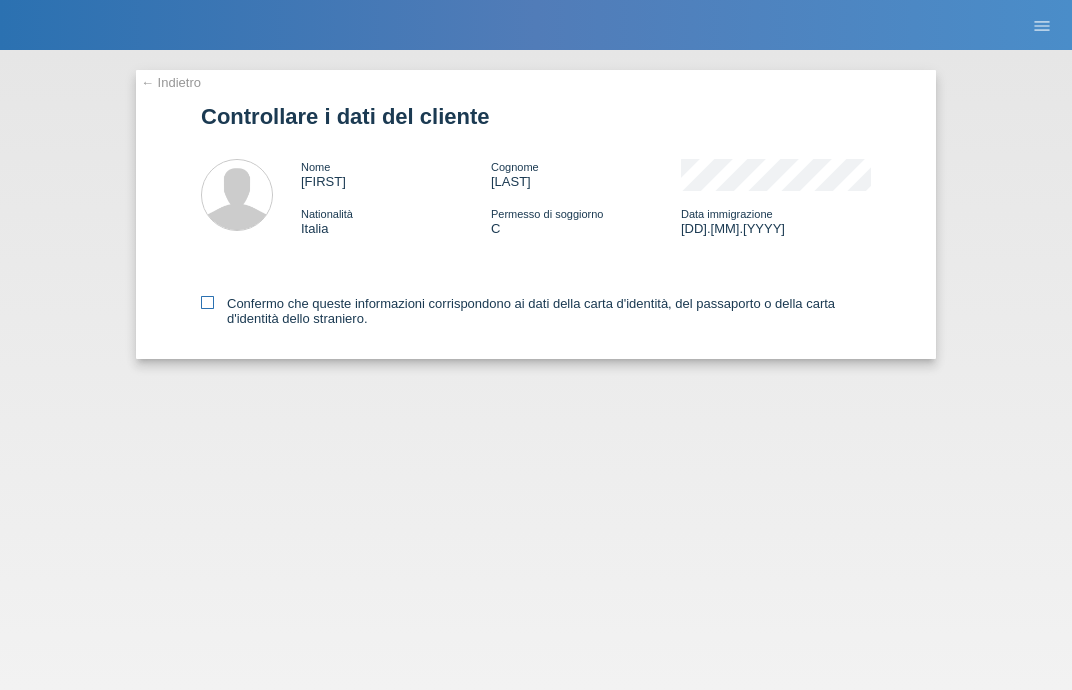 click at bounding box center [207, 302] 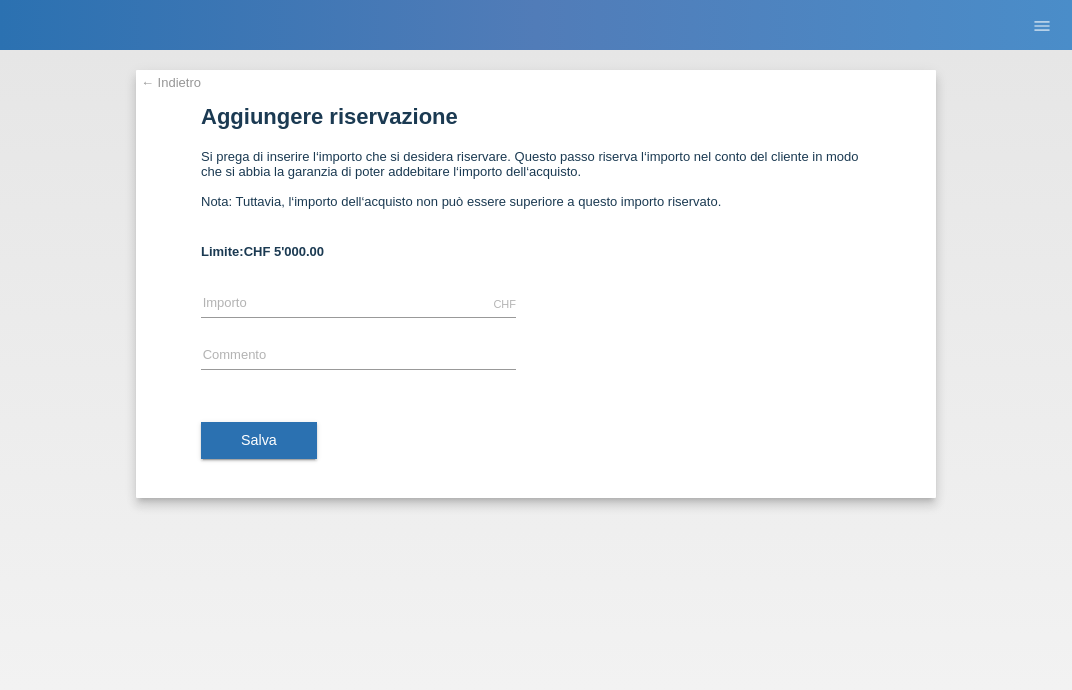 scroll, scrollTop: 0, scrollLeft: 0, axis: both 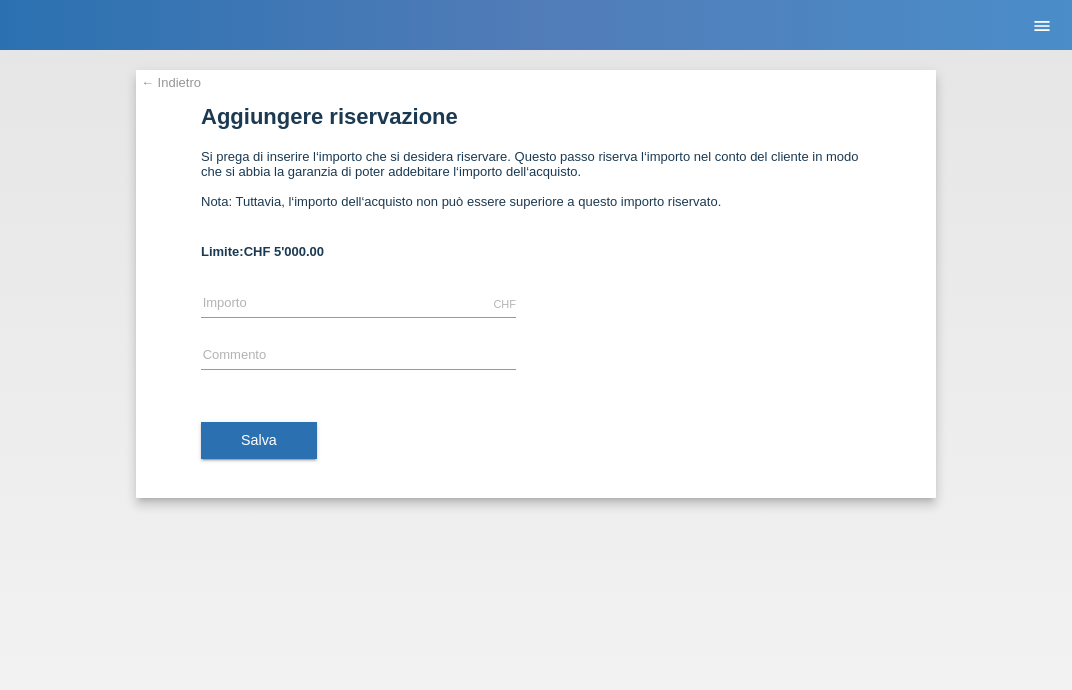 click on "menu" at bounding box center (1042, 26) 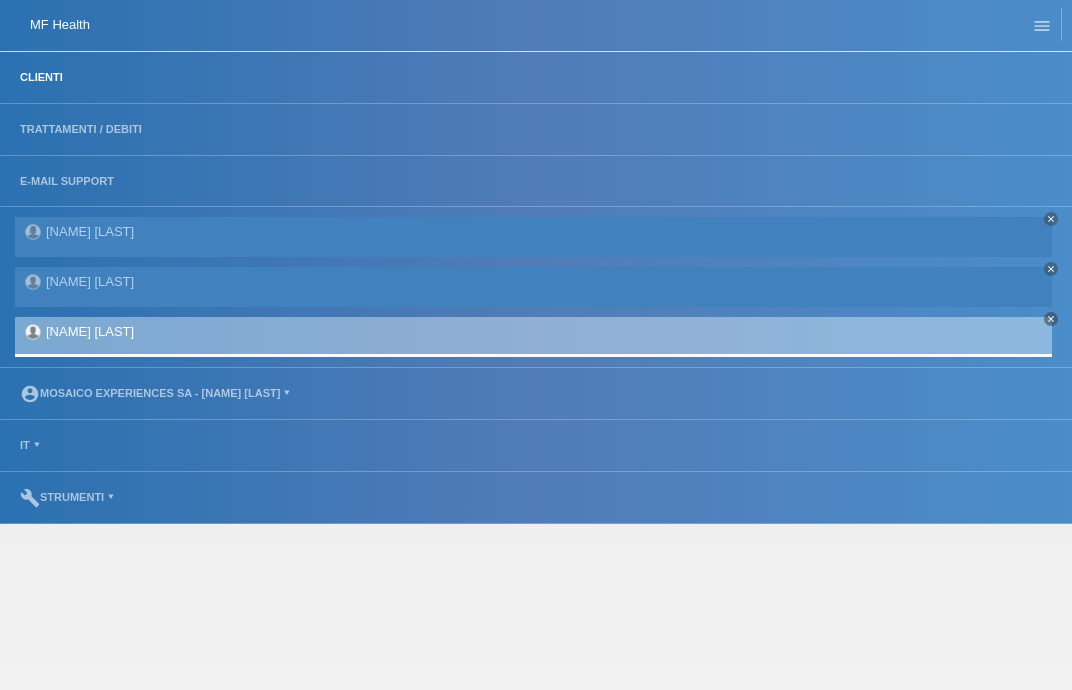 click on "Clienti" at bounding box center (41, 77) 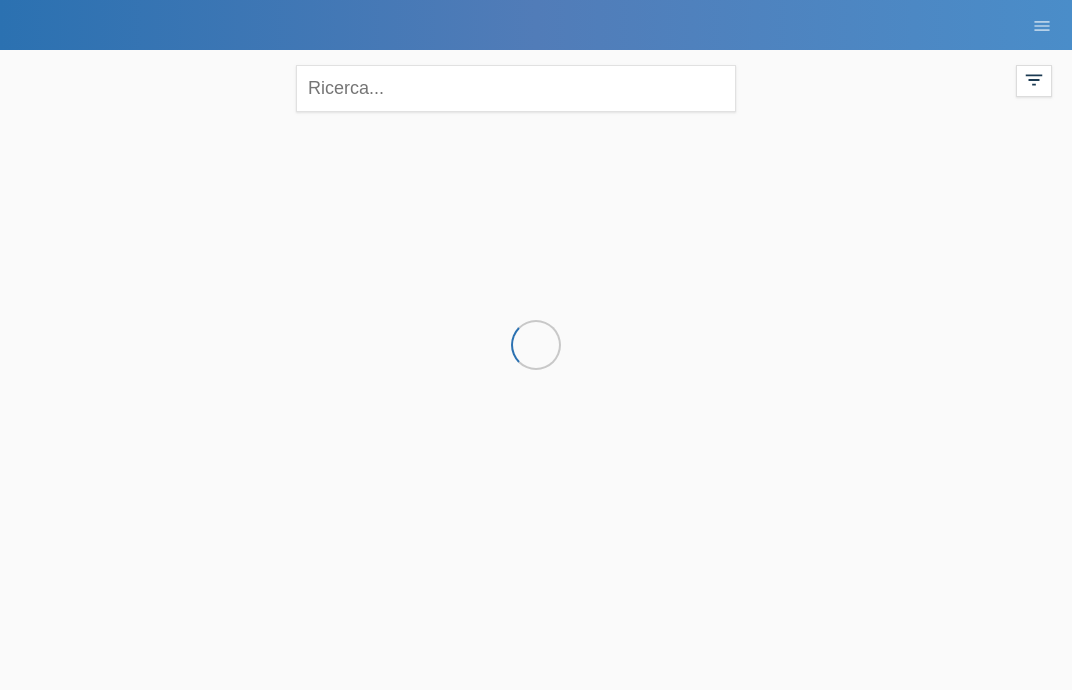 scroll, scrollTop: 0, scrollLeft: 0, axis: both 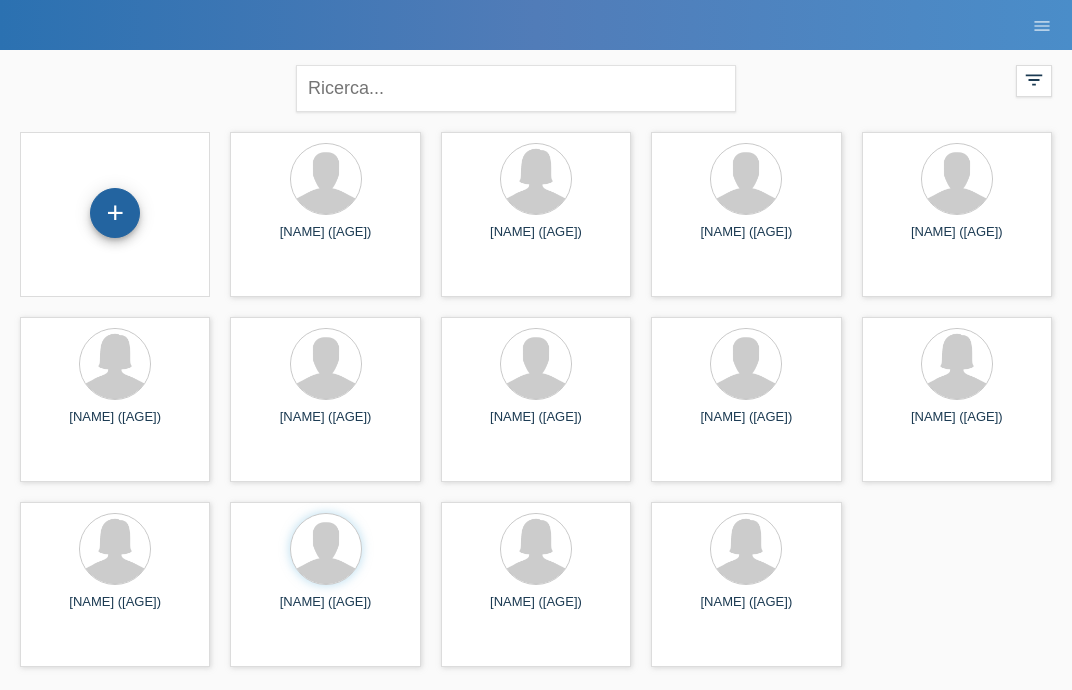 click on "+" at bounding box center [115, 213] 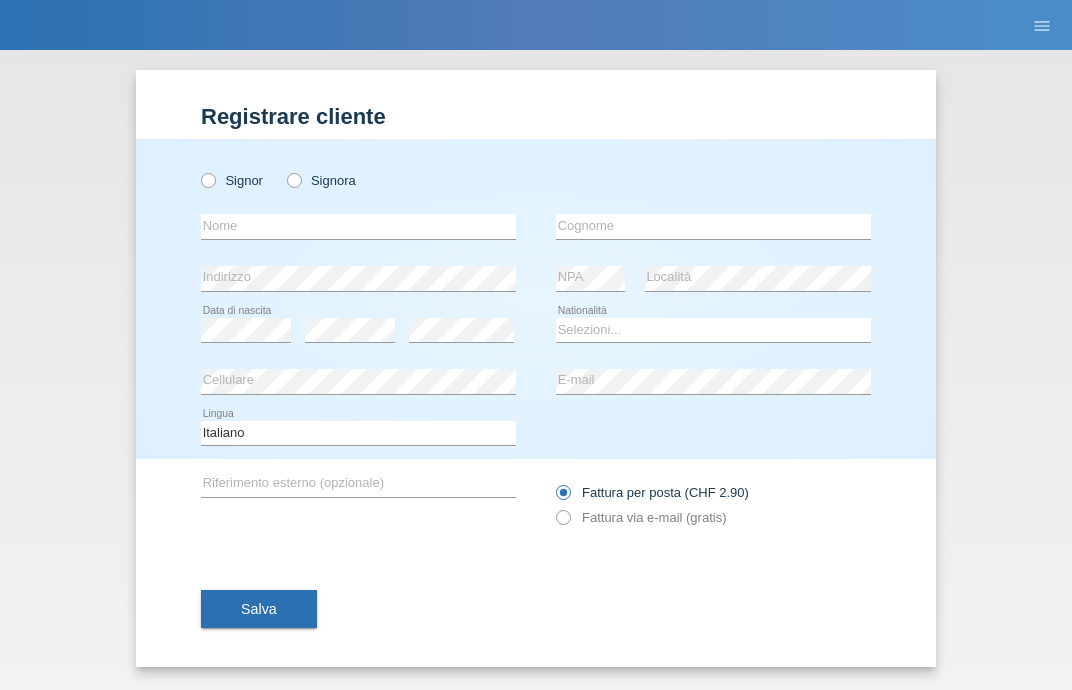 scroll, scrollTop: 0, scrollLeft: 0, axis: both 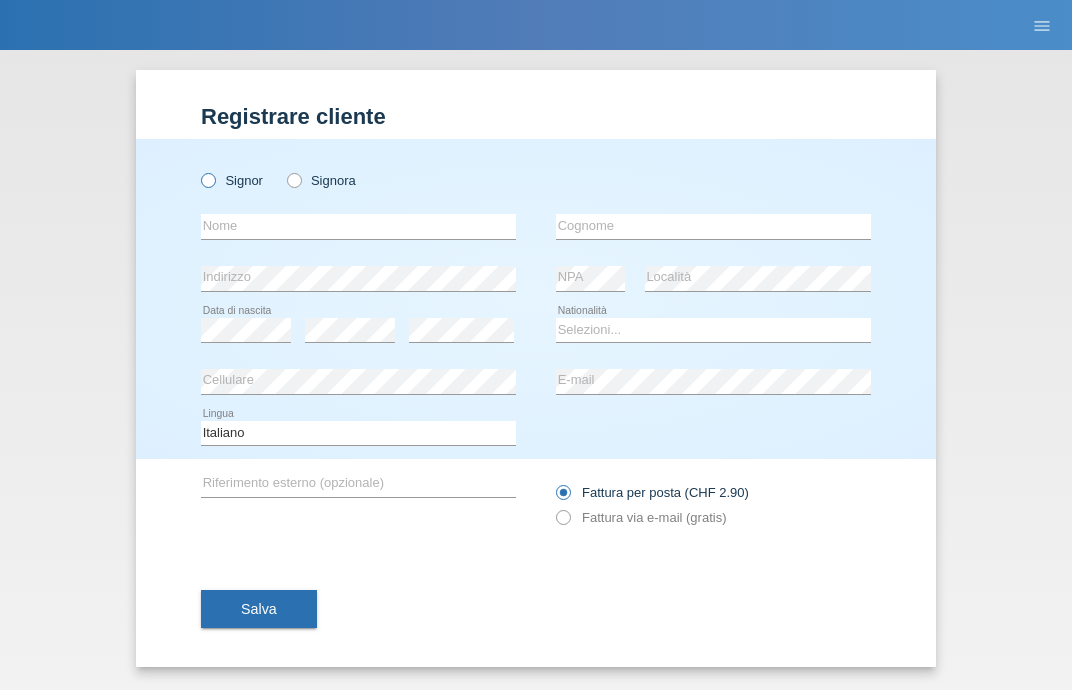 click at bounding box center (198, 170) 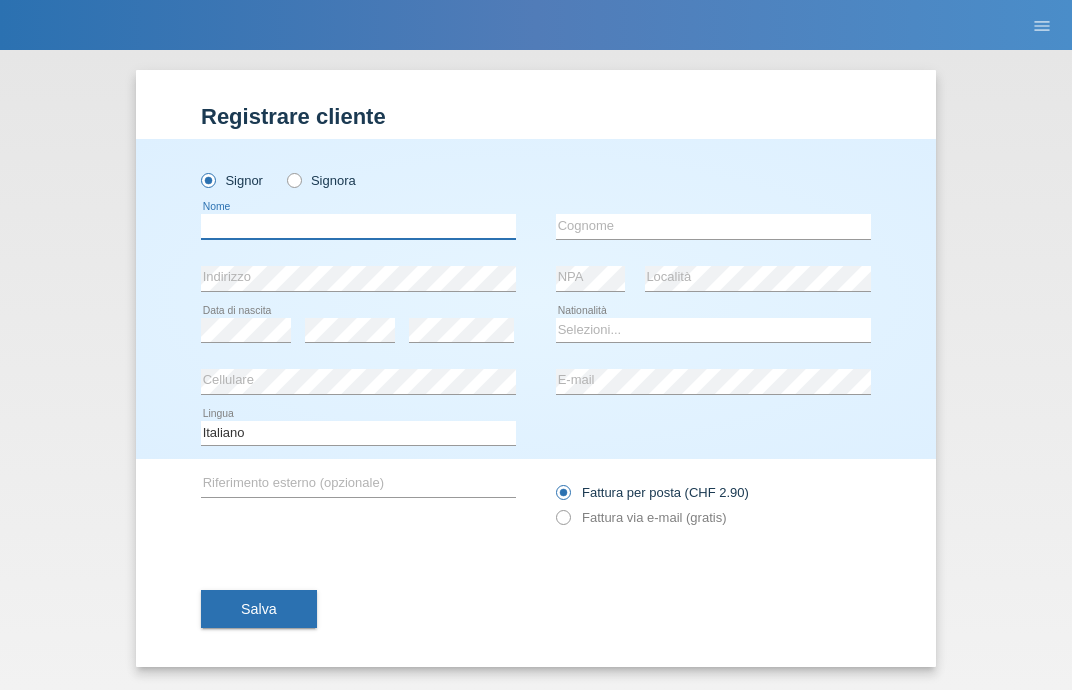 click at bounding box center (358, 226) 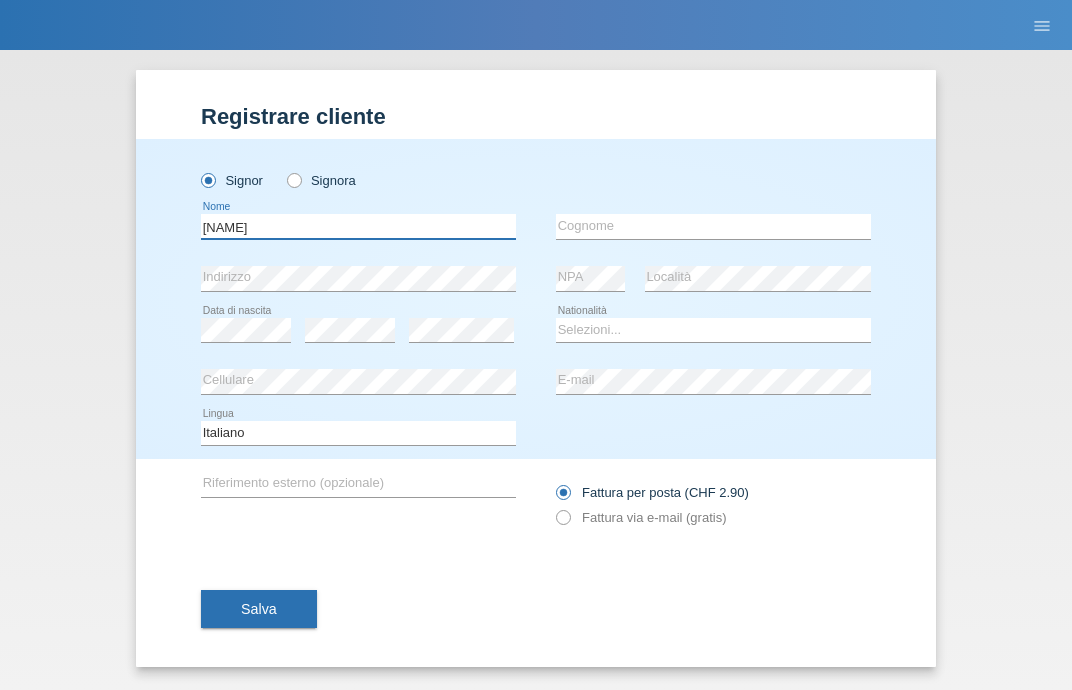 type on "[NAME]" 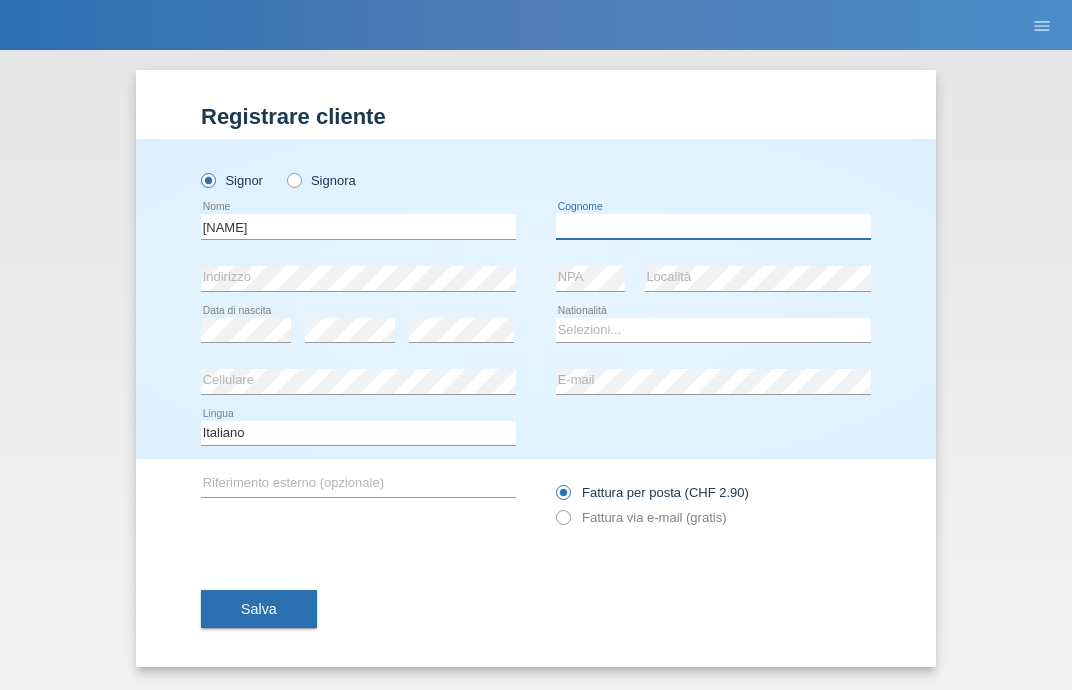 click at bounding box center (713, 226) 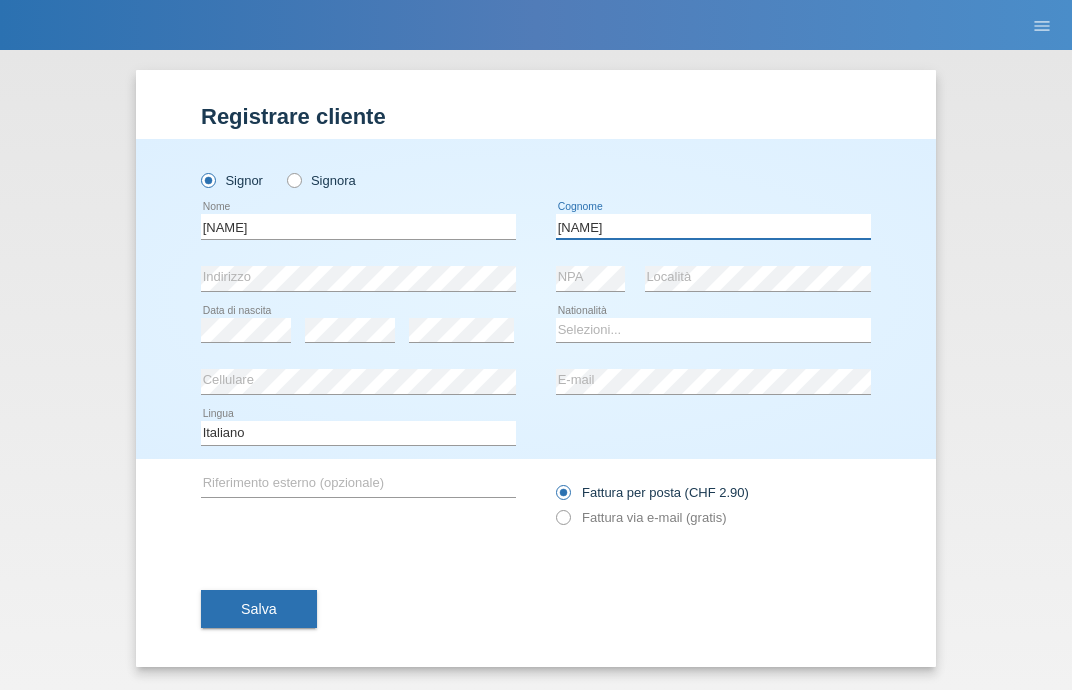type on "[NAME]" 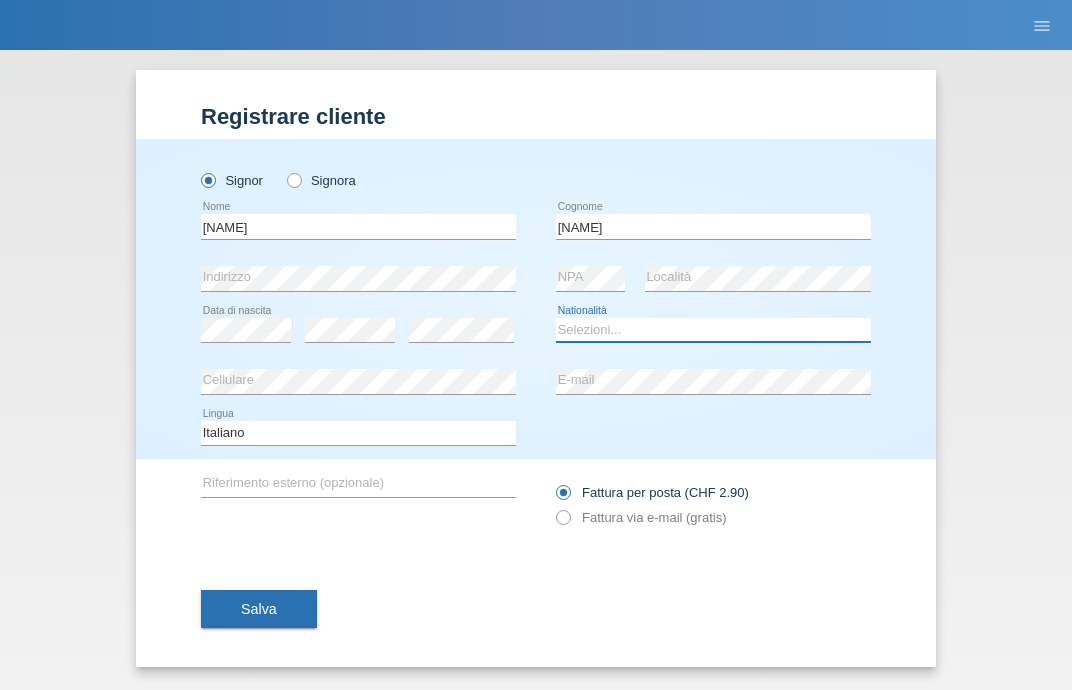 click on "Selezioni...
Svizzera
Austria
Germania
Liechtenstein
------------
Afghanistan
Albania
Algeria
Andorra
Angola
Anguilla Antartide" at bounding box center [713, 330] 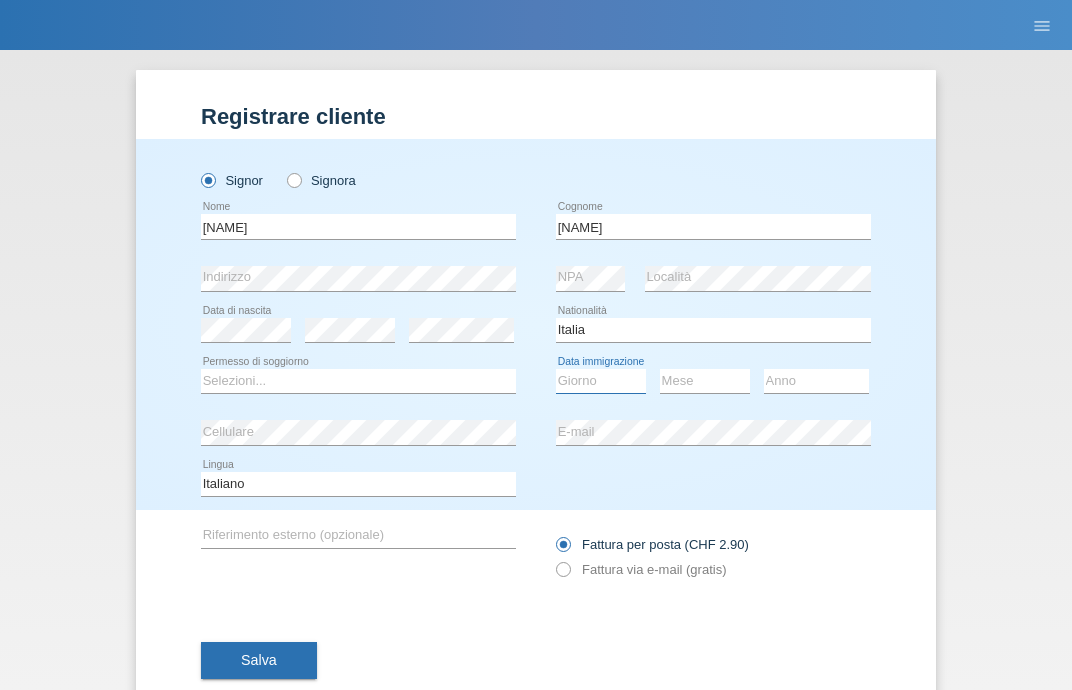 click on "Giorno
01
02
03
04
05
06
07
08
09
10" at bounding box center [601, 381] 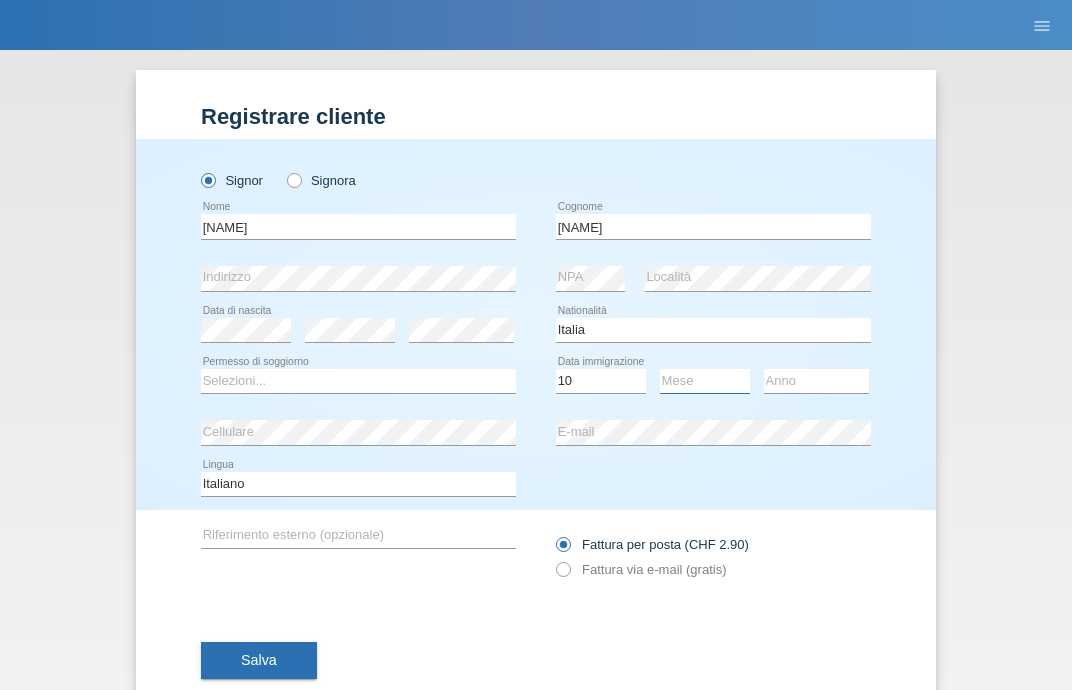 click on "Mese
01
02
03
04
05
06
07
08
09
10 11" at bounding box center (705, 381) 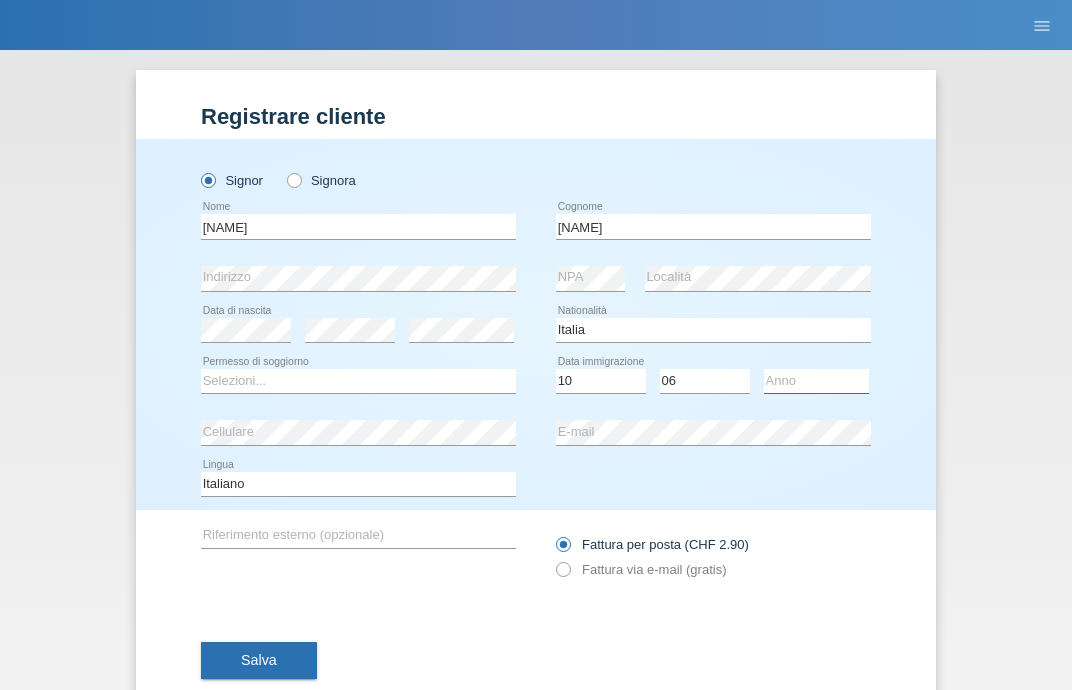 click on "Anno
2025
2024
2023
2022
2021
2020
2019
2018
2017 2016 2015 2014 2013 2012 2011 2010 2009 2008 2007 2006 2005 2004 2003 2002 2001" at bounding box center [816, 381] 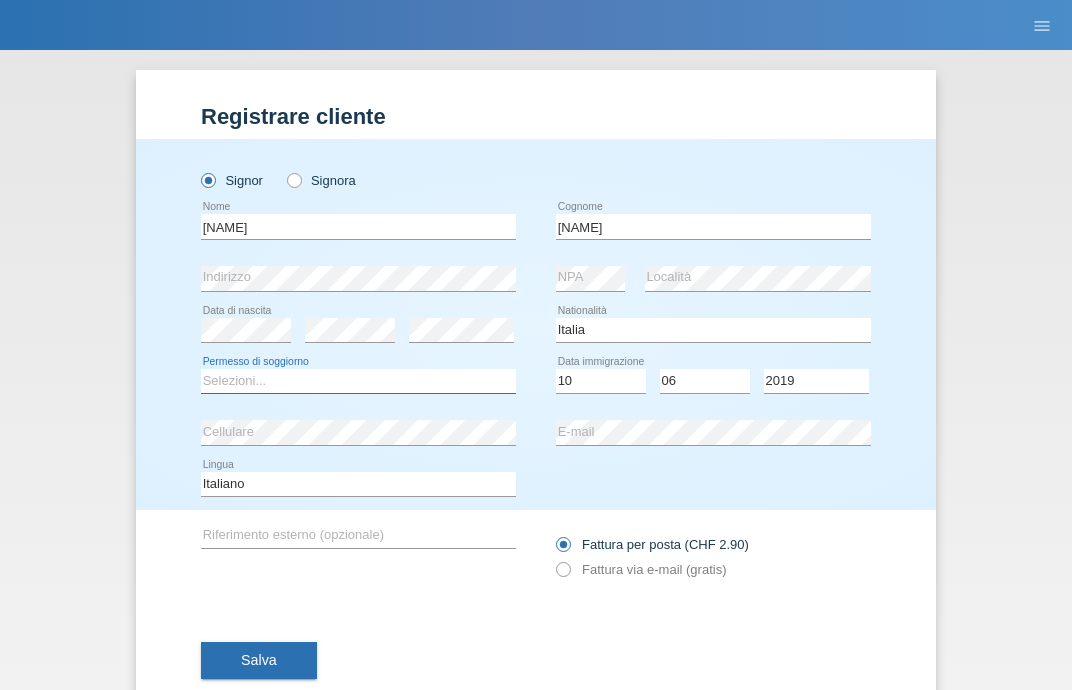 click on "Selezioni...
C
B
B - Status di rifugiato
Altro" at bounding box center (358, 381) 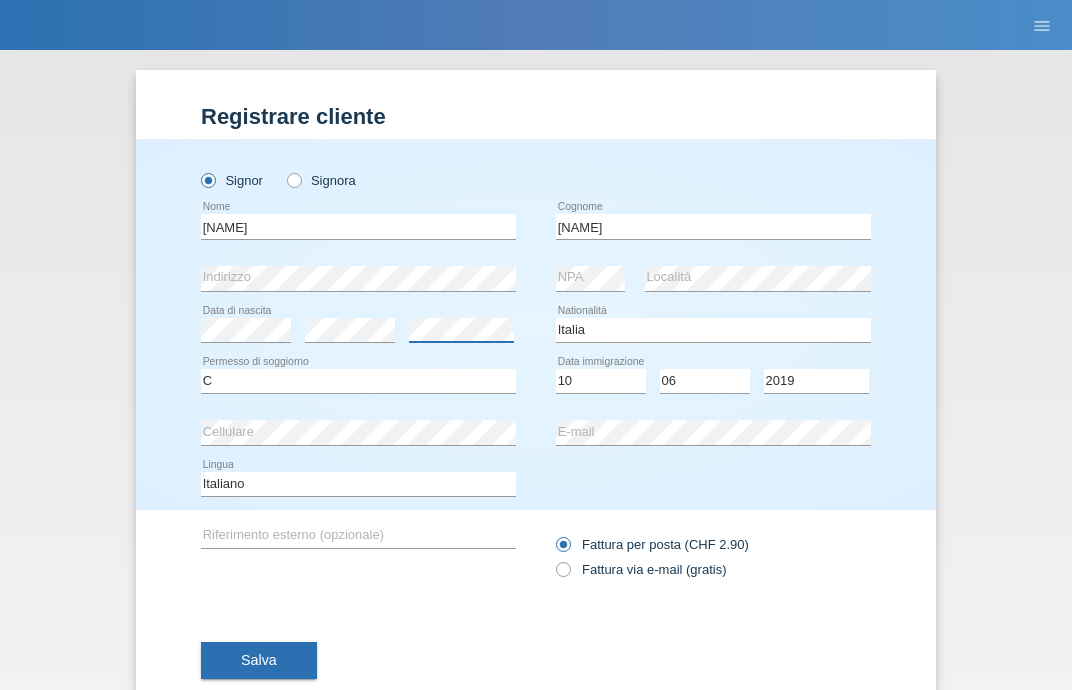 scroll, scrollTop: 51, scrollLeft: 0, axis: vertical 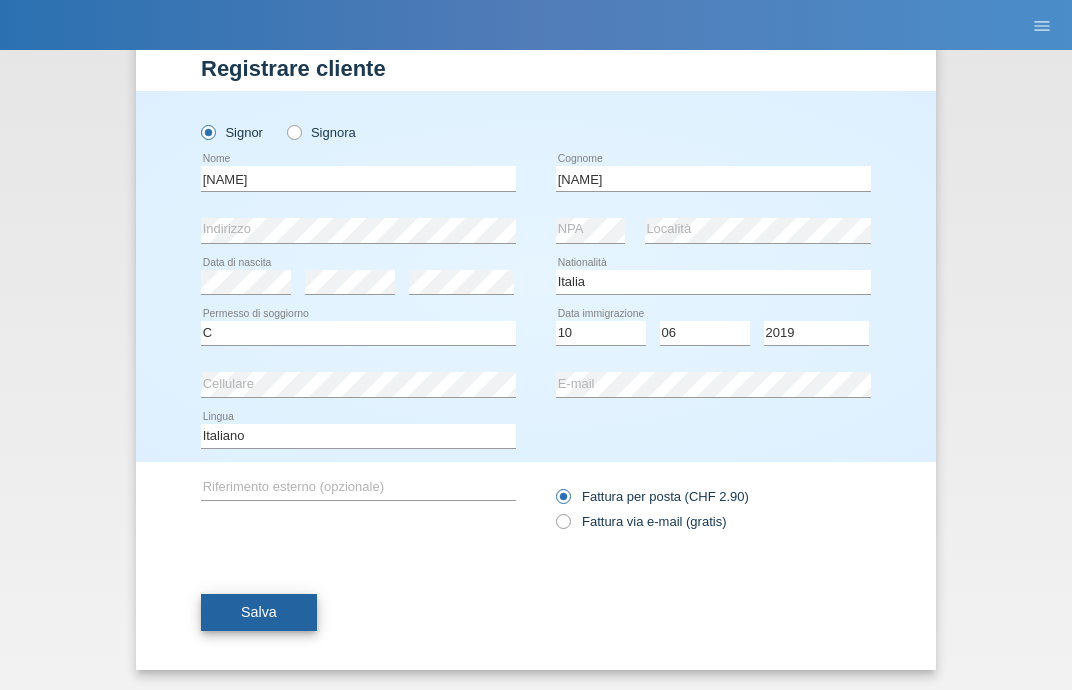 click on "Salva" at bounding box center (259, 612) 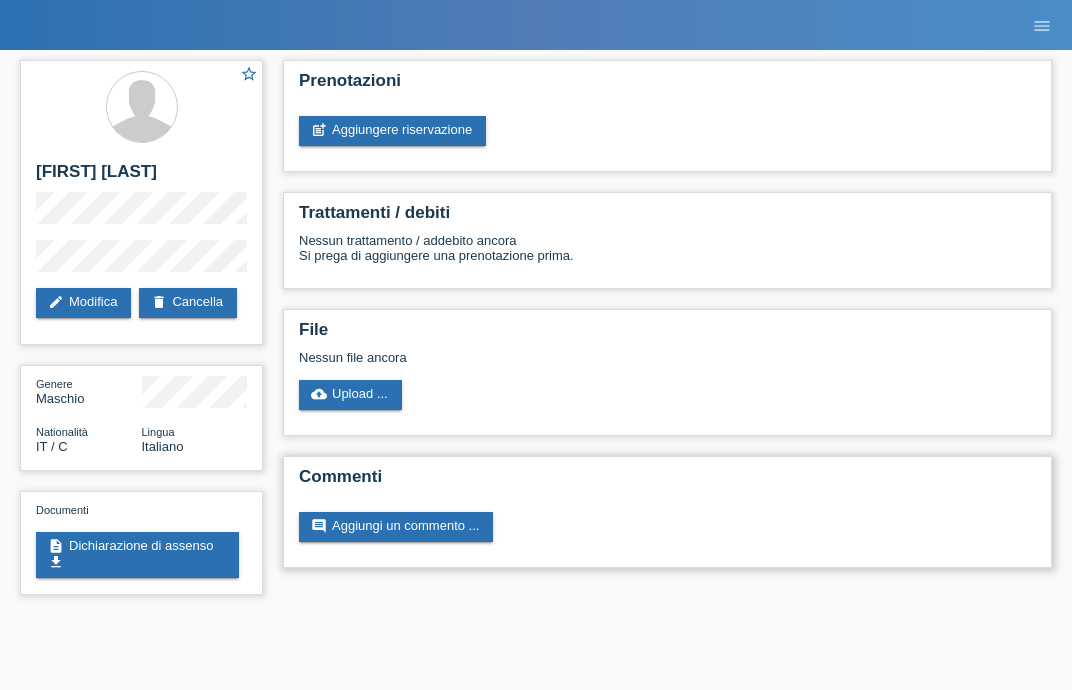 scroll, scrollTop: 0, scrollLeft: 0, axis: both 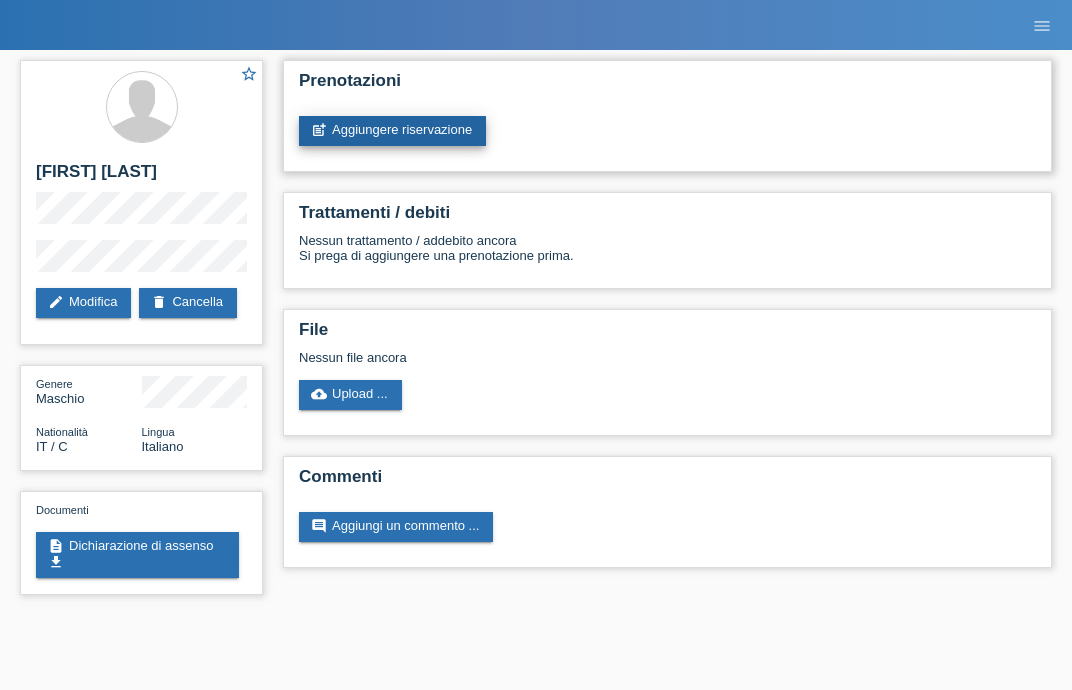 click on "post_add  Aggiungere riservazione" at bounding box center [392, 131] 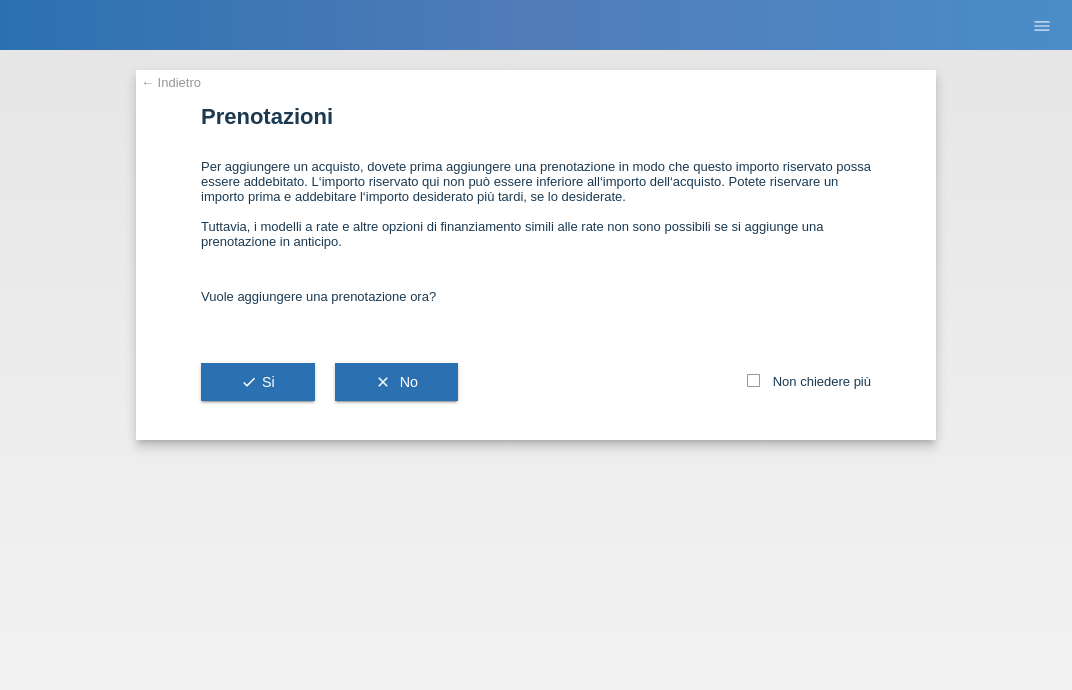scroll, scrollTop: 0, scrollLeft: 0, axis: both 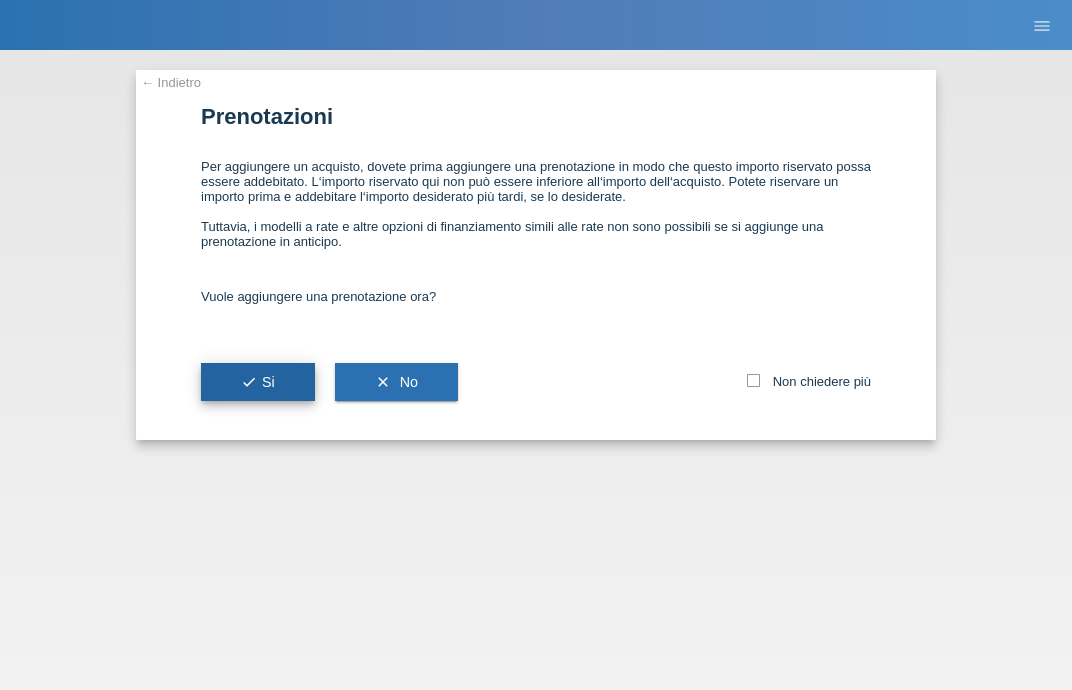 click on "check  Si" at bounding box center (258, 382) 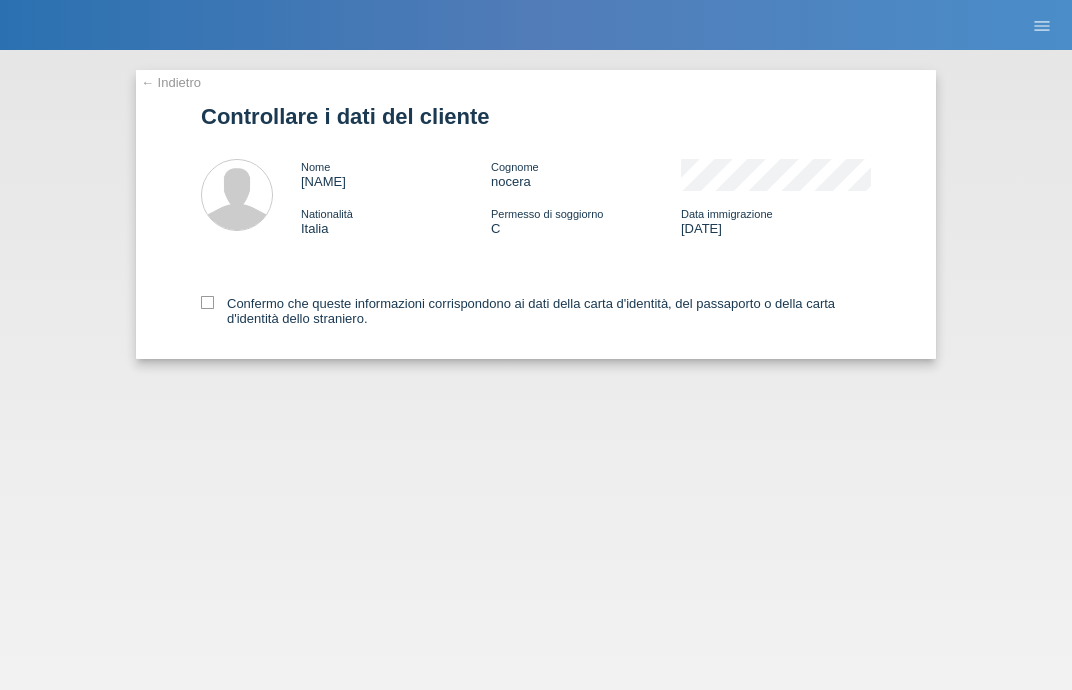 scroll, scrollTop: 0, scrollLeft: 0, axis: both 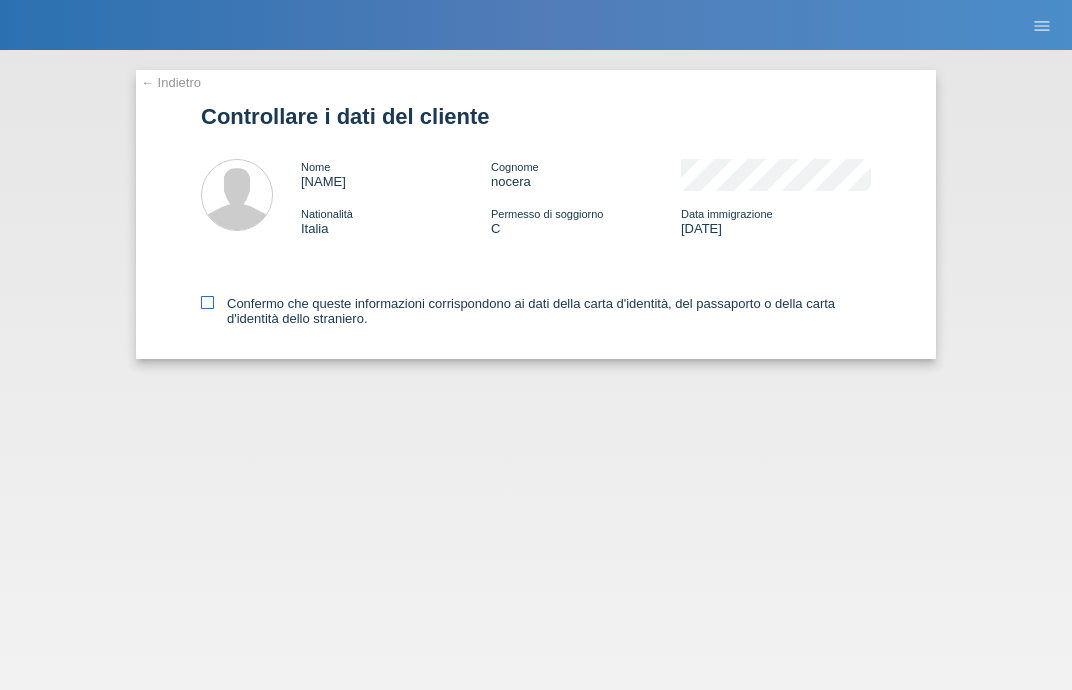 click at bounding box center [207, 302] 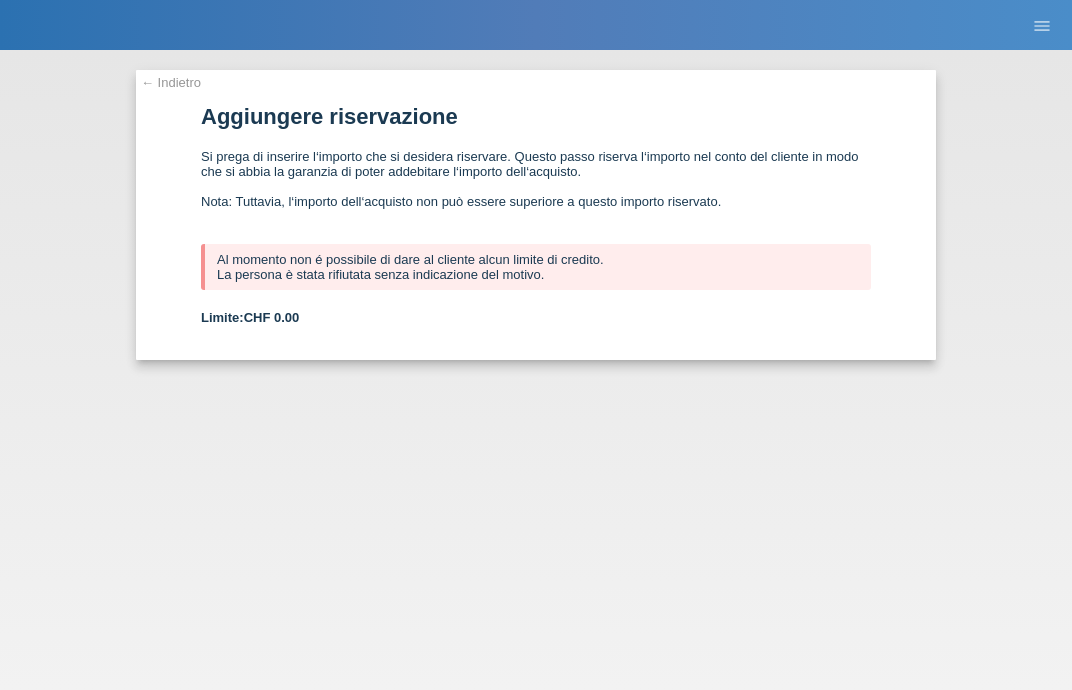 scroll, scrollTop: 0, scrollLeft: 0, axis: both 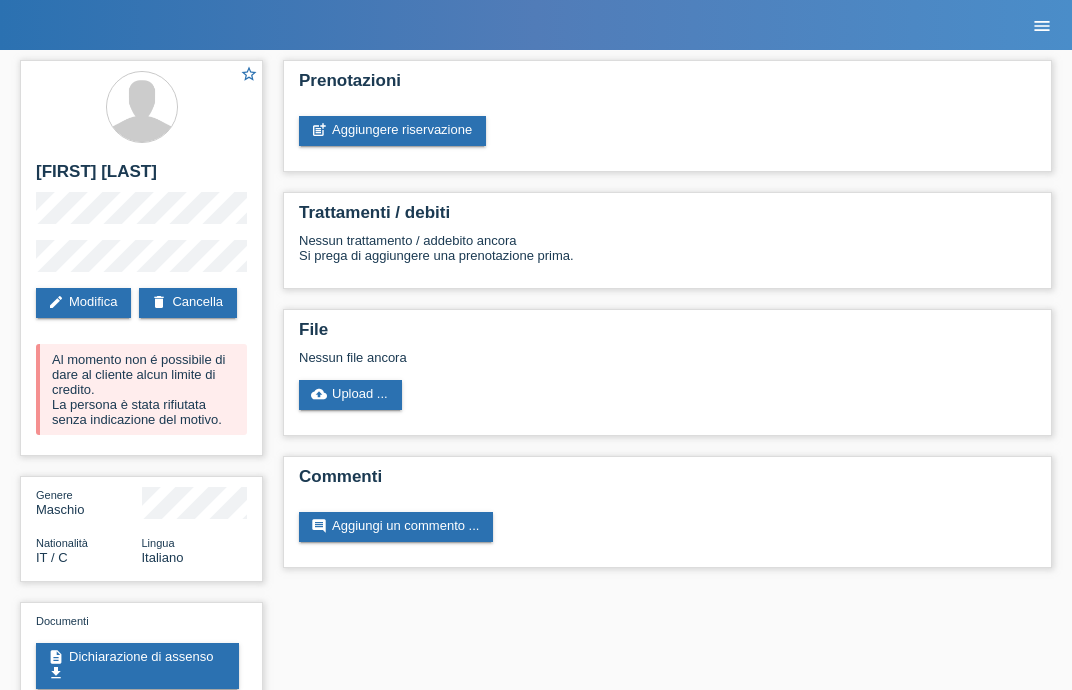 click on "menu" at bounding box center (1042, 26) 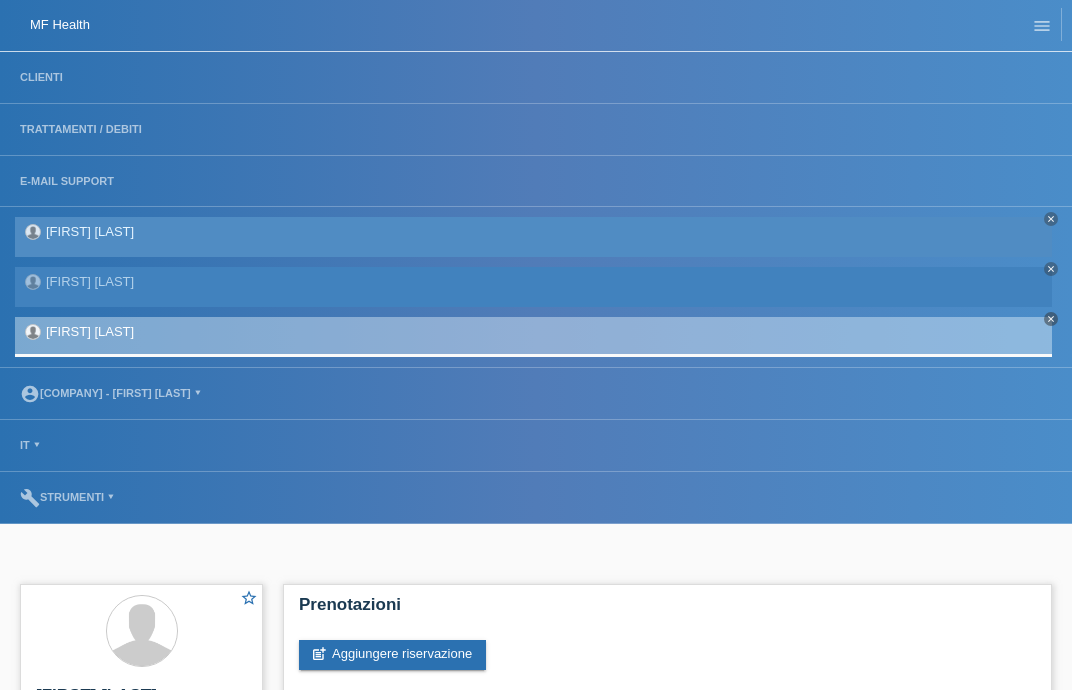 click on "[FIRST] [LAST]" at bounding box center [90, 231] 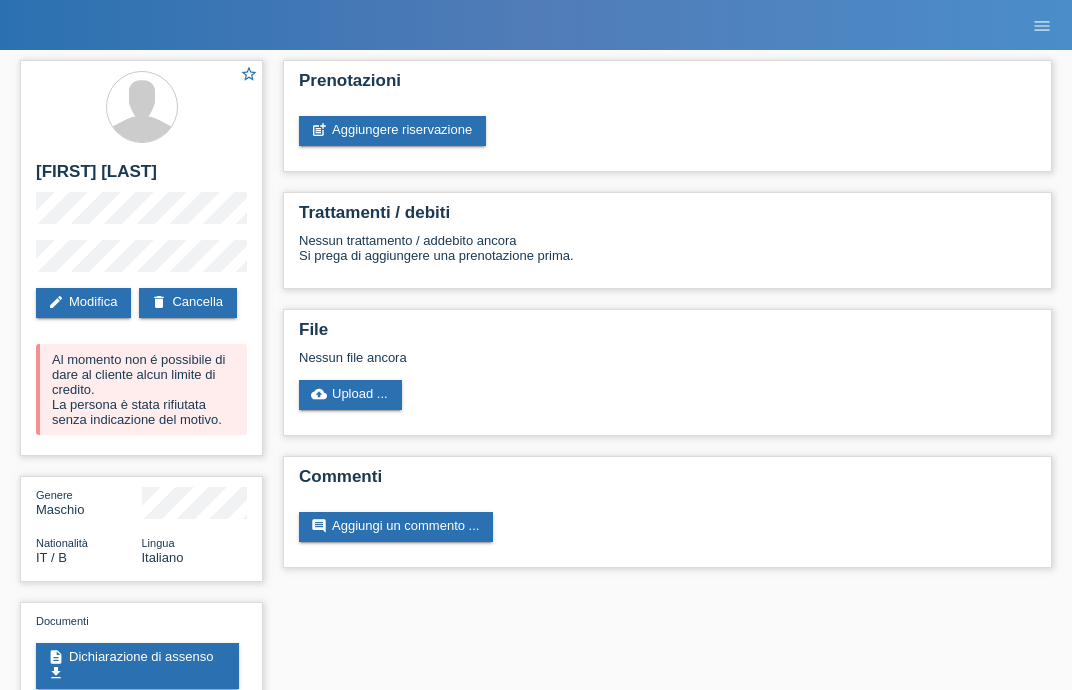 scroll, scrollTop: 0, scrollLeft: 0, axis: both 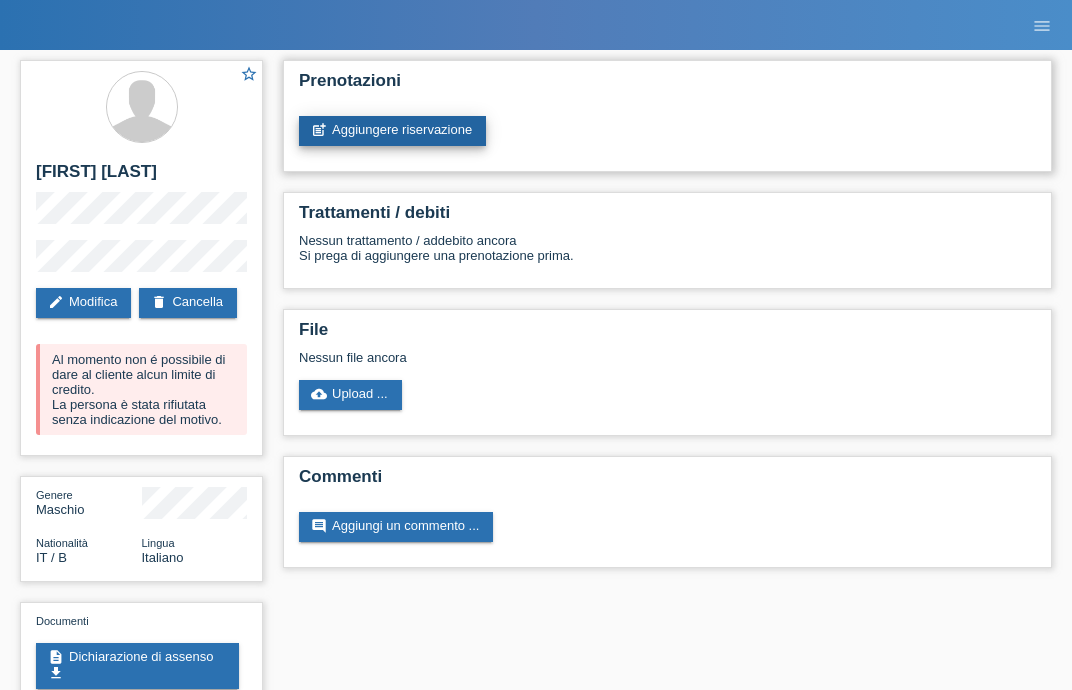 click on "post_add  Aggiungere riservazione" at bounding box center [392, 131] 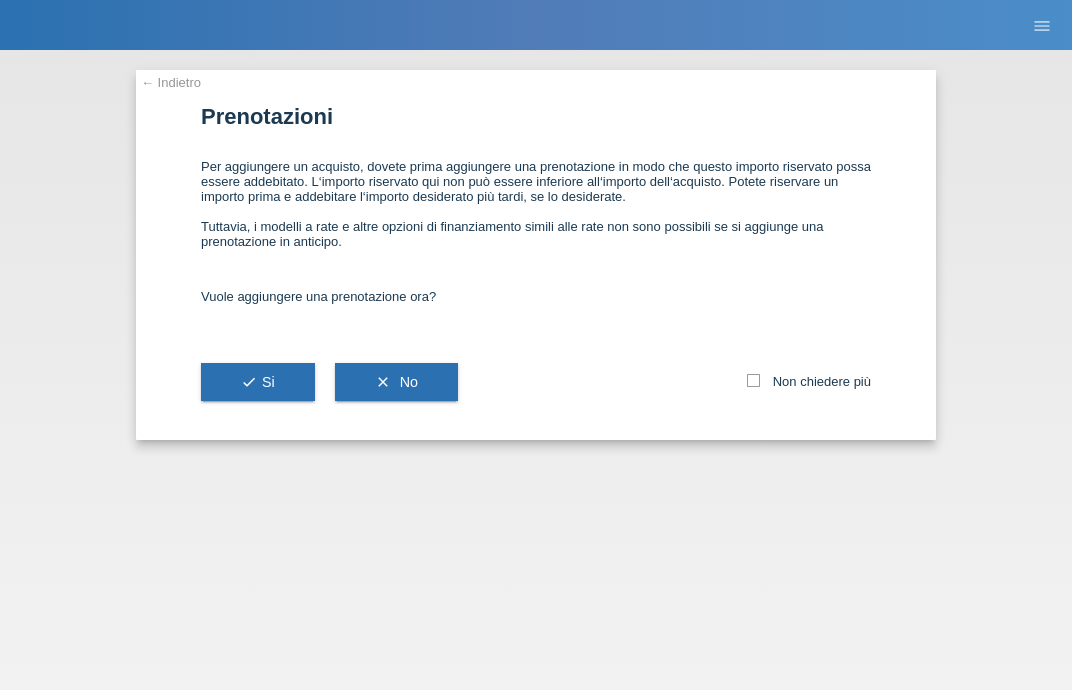 scroll, scrollTop: 0, scrollLeft: 0, axis: both 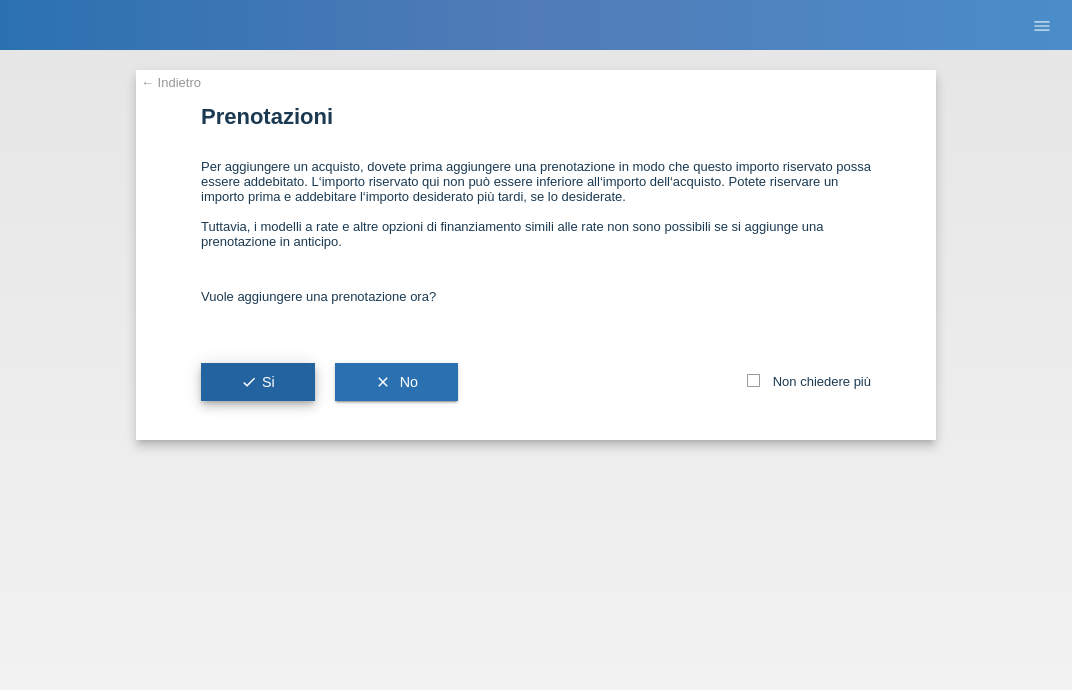click on "check" at bounding box center [249, 382] 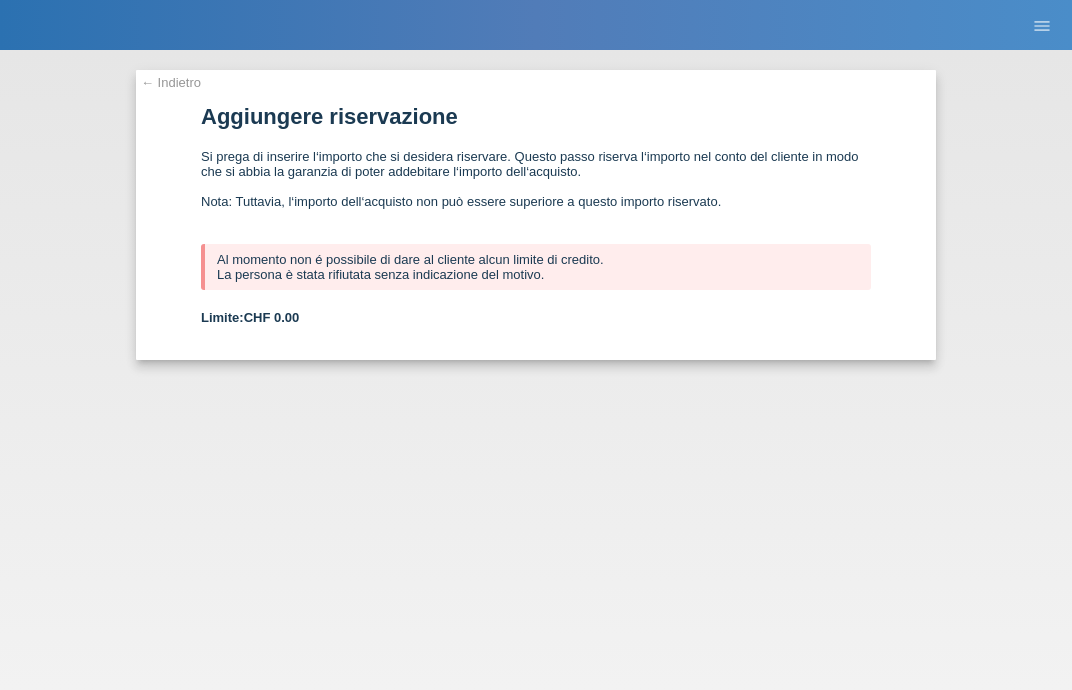 scroll, scrollTop: 0, scrollLeft: 0, axis: both 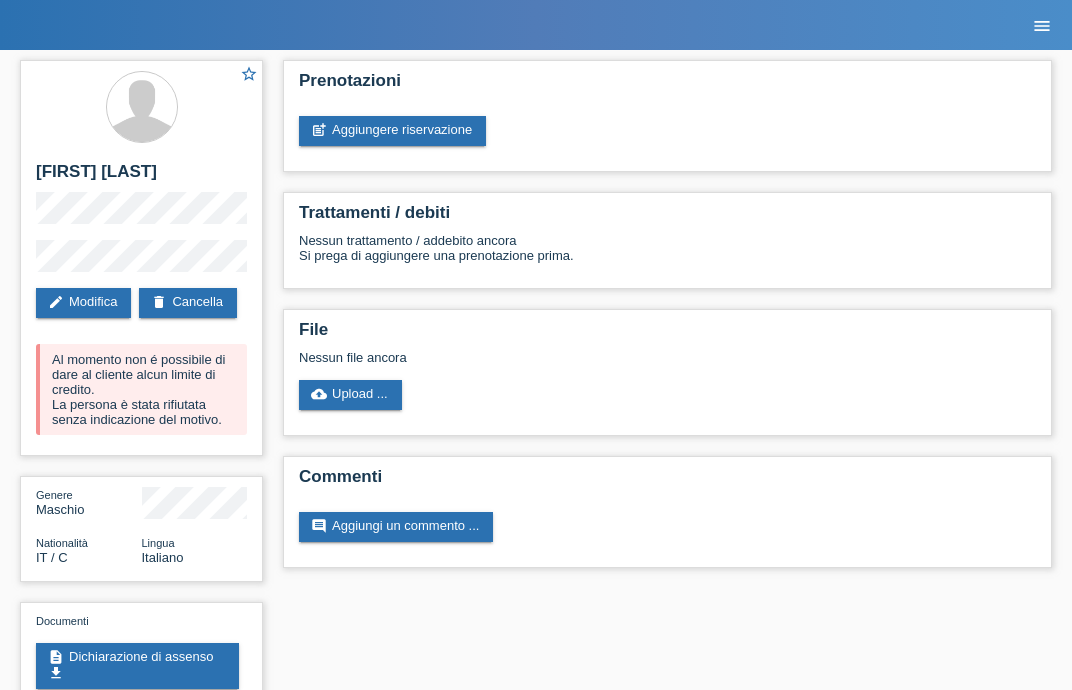 click on "menu" at bounding box center (1042, 26) 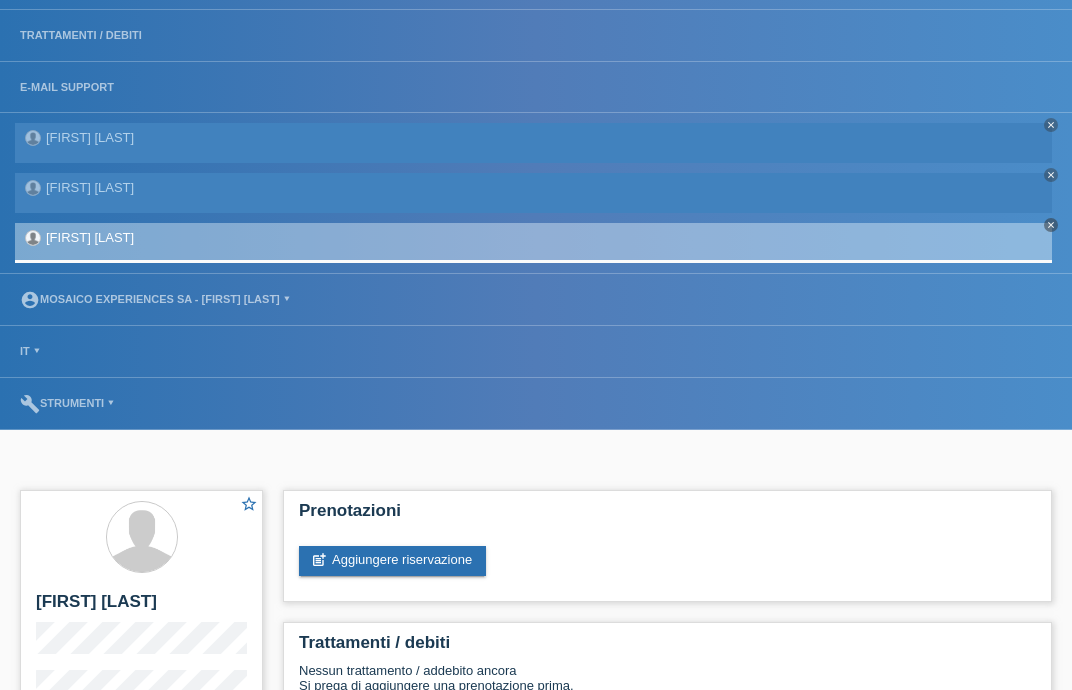 scroll, scrollTop: 0, scrollLeft: 0, axis: both 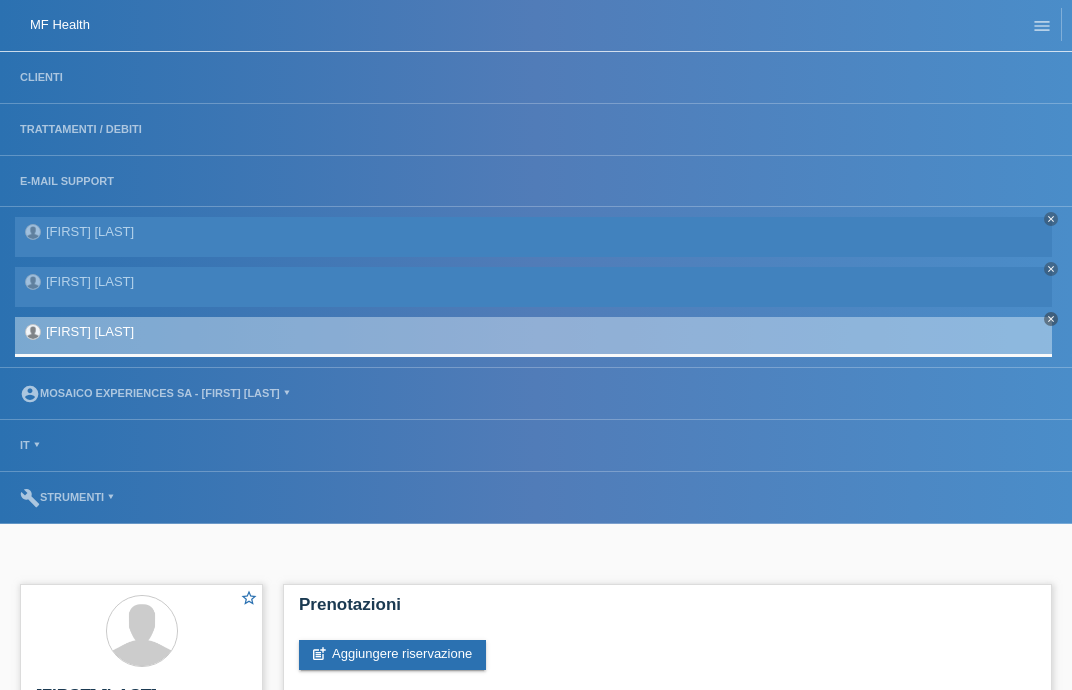 click on "MF Health" at bounding box center [60, 24] 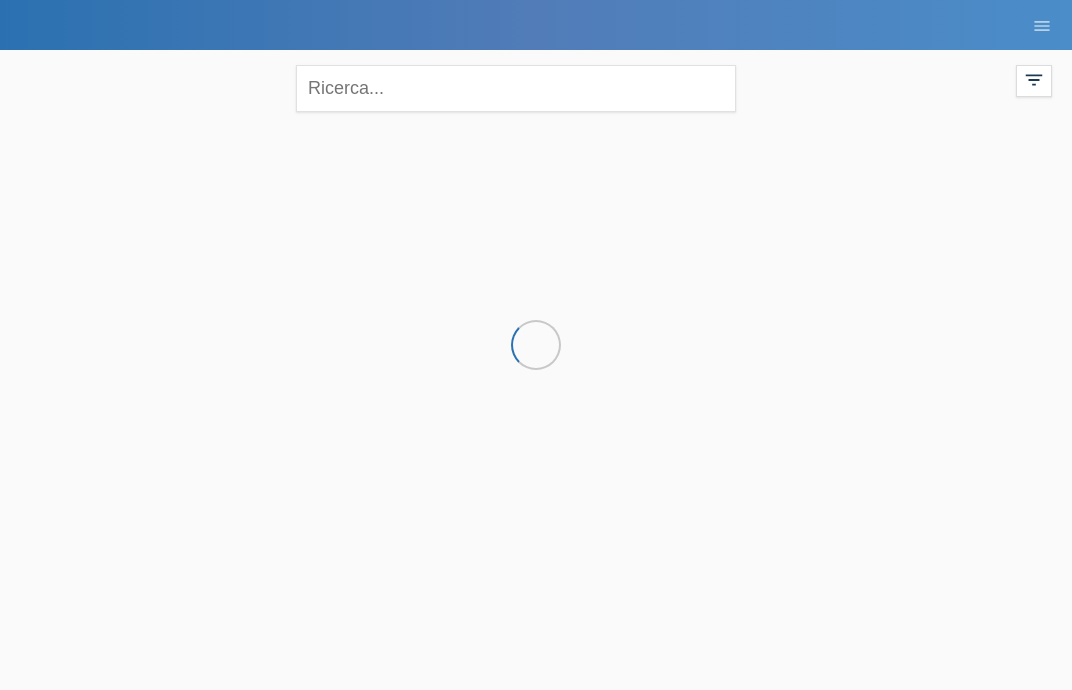 scroll, scrollTop: 0, scrollLeft: 0, axis: both 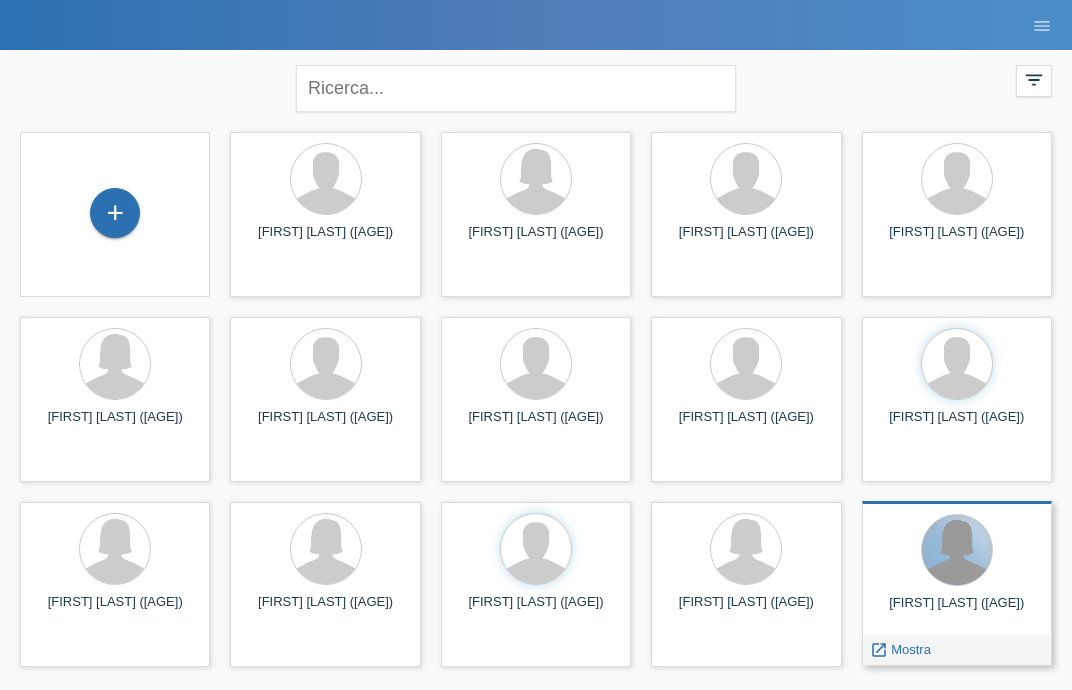 click at bounding box center (957, 550) 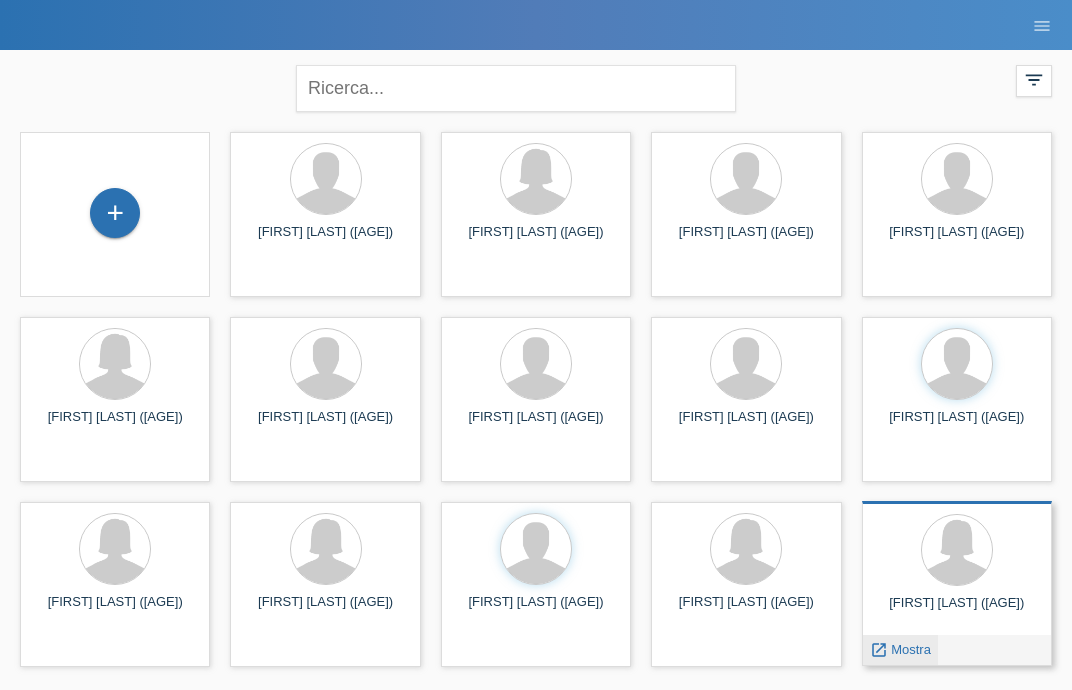 click on "Mostra" at bounding box center [280, 310] 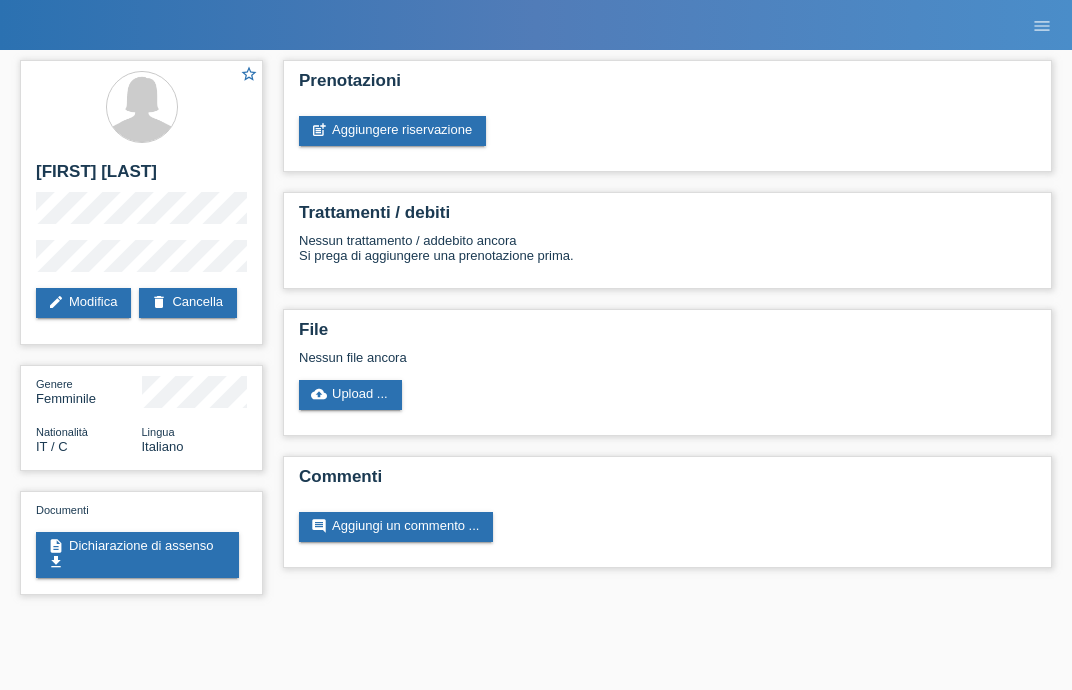 scroll, scrollTop: 0, scrollLeft: 0, axis: both 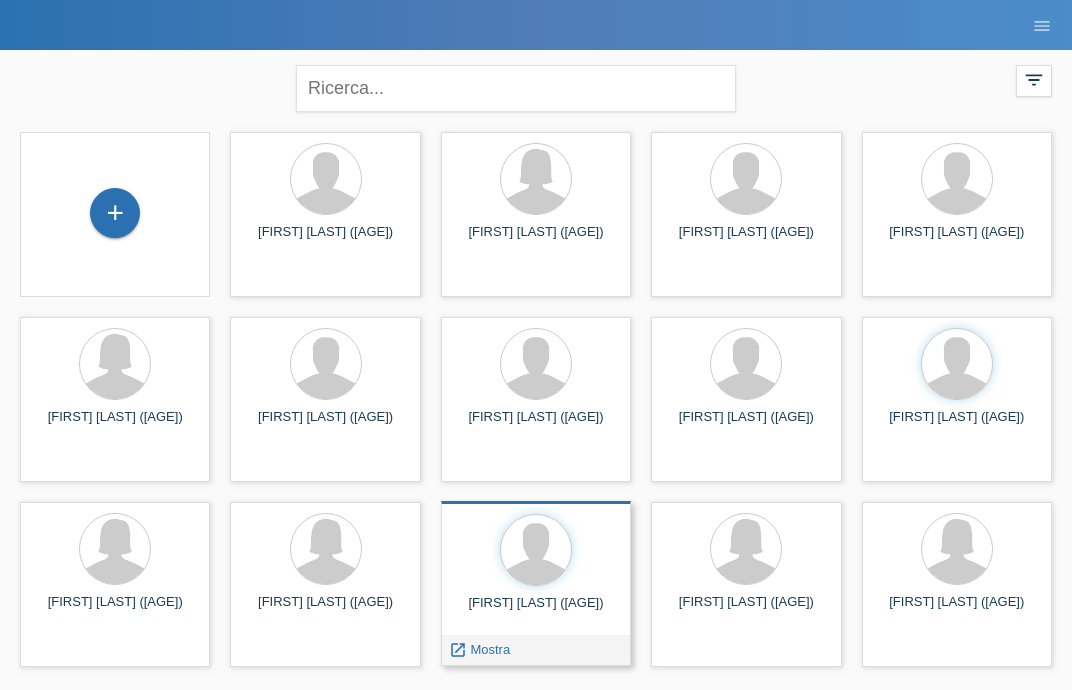 click on "[FIRST] [LAST] ([AGE])" at bounding box center (325, 240) 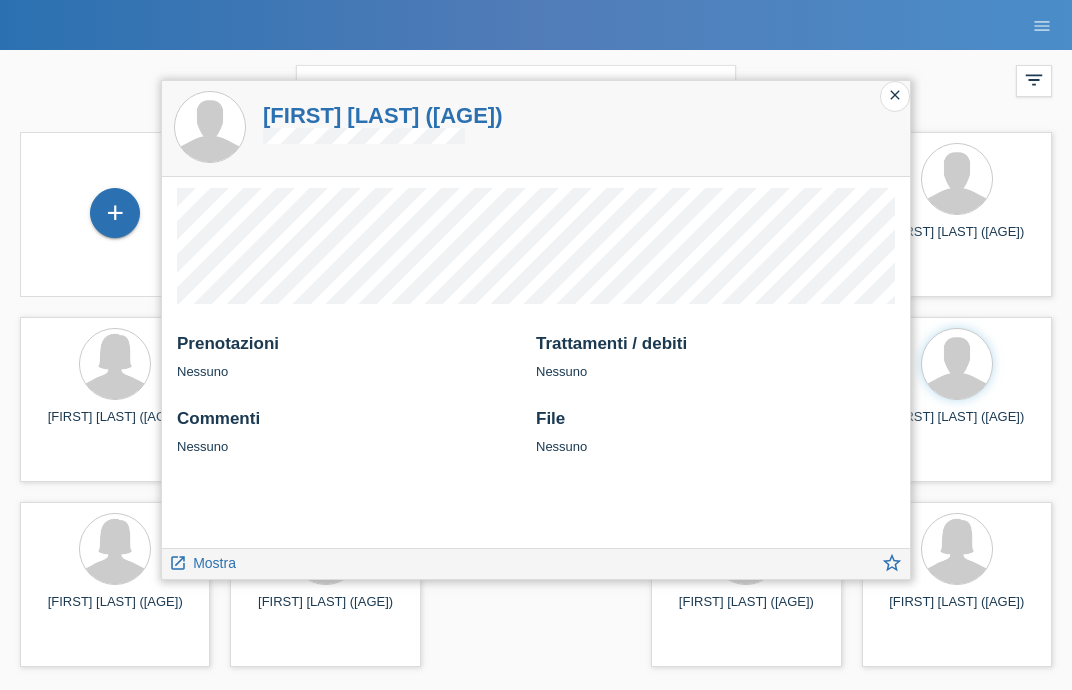 click on "close" at bounding box center [895, 95] 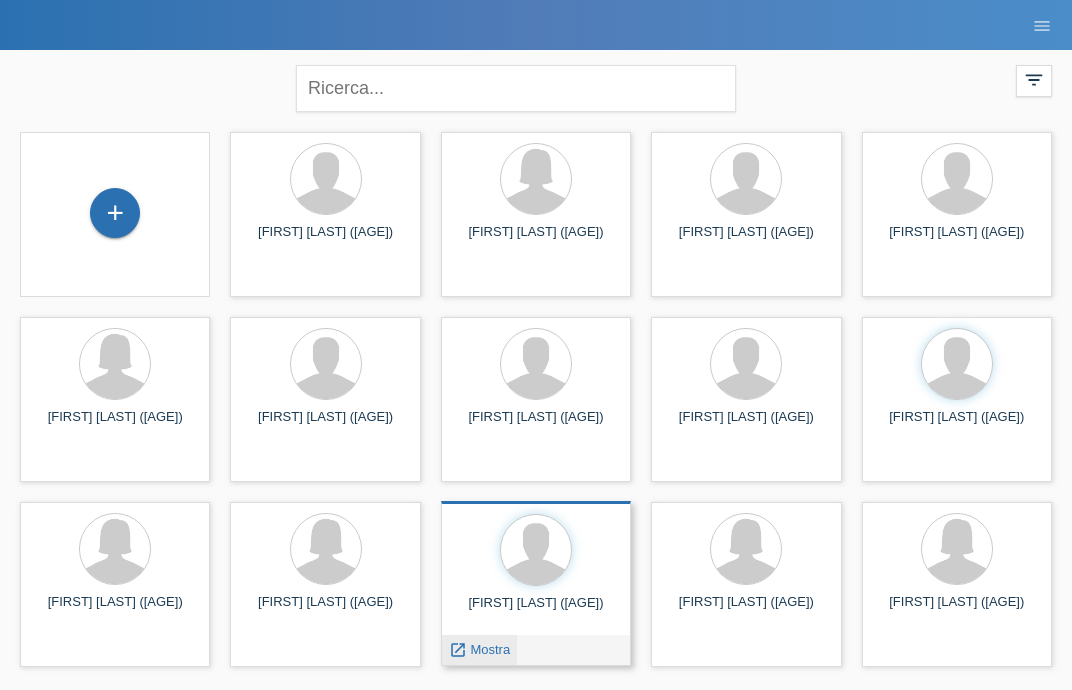 click on "Mostra" at bounding box center (280, 310) 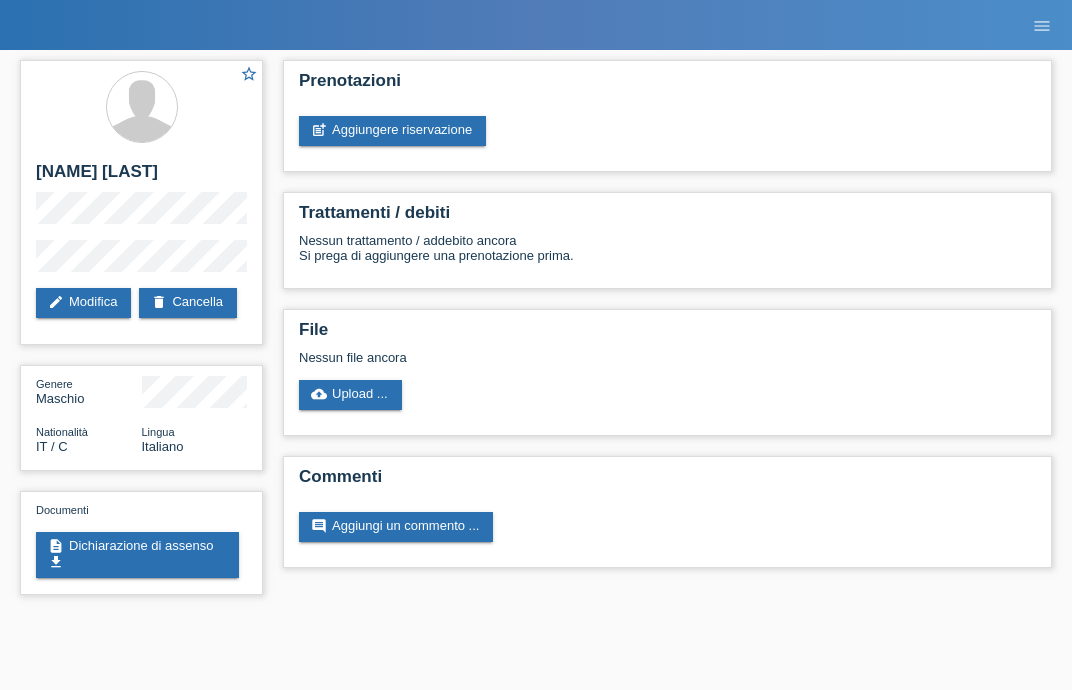 scroll, scrollTop: 0, scrollLeft: 0, axis: both 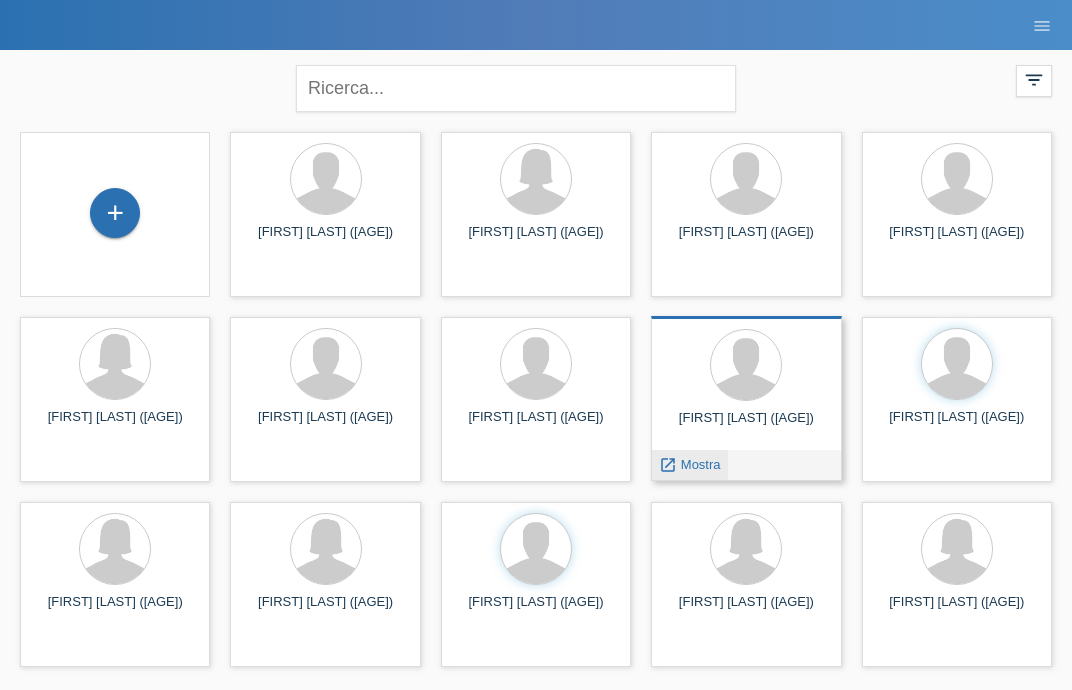 click on "Mostra" at bounding box center (280, 310) 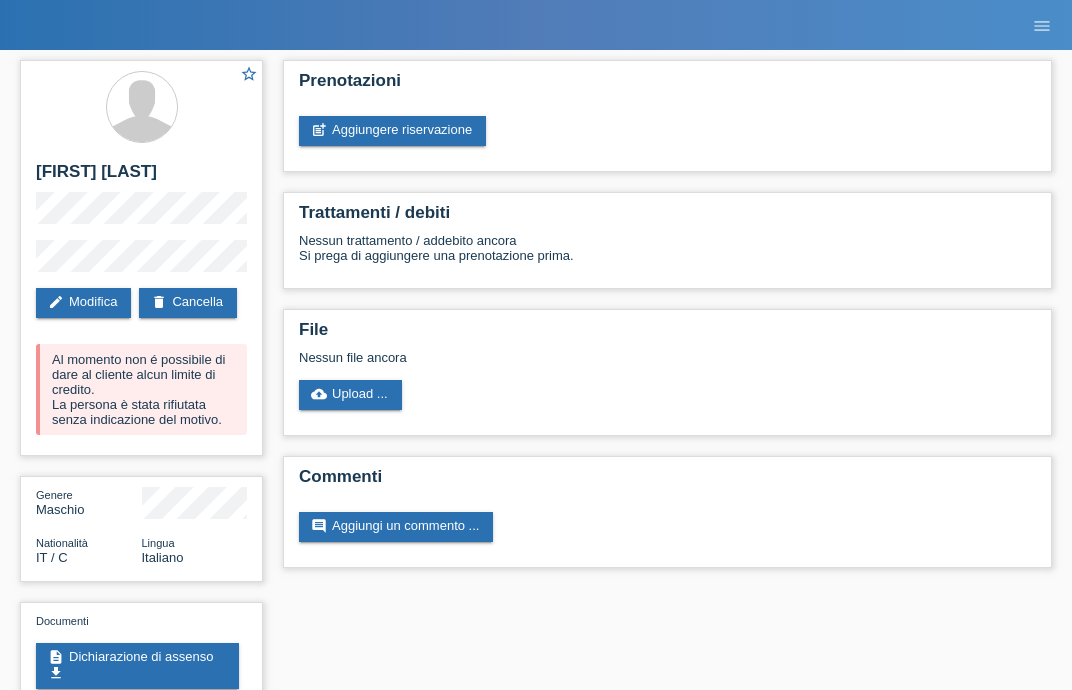 scroll, scrollTop: 0, scrollLeft: 0, axis: both 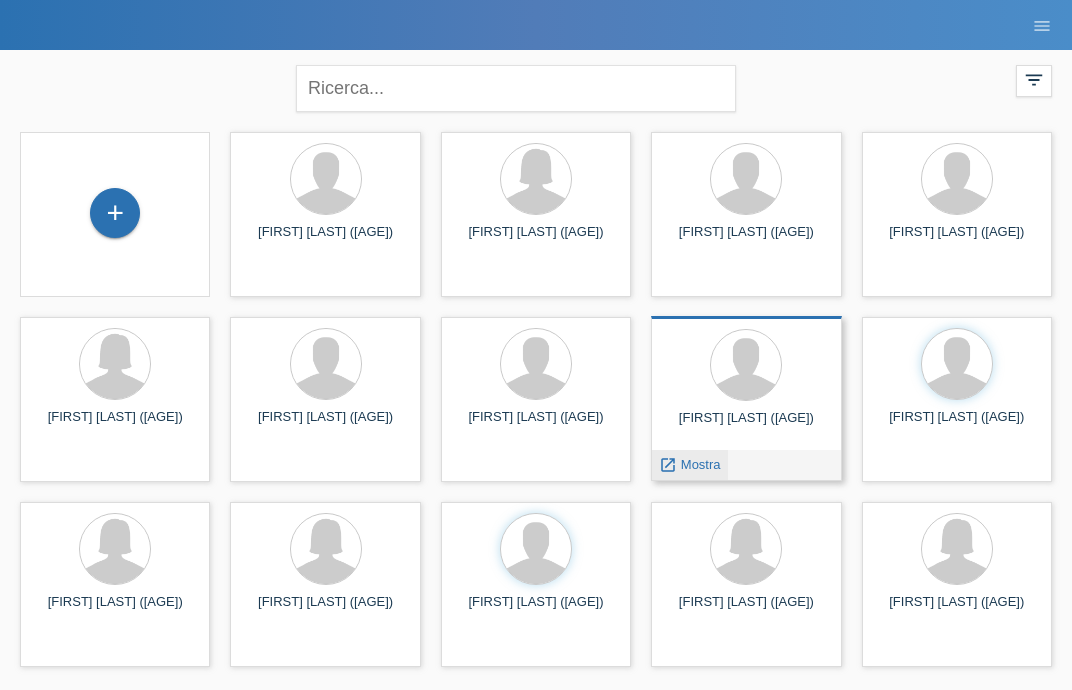 click on "Mostra" at bounding box center (280, 310) 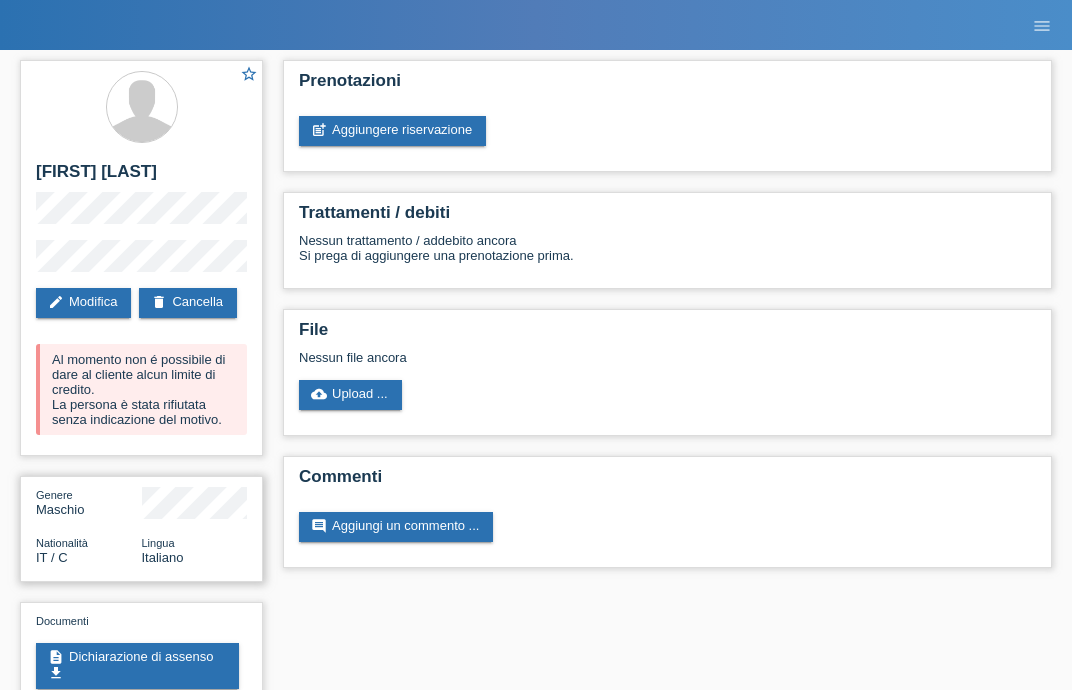 scroll, scrollTop: 75, scrollLeft: 0, axis: vertical 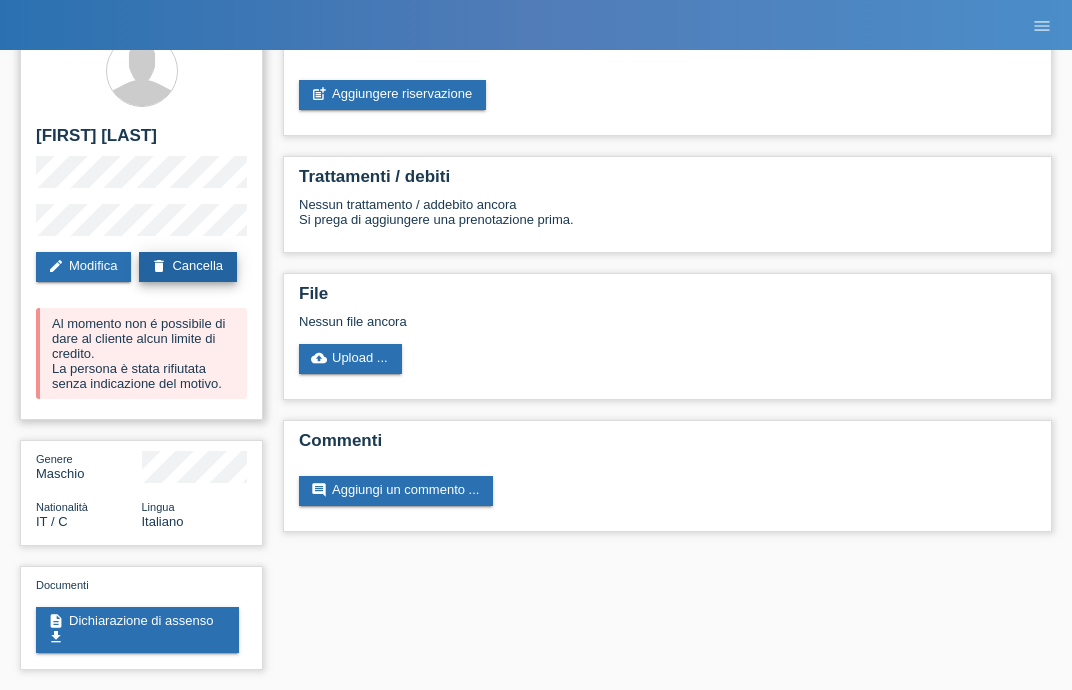 click on "delete  Cancella" at bounding box center [188, 267] 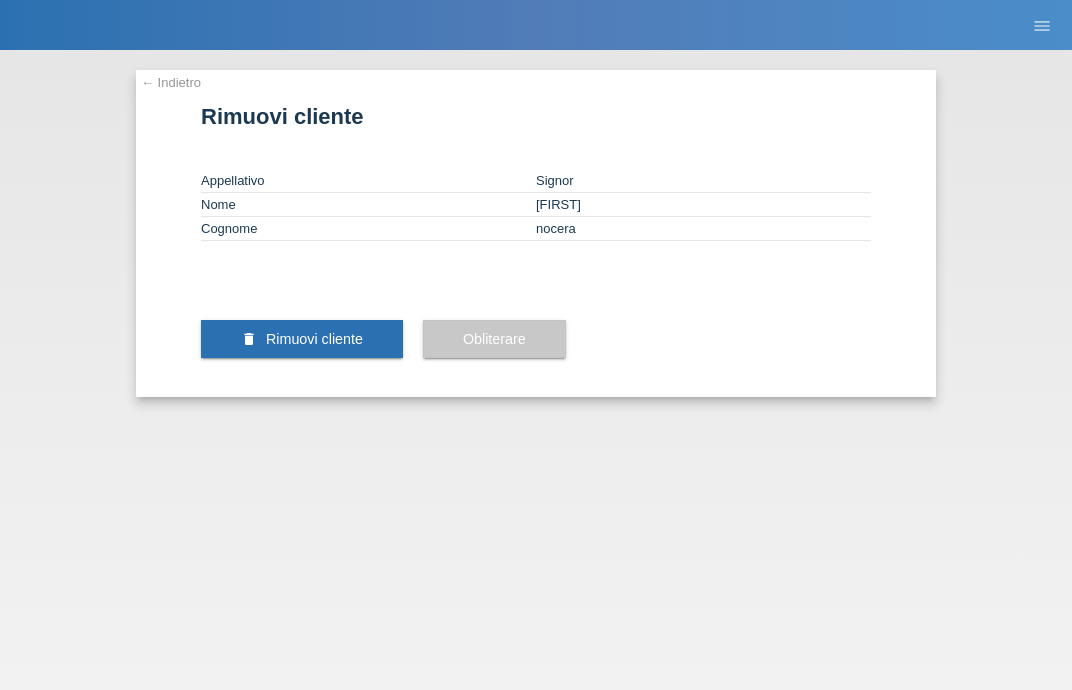 scroll, scrollTop: 0, scrollLeft: 0, axis: both 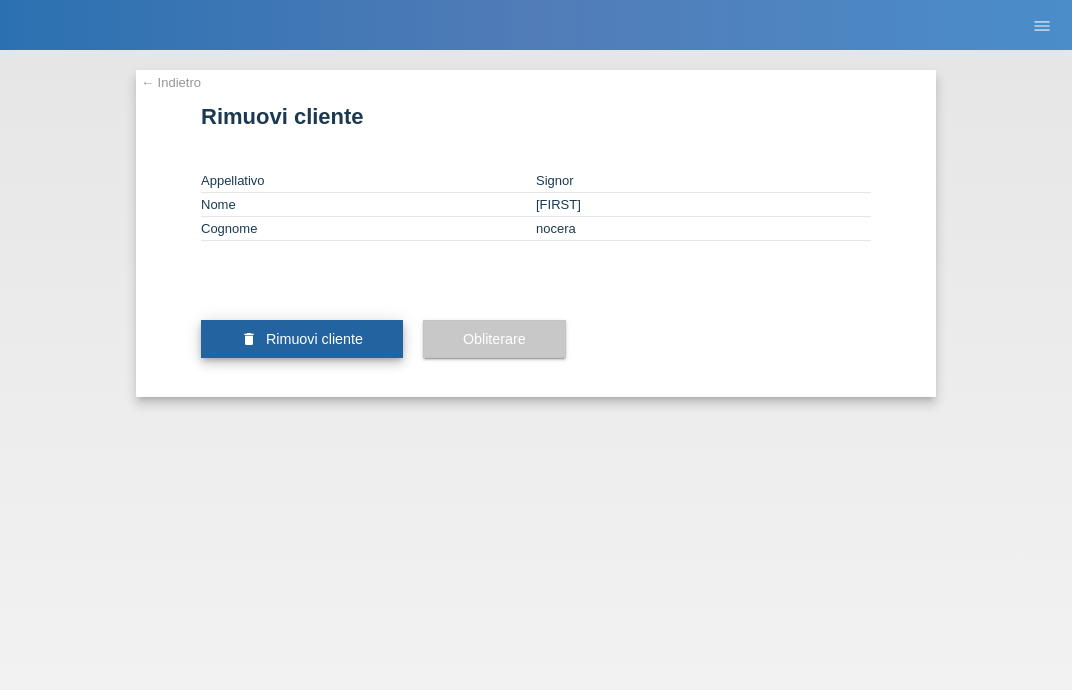 click on "Rimuovi cliente" at bounding box center (314, 339) 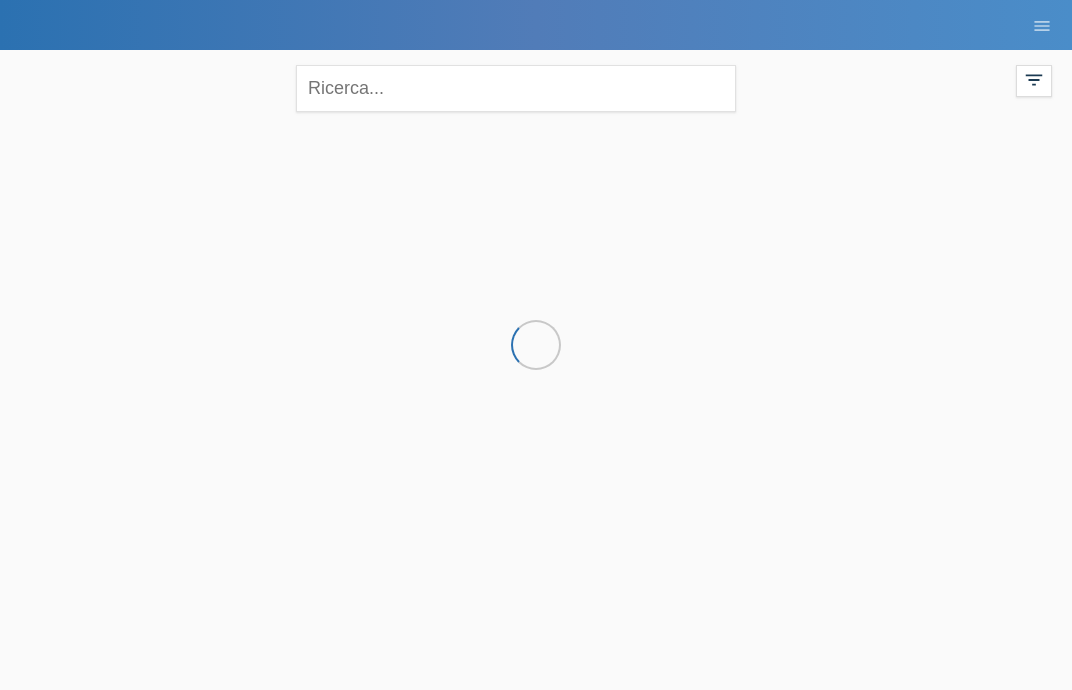scroll, scrollTop: 0, scrollLeft: 0, axis: both 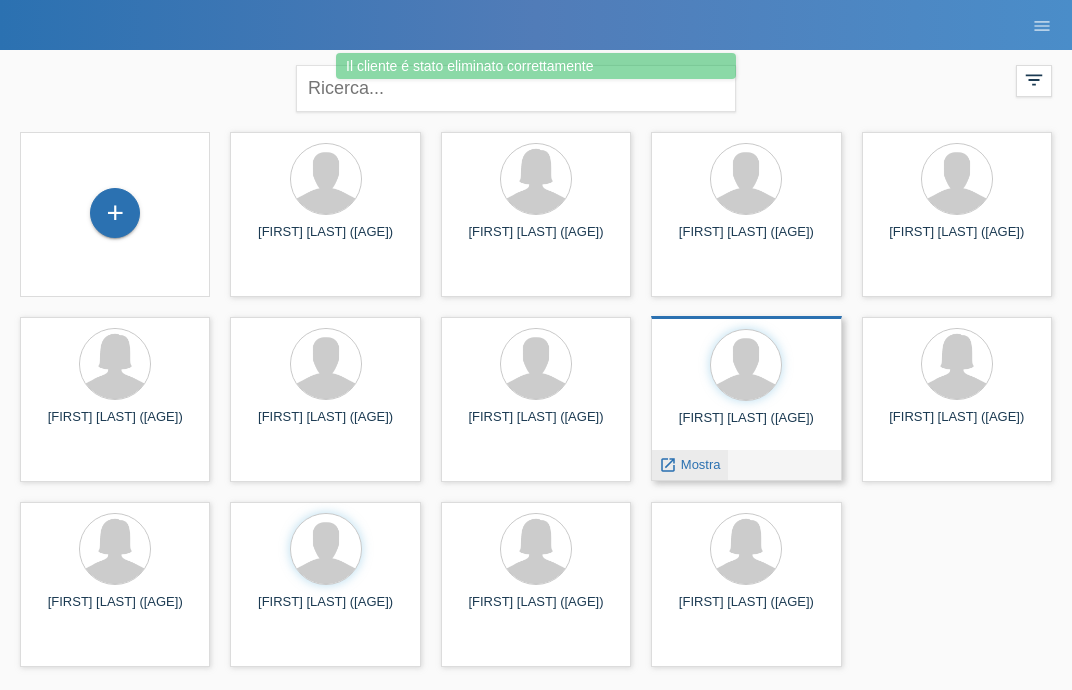 click on "Mostra" at bounding box center (280, 310) 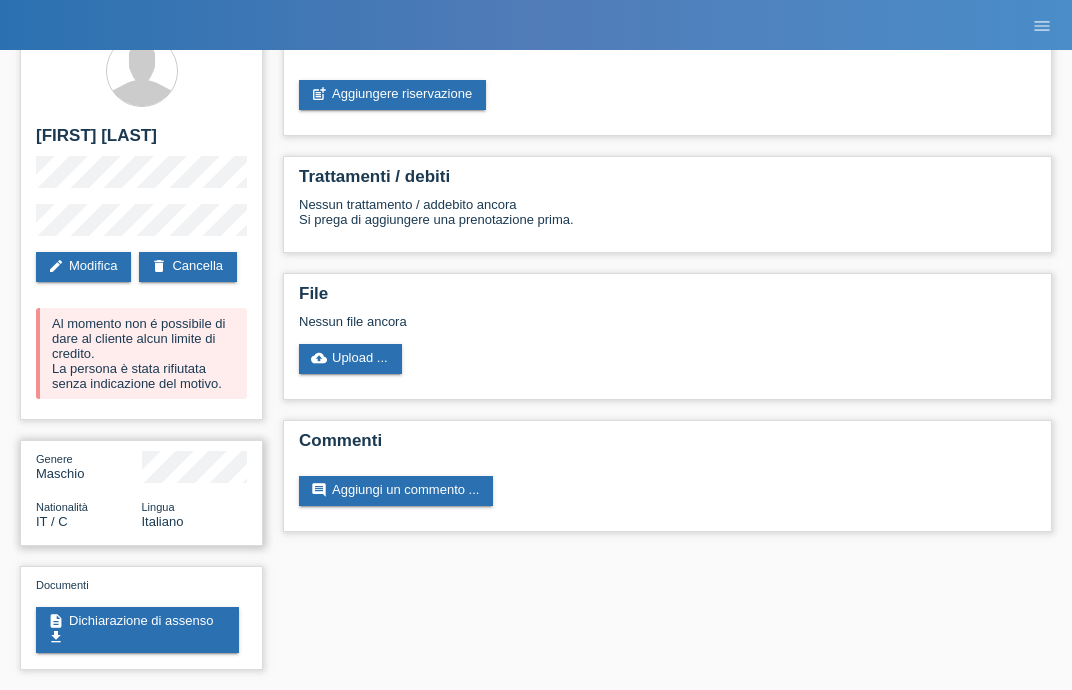 scroll, scrollTop: 75, scrollLeft: 0, axis: vertical 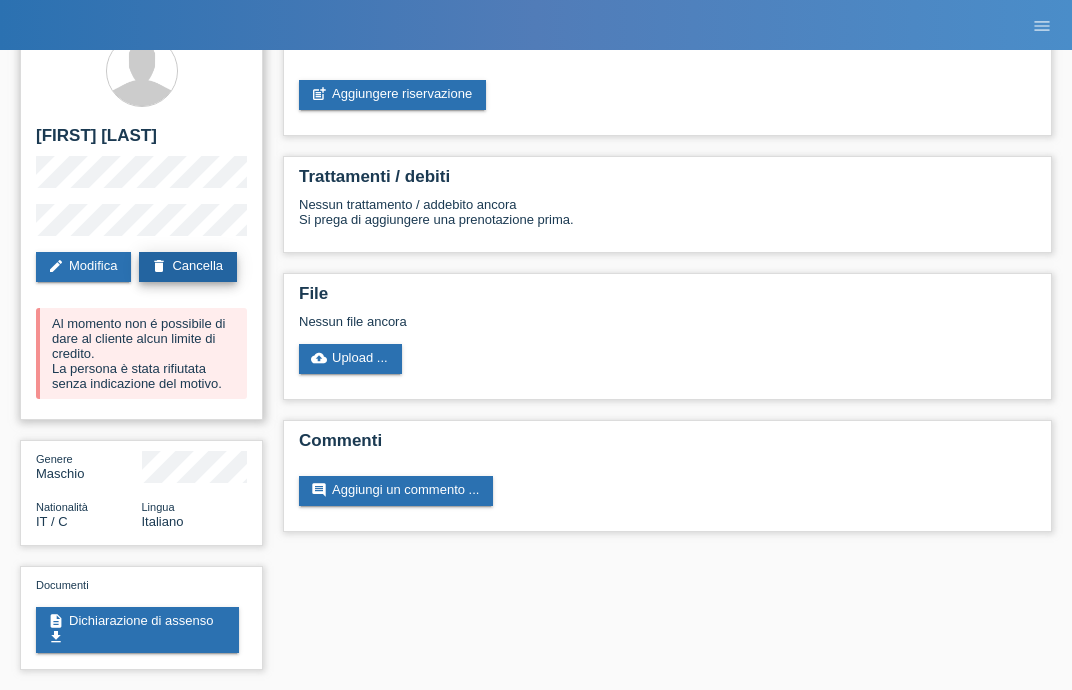 click on "delete  Cancella" at bounding box center [188, 267] 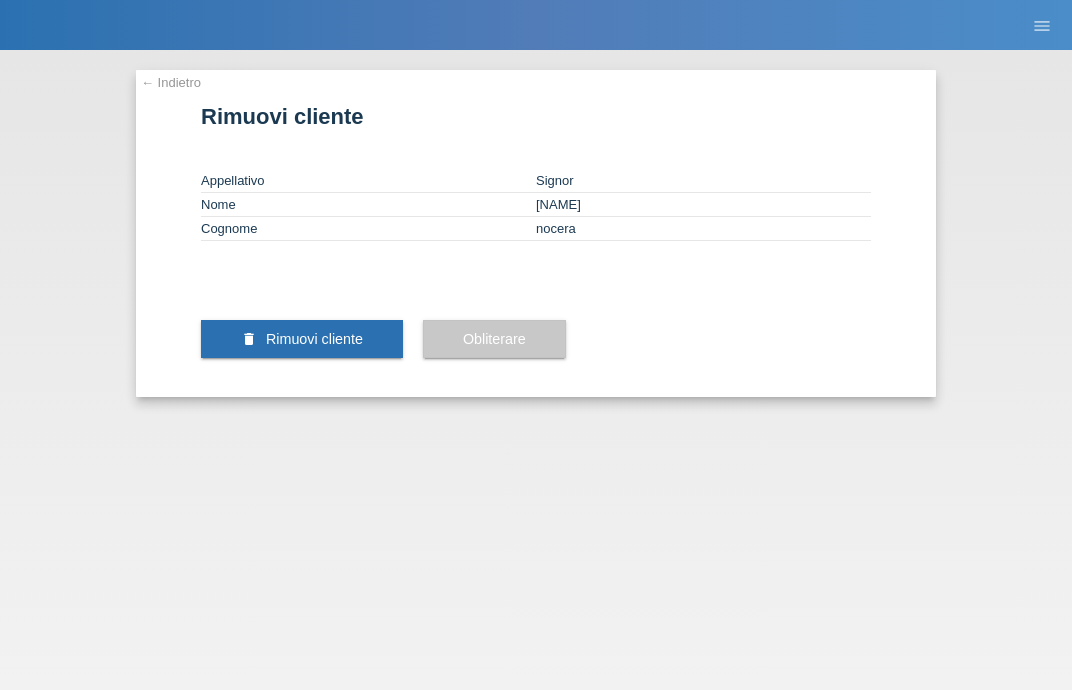 scroll, scrollTop: 0, scrollLeft: 0, axis: both 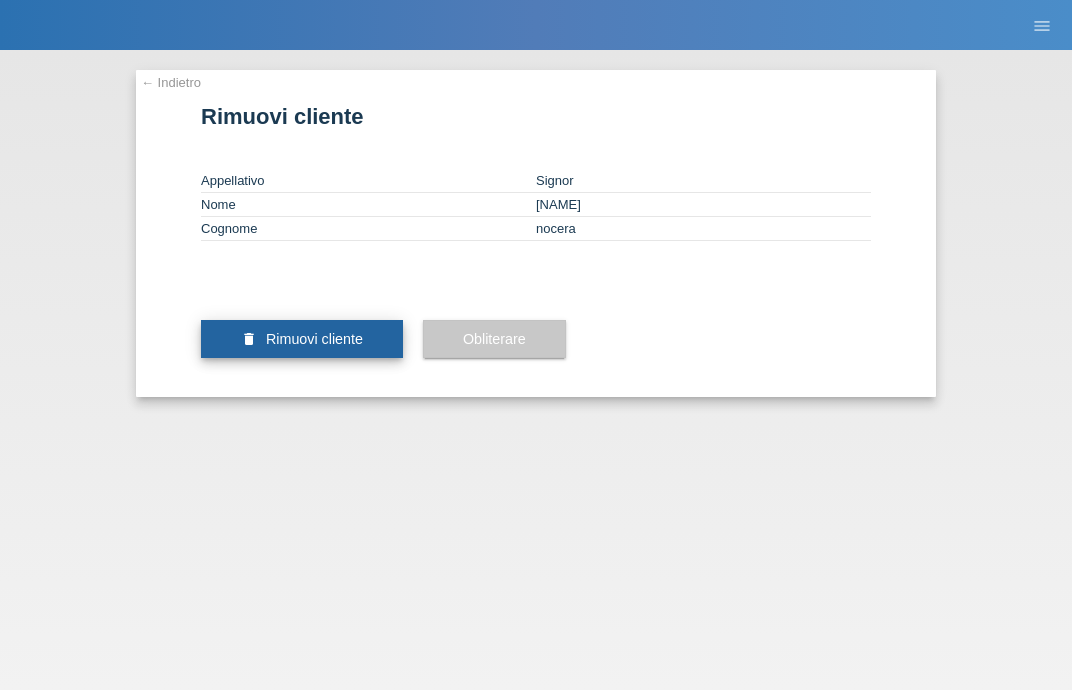 click on "Rimuovi cliente" at bounding box center [314, 339] 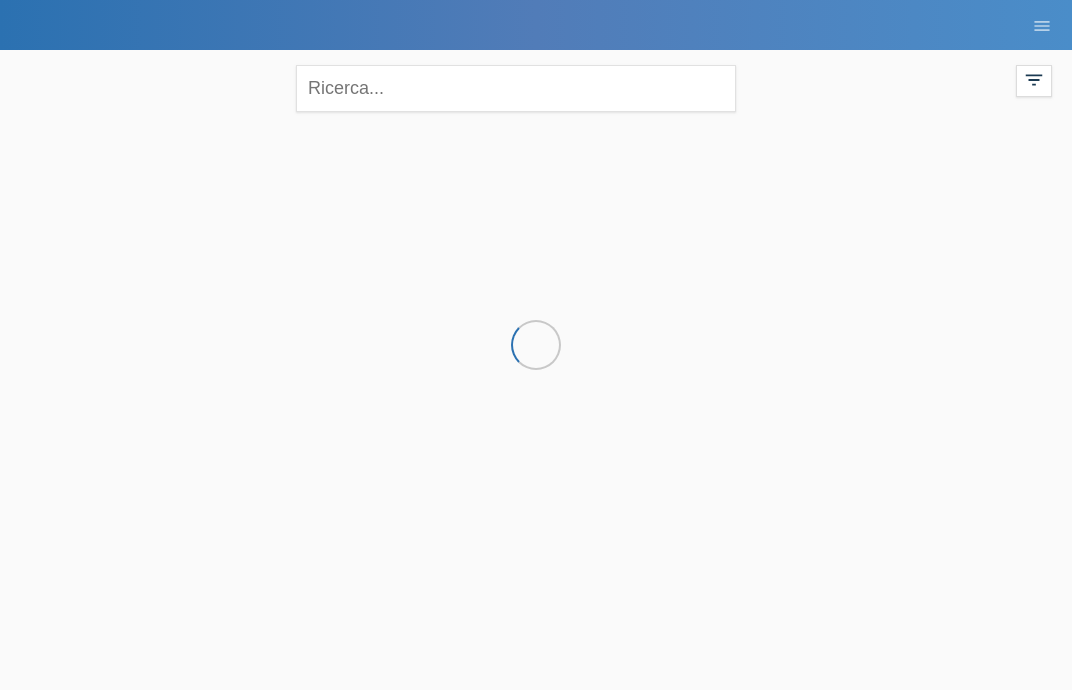 scroll, scrollTop: 0, scrollLeft: 0, axis: both 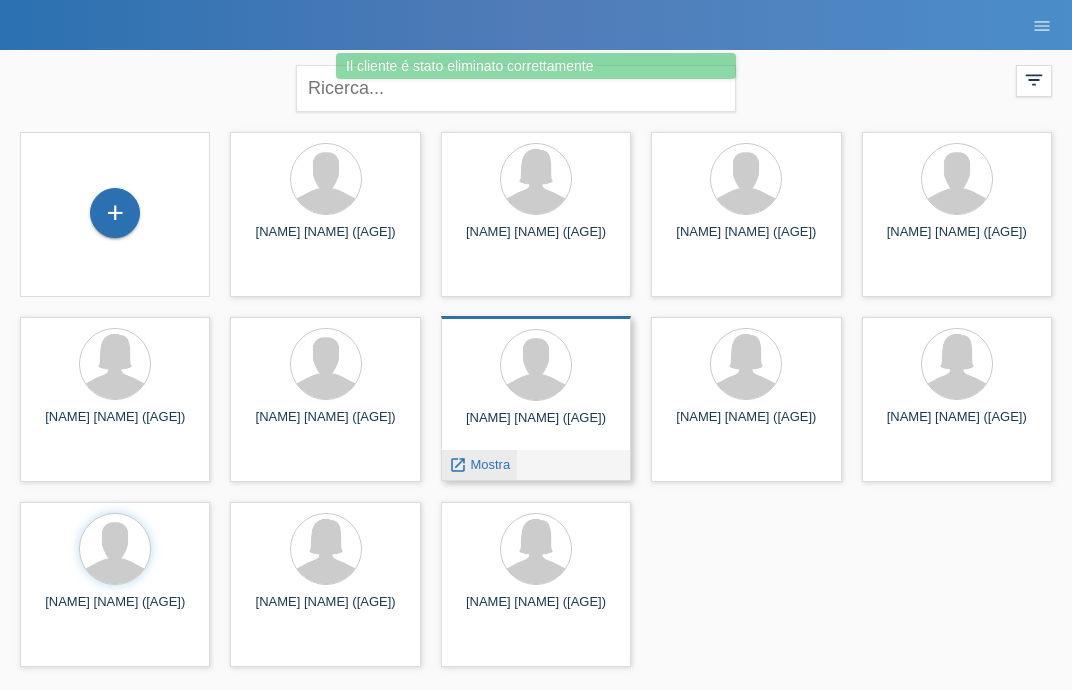 click on "Mostra" at bounding box center [280, 310] 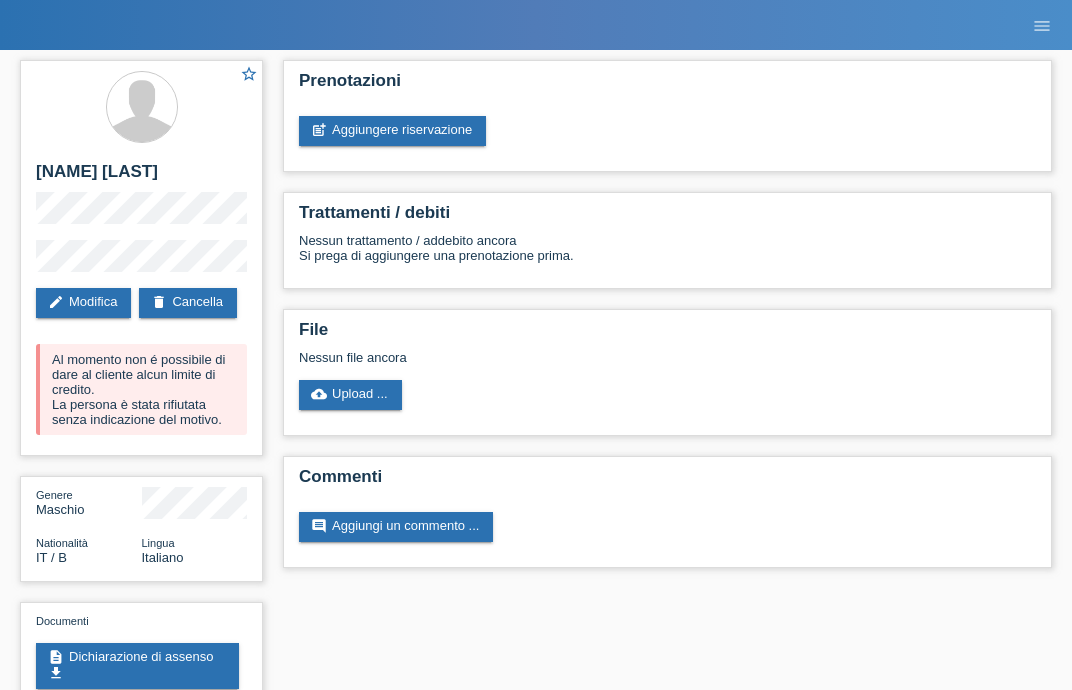 scroll, scrollTop: 0, scrollLeft: 0, axis: both 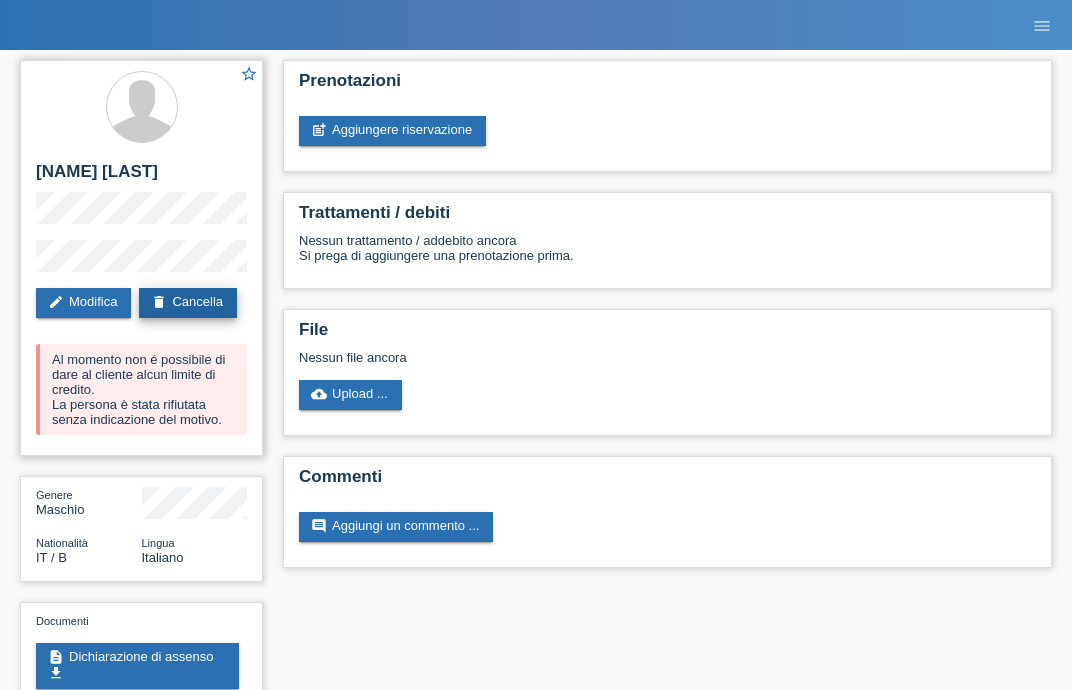 click on "delete  Cancella" at bounding box center [188, 303] 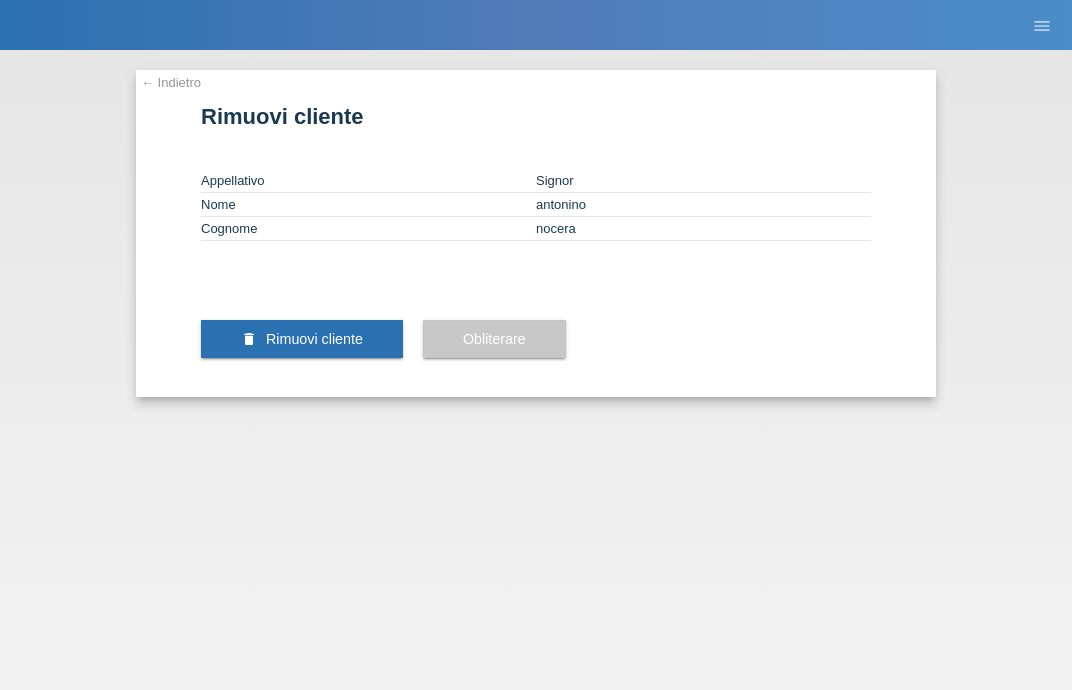 scroll, scrollTop: 0, scrollLeft: 0, axis: both 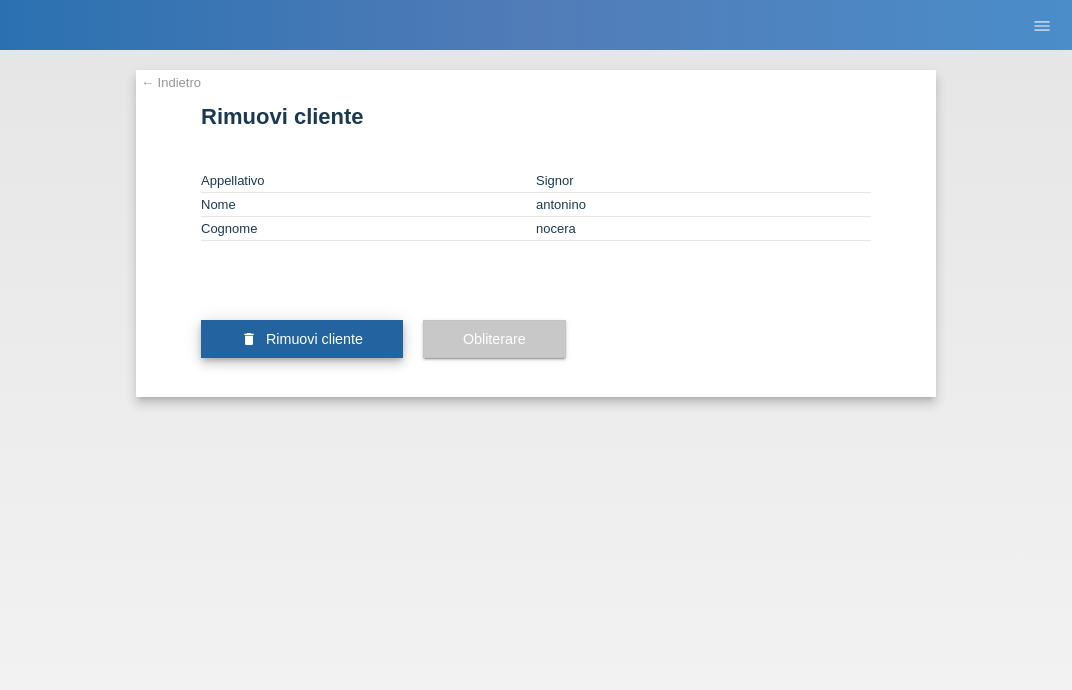 click on "Rimuovi cliente" at bounding box center [314, 339] 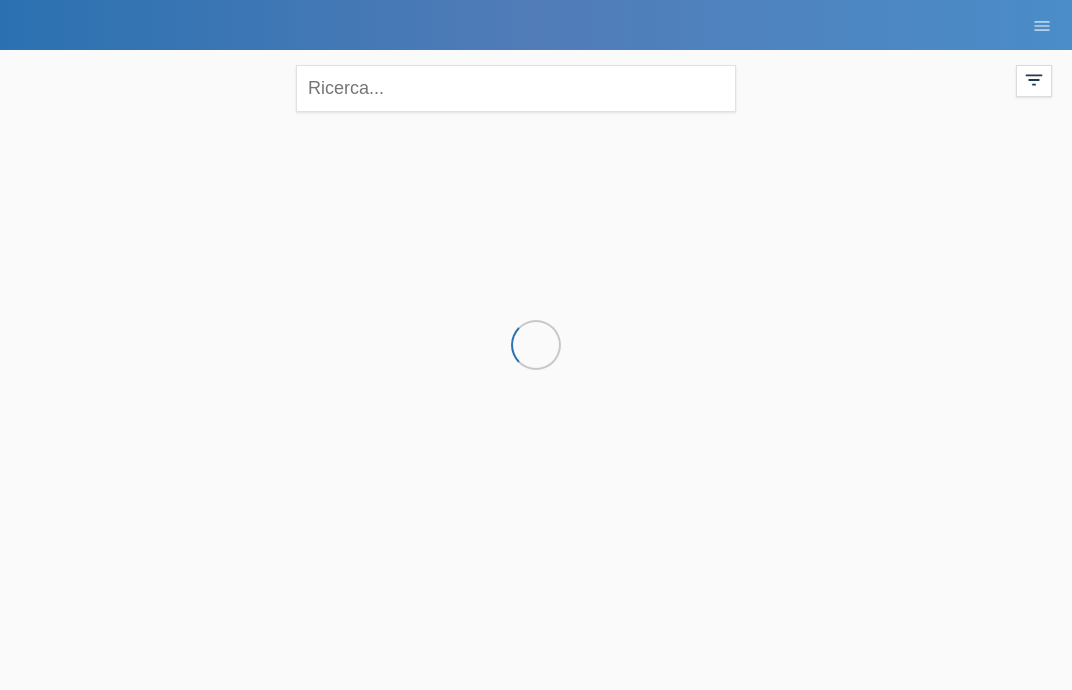 scroll, scrollTop: 0, scrollLeft: 0, axis: both 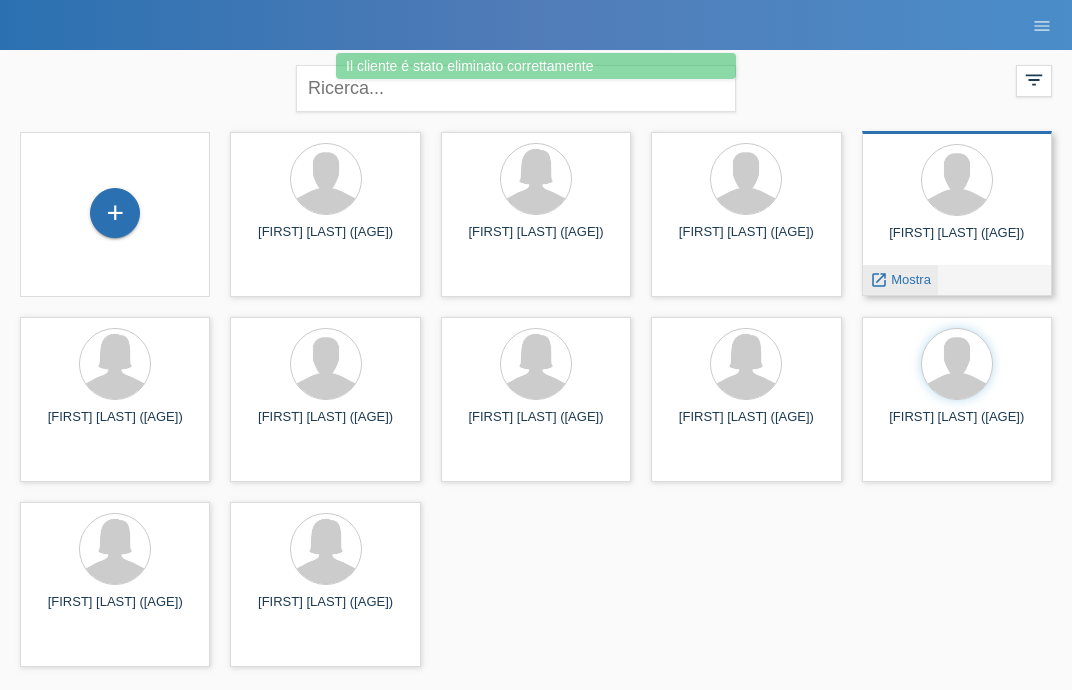click on "Mostra" at bounding box center (280, 310) 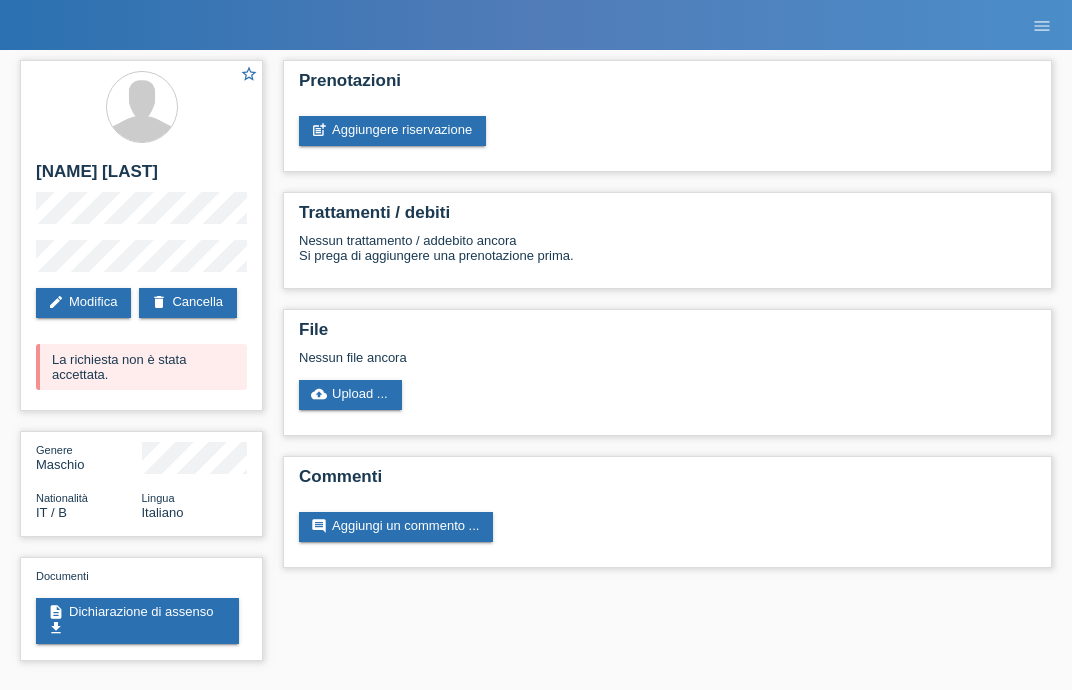 scroll, scrollTop: 0, scrollLeft: 0, axis: both 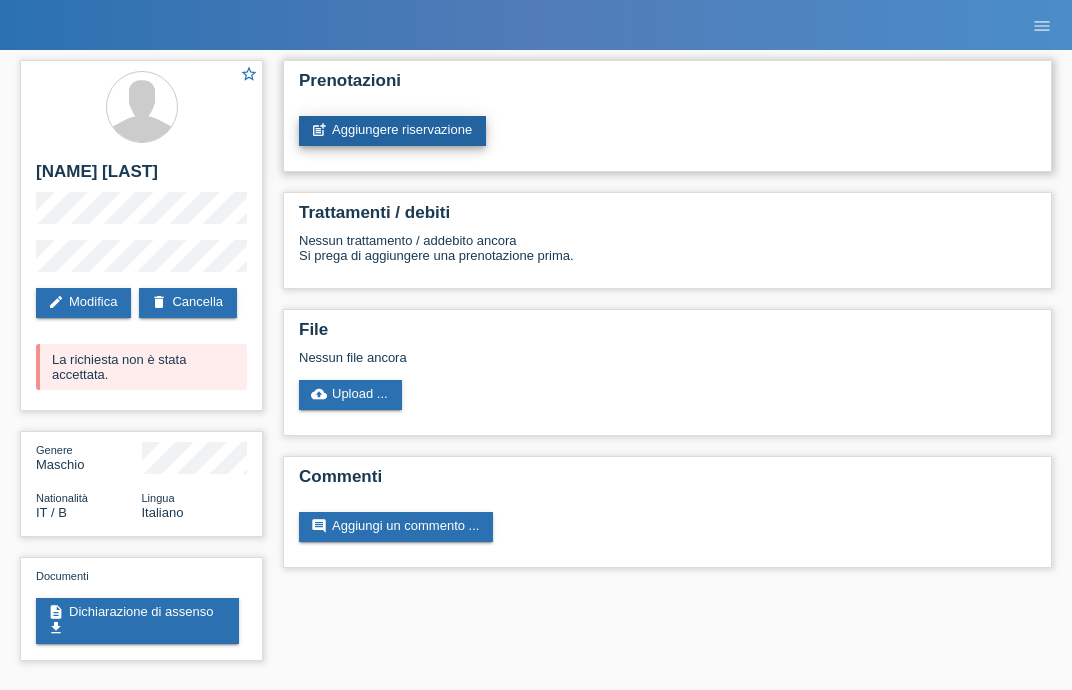 click on "post_add  Aggiungere riservazione" at bounding box center [392, 131] 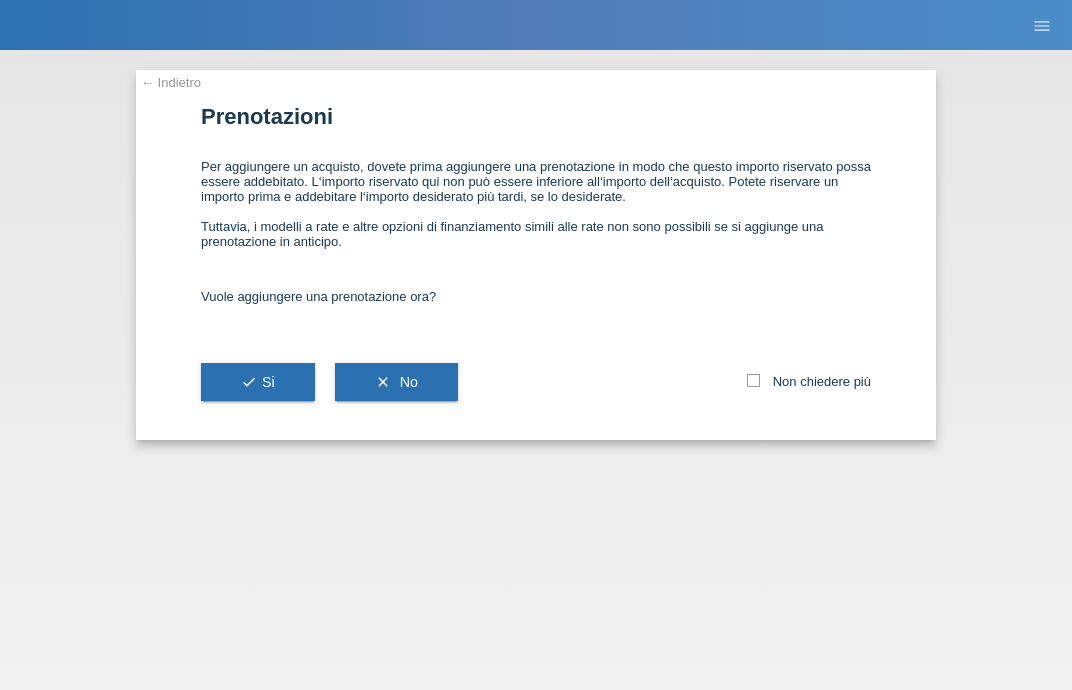 scroll, scrollTop: 0, scrollLeft: 0, axis: both 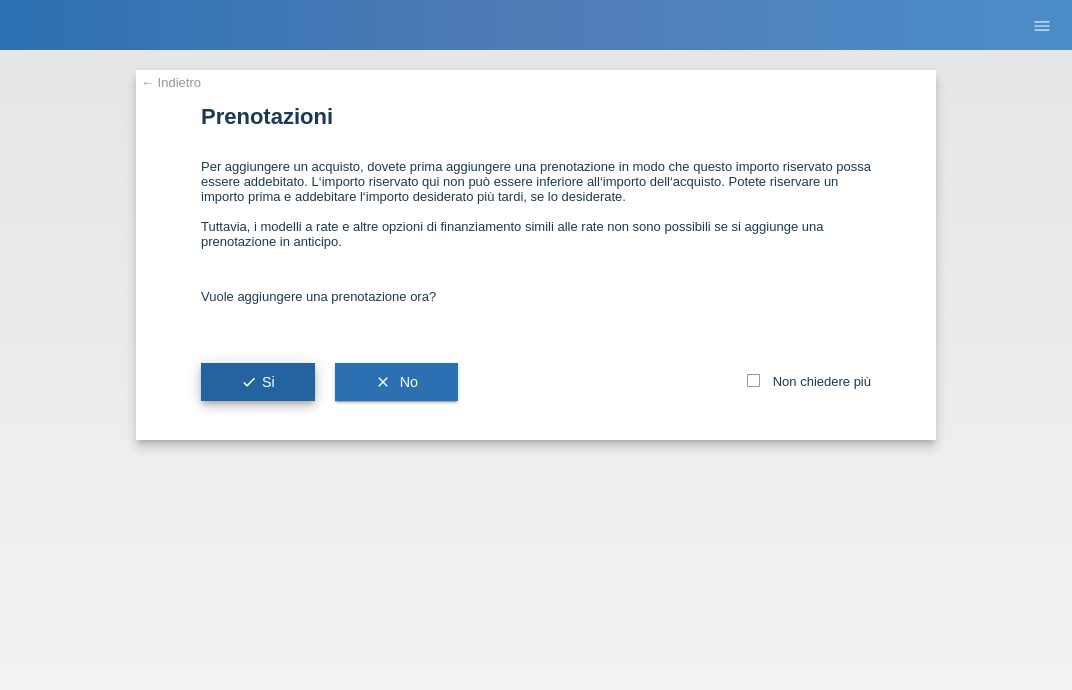 click on "check  Si" at bounding box center [258, 382] 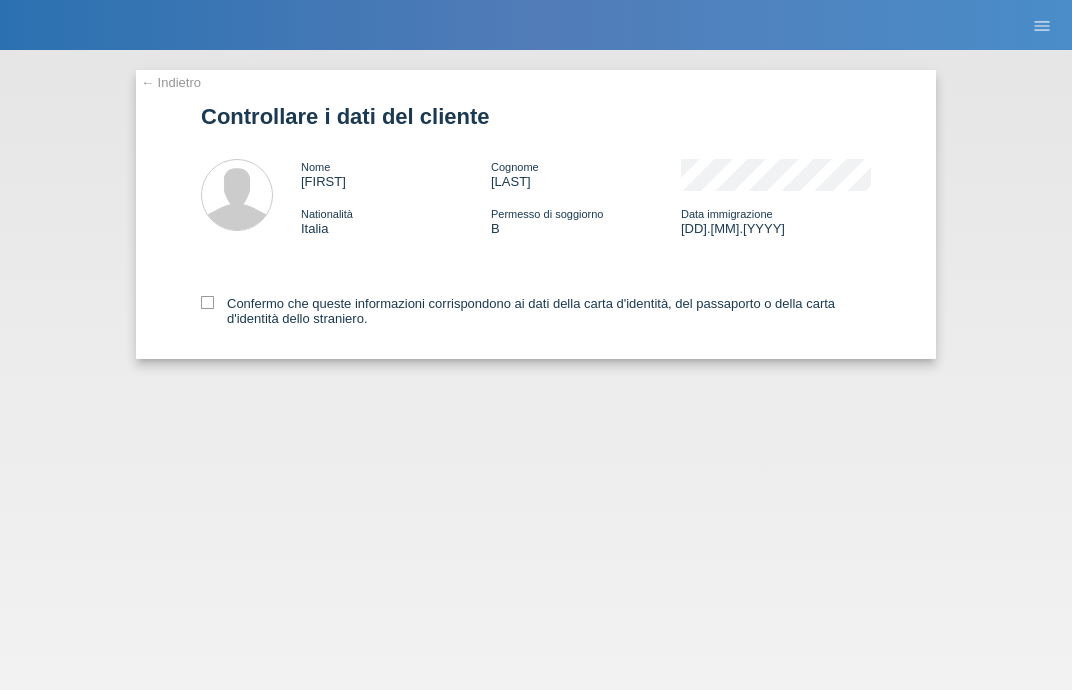 scroll, scrollTop: 0, scrollLeft: 0, axis: both 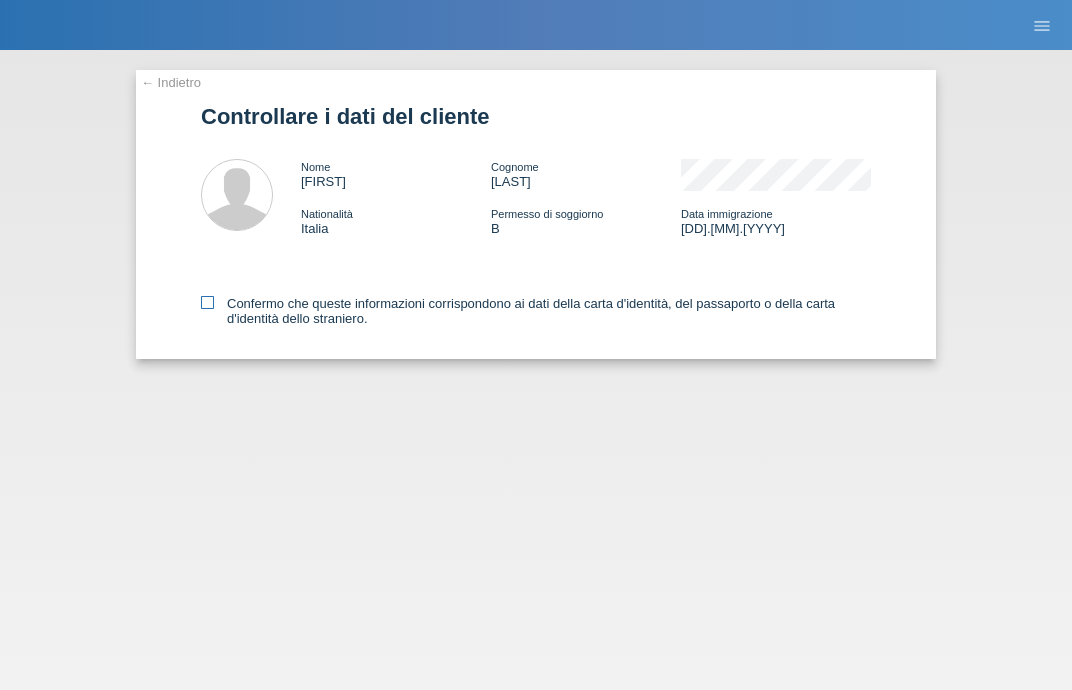 click at bounding box center (207, 302) 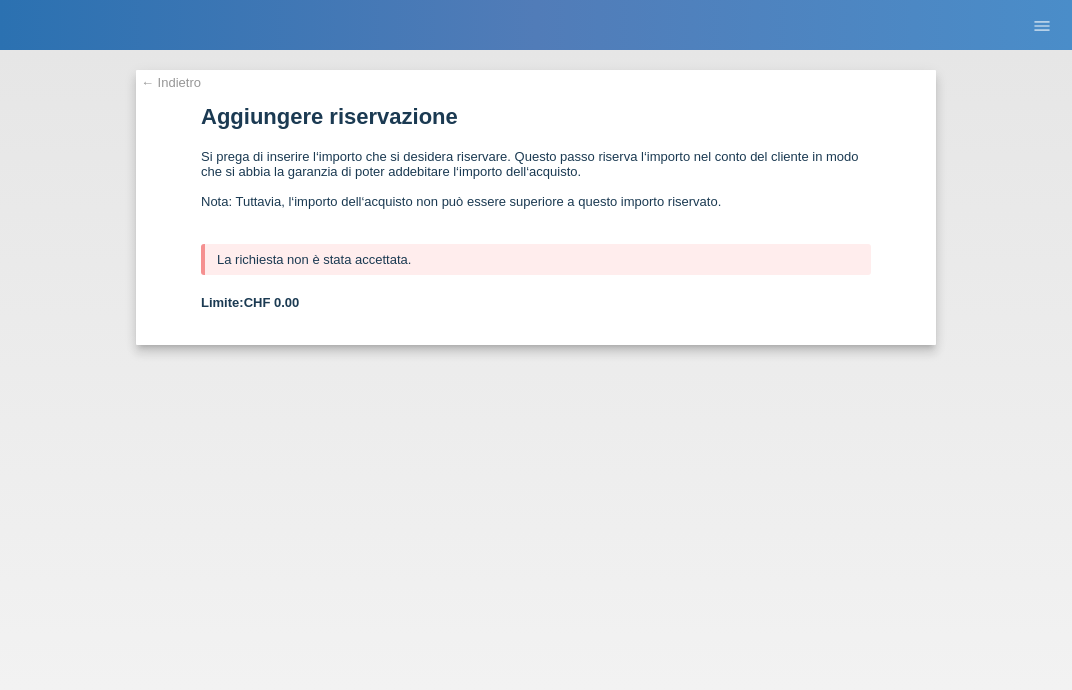 scroll, scrollTop: 0, scrollLeft: 0, axis: both 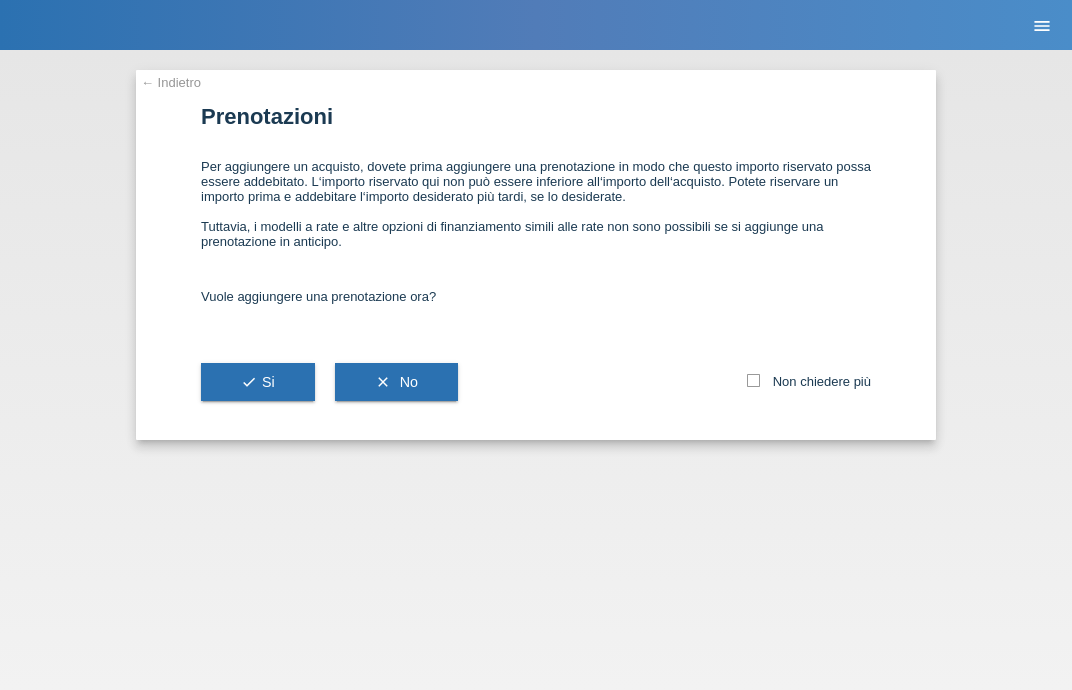 click on "menu" at bounding box center [1042, 26] 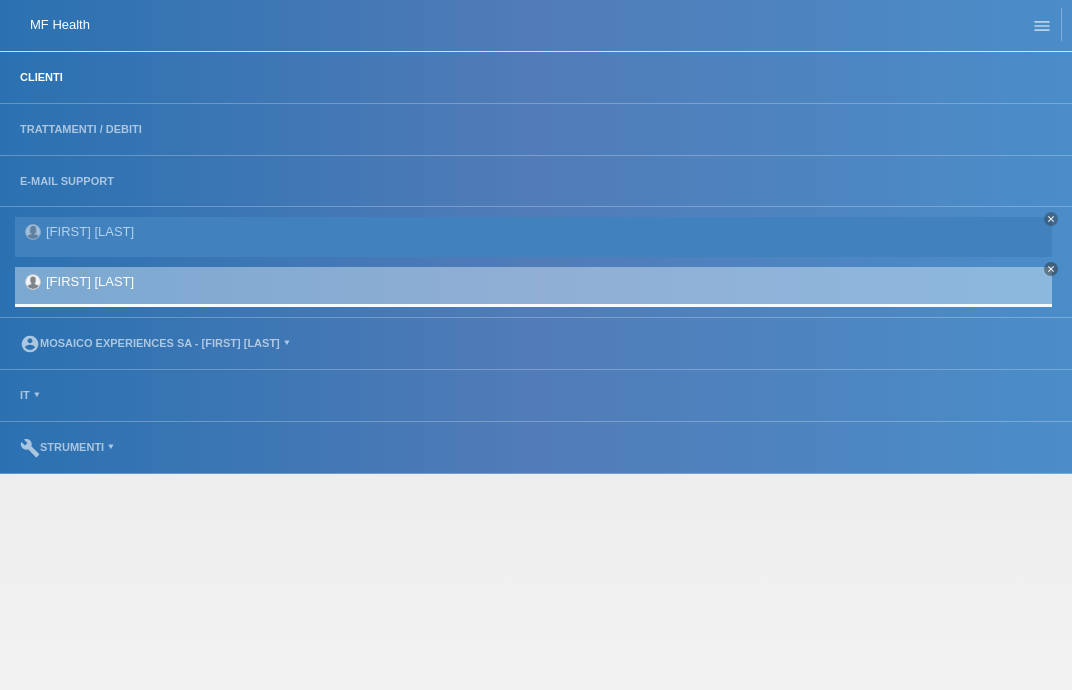 click on "Clienti" at bounding box center [41, 77] 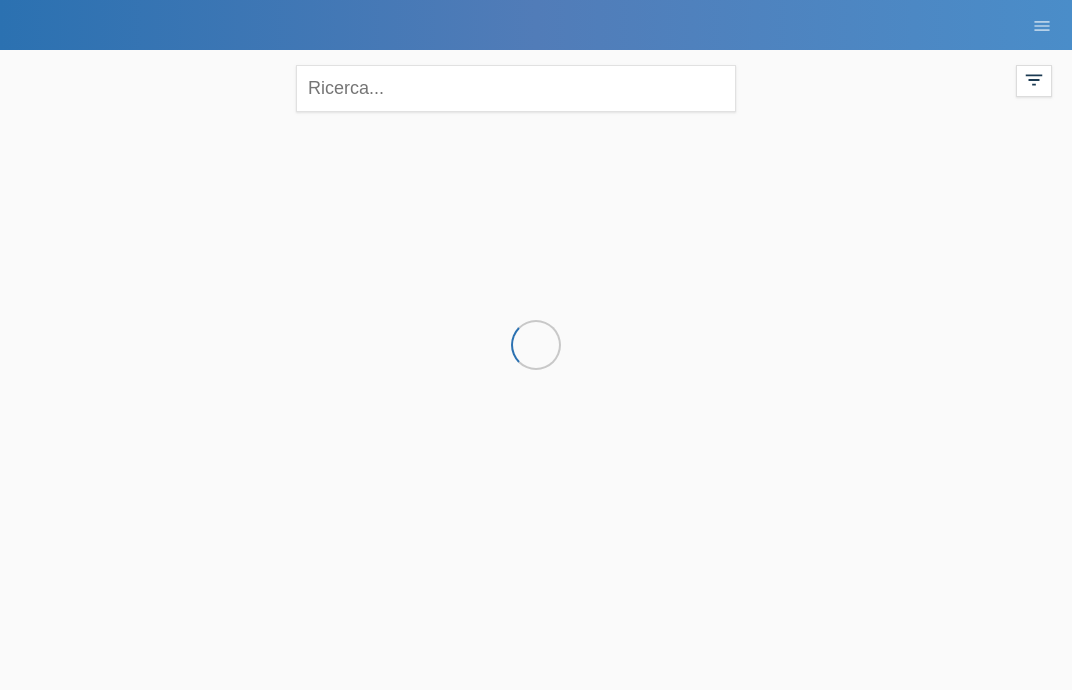 scroll, scrollTop: 0, scrollLeft: 0, axis: both 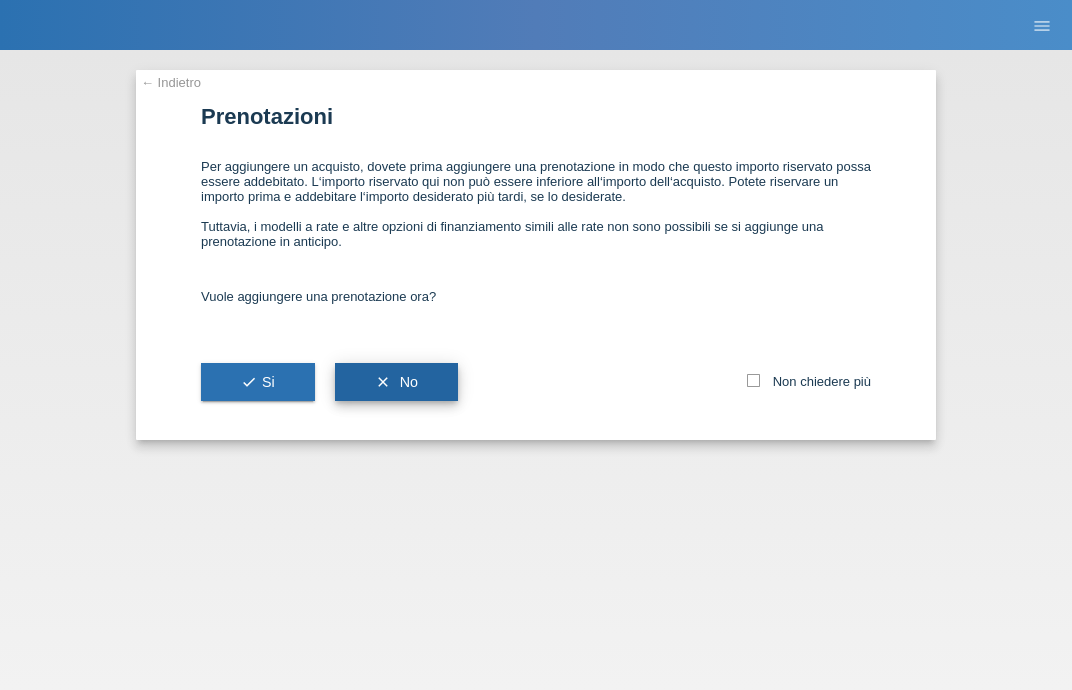 click on "No" at bounding box center [409, 382] 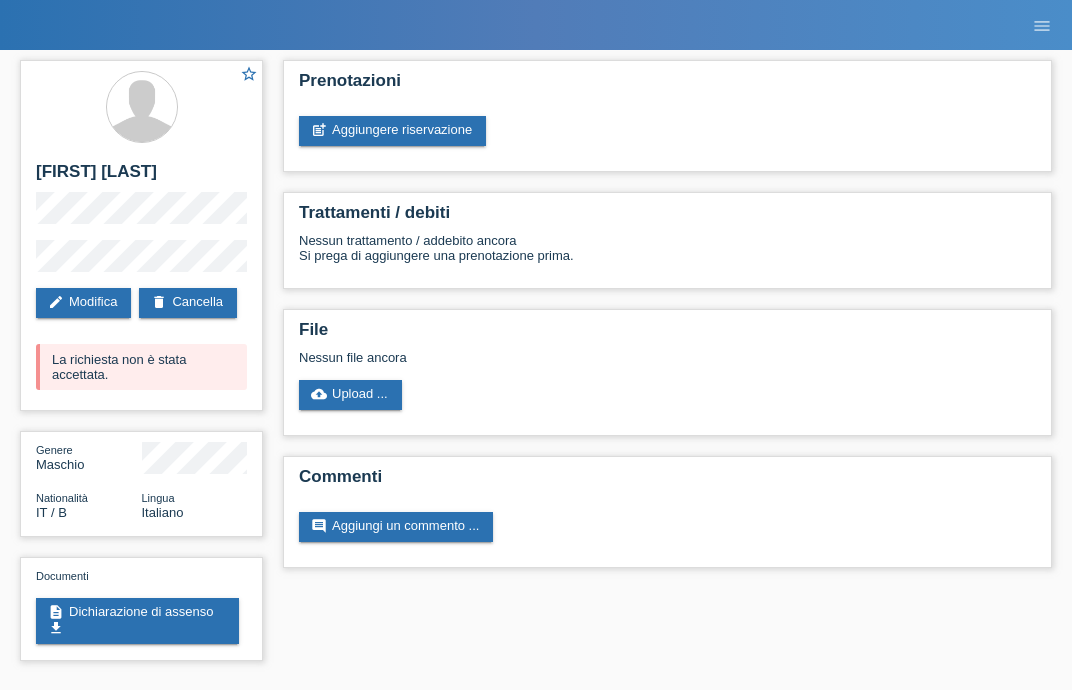 scroll, scrollTop: 0, scrollLeft: 0, axis: both 